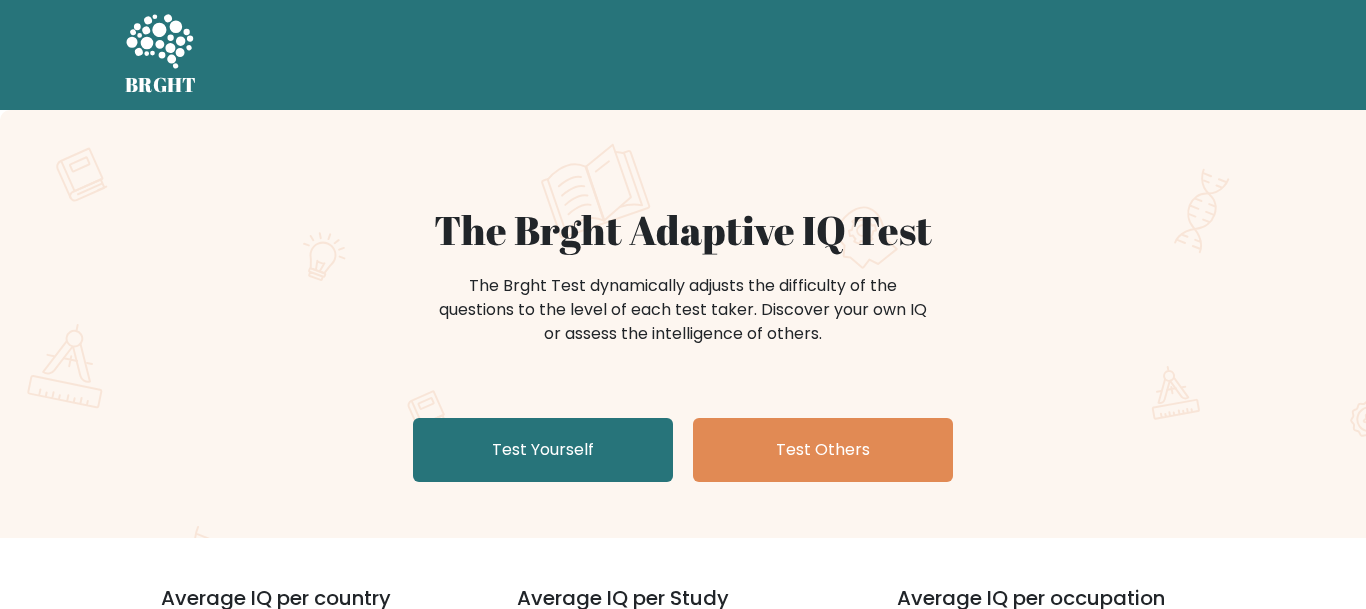scroll, scrollTop: 0, scrollLeft: 0, axis: both 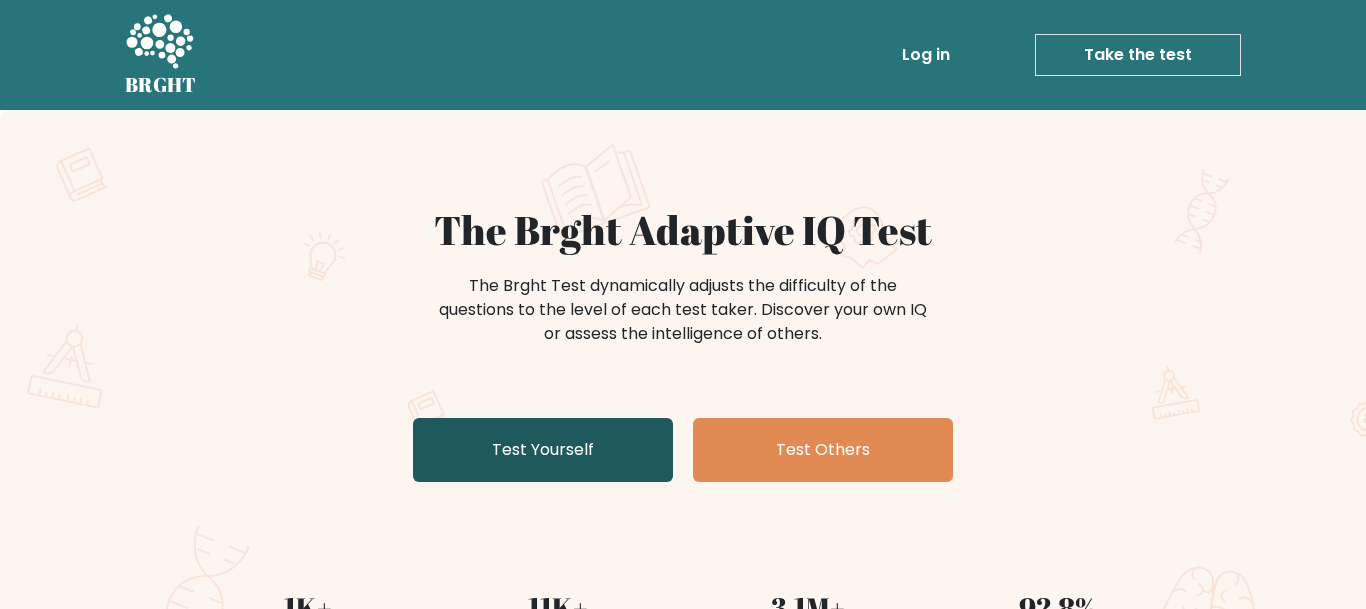 click on "Test Yourself" at bounding box center [543, 450] 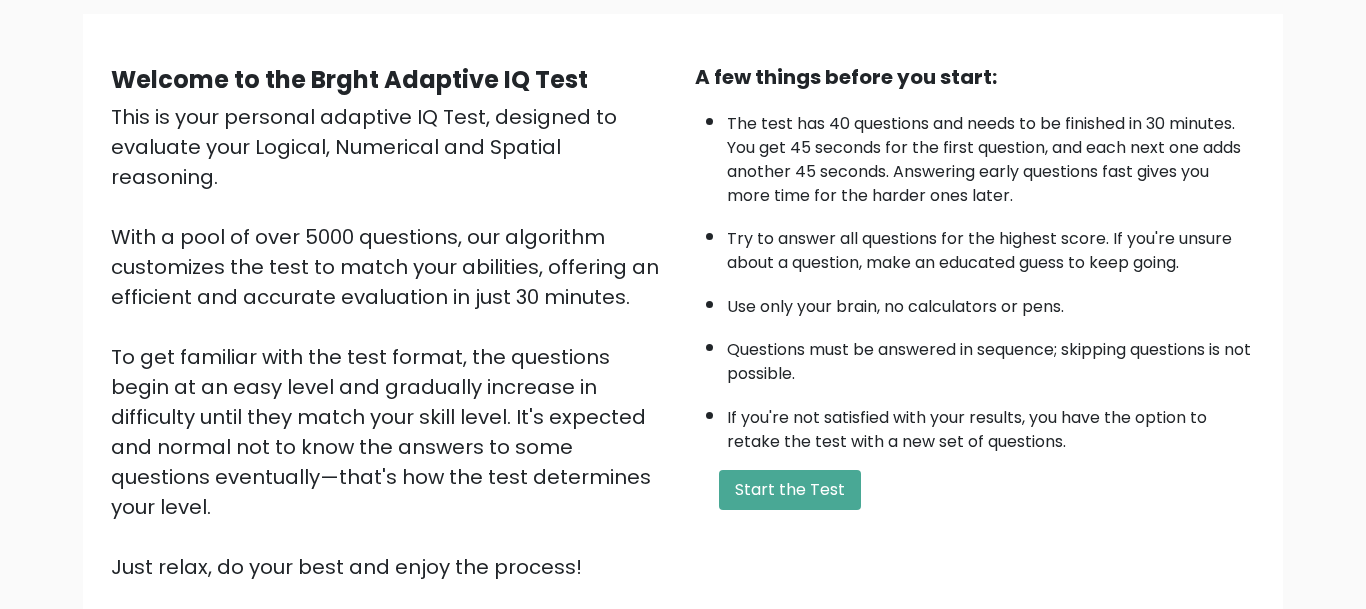 scroll, scrollTop: 176, scrollLeft: 0, axis: vertical 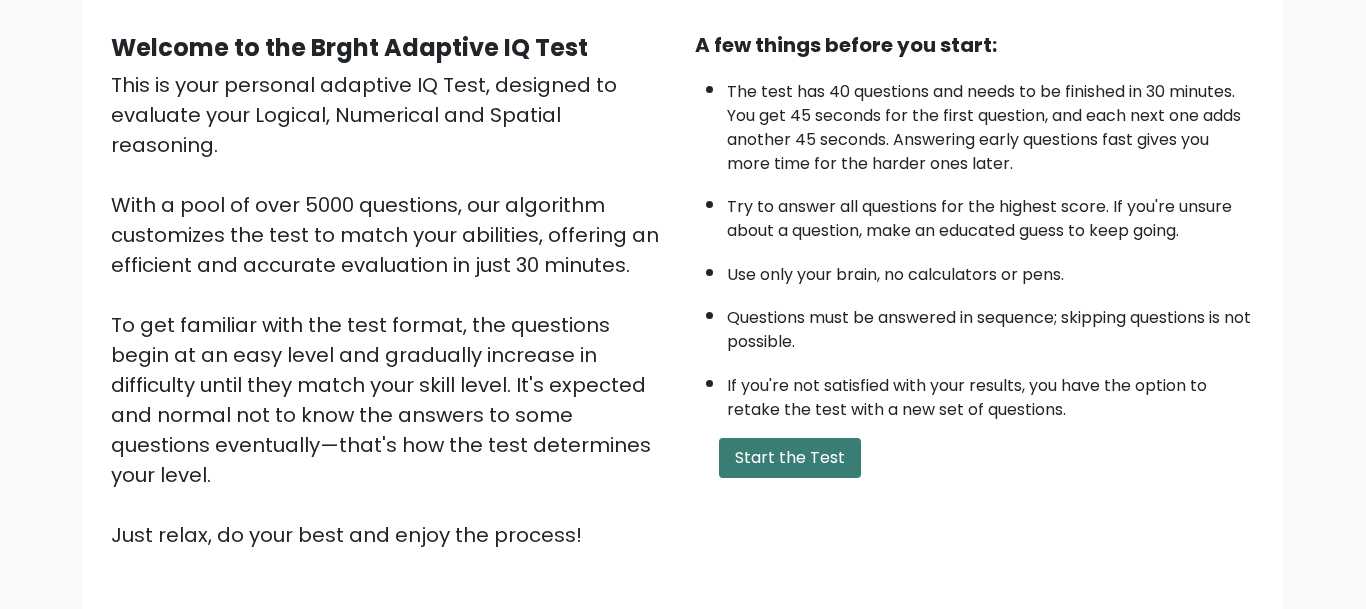 click on "Start the Test" at bounding box center [790, 458] 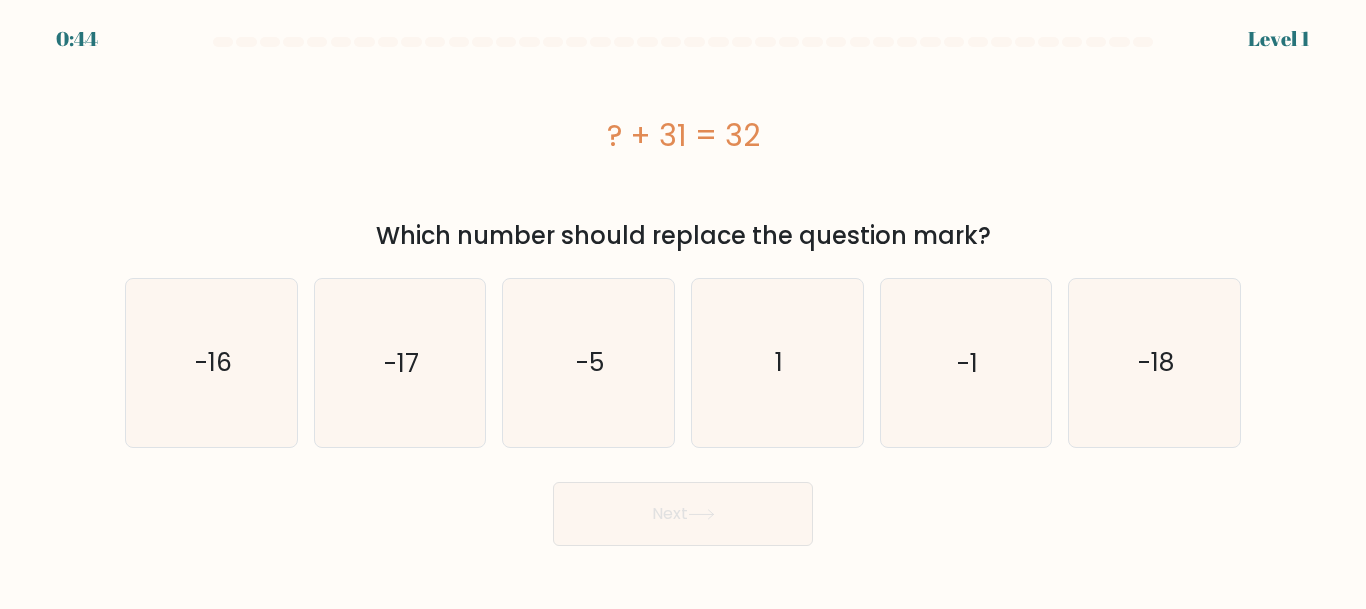 scroll, scrollTop: 0, scrollLeft: 0, axis: both 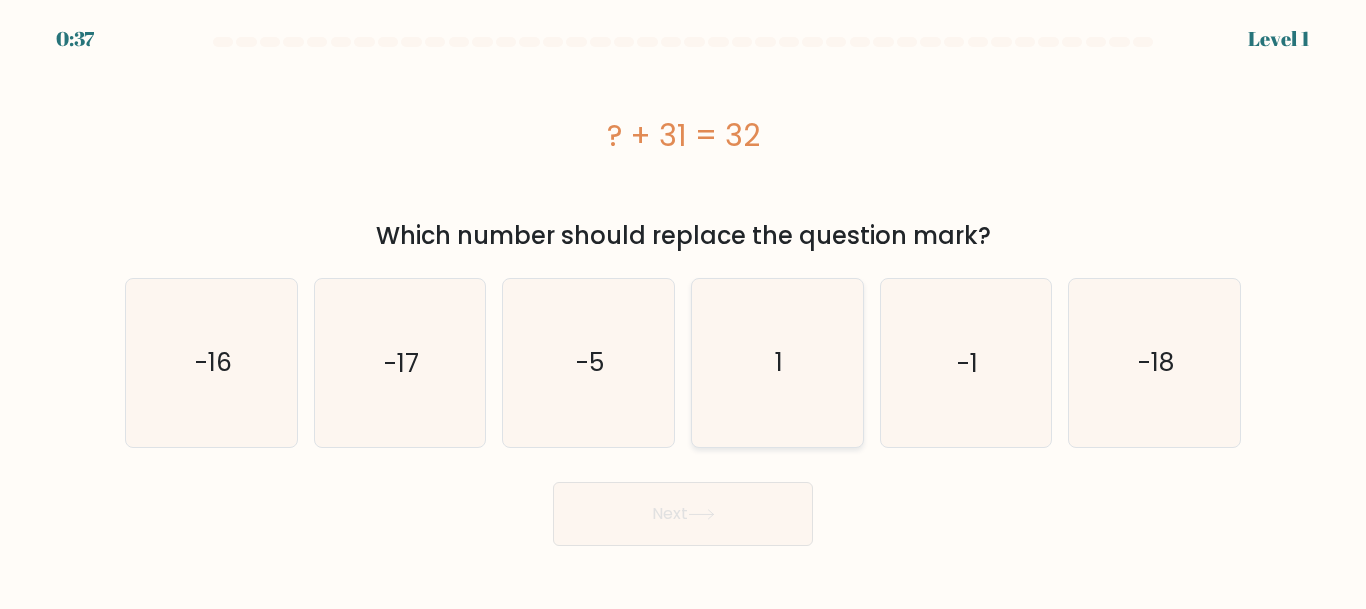 click on "1" 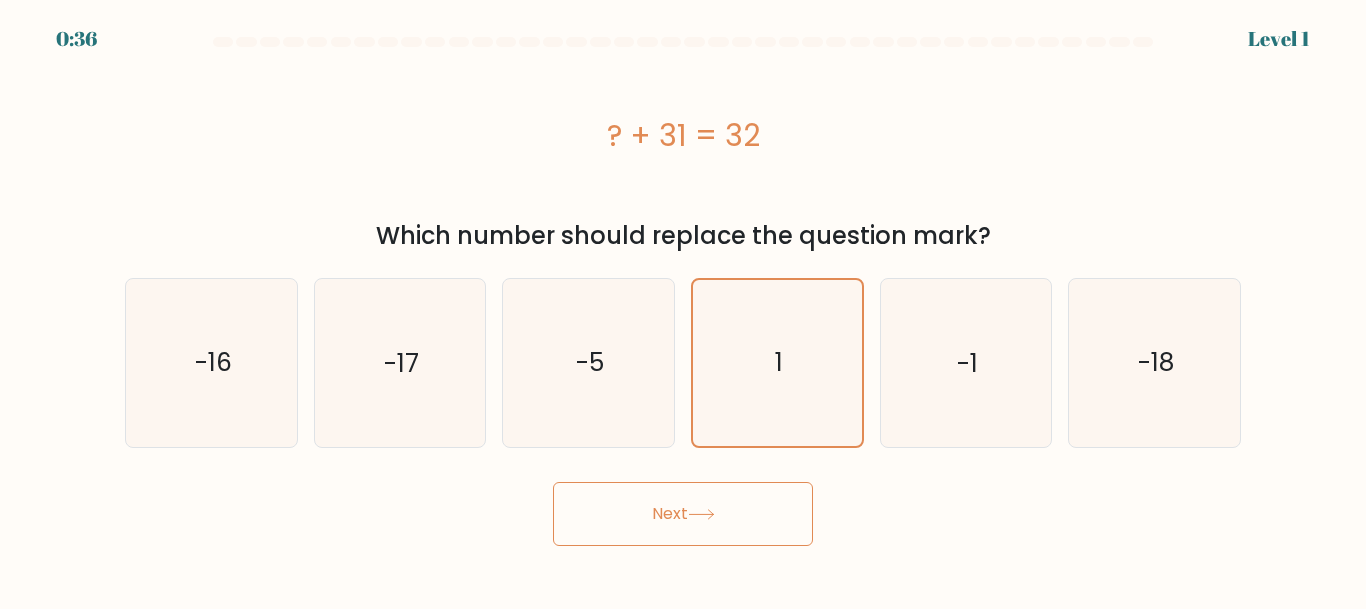 click 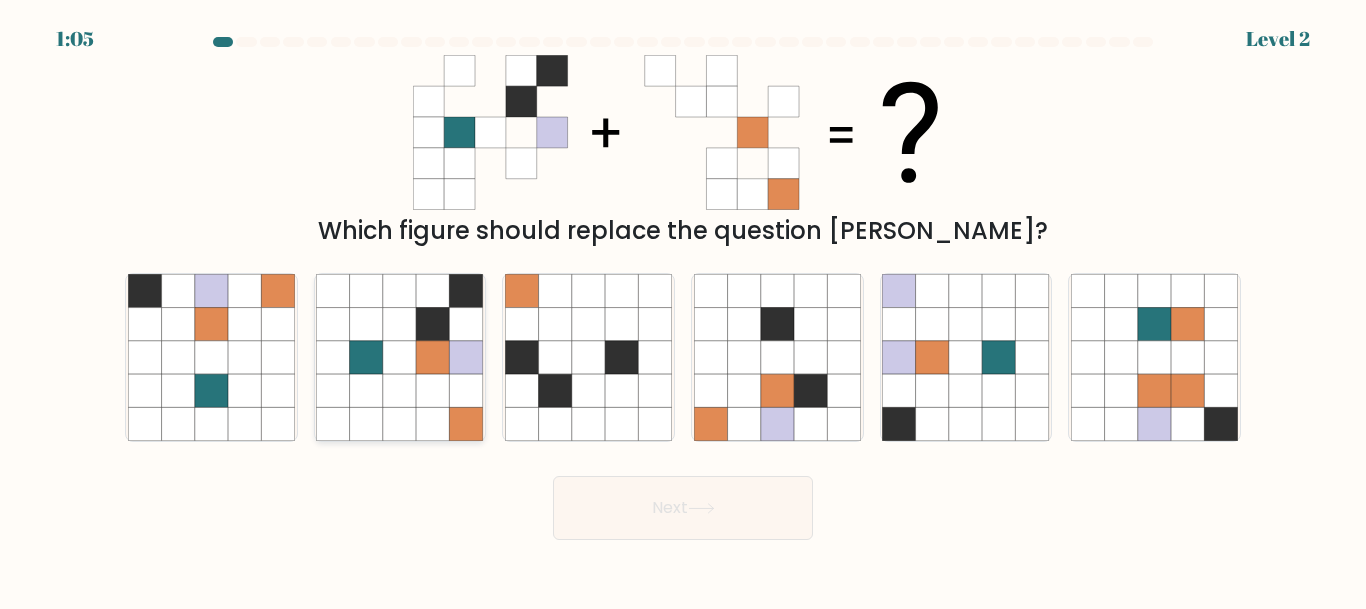 click 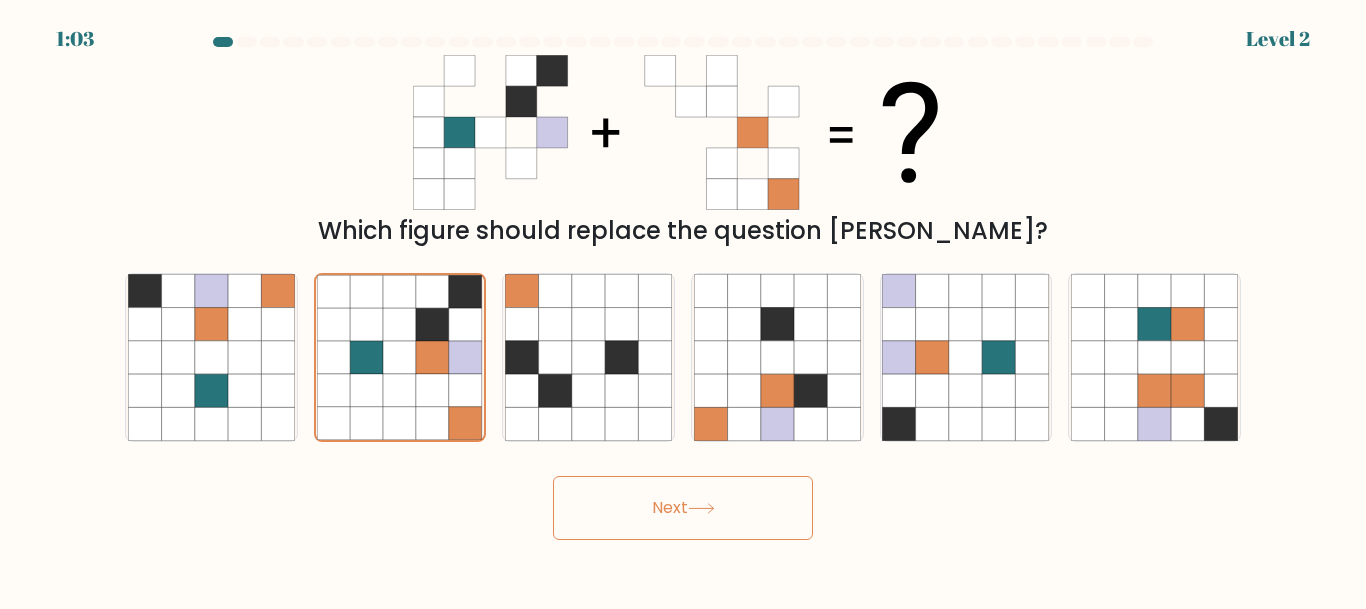 click on "Next" at bounding box center (683, 503) 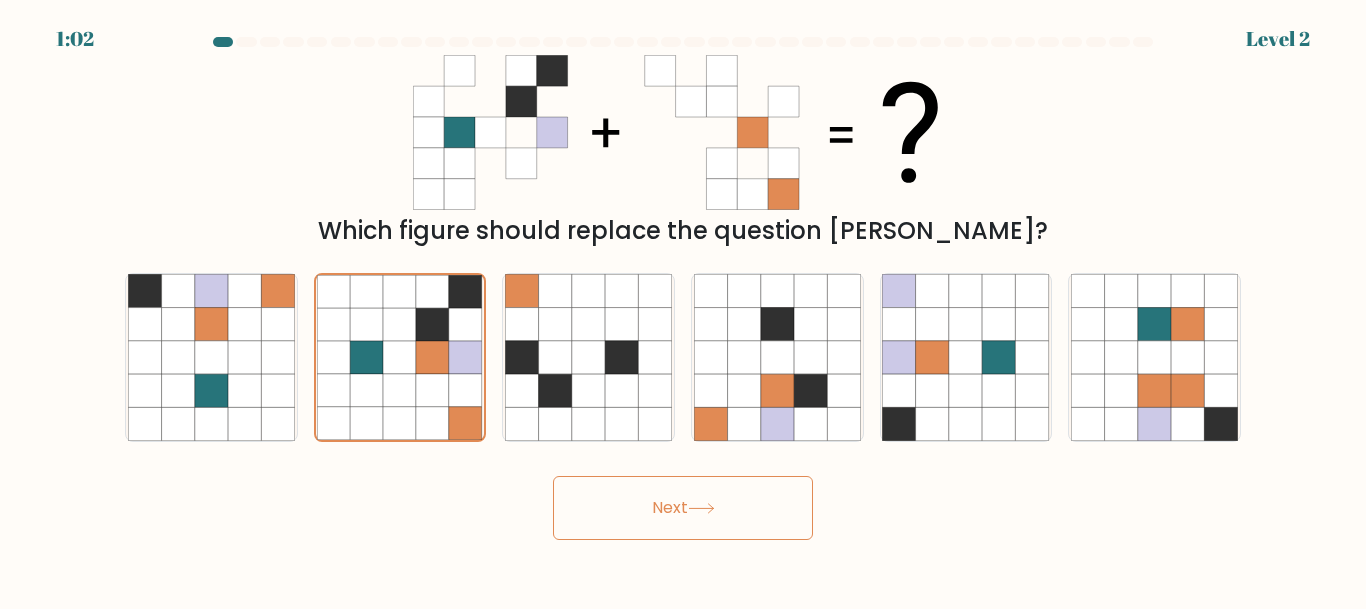 click on "Next" at bounding box center (683, 508) 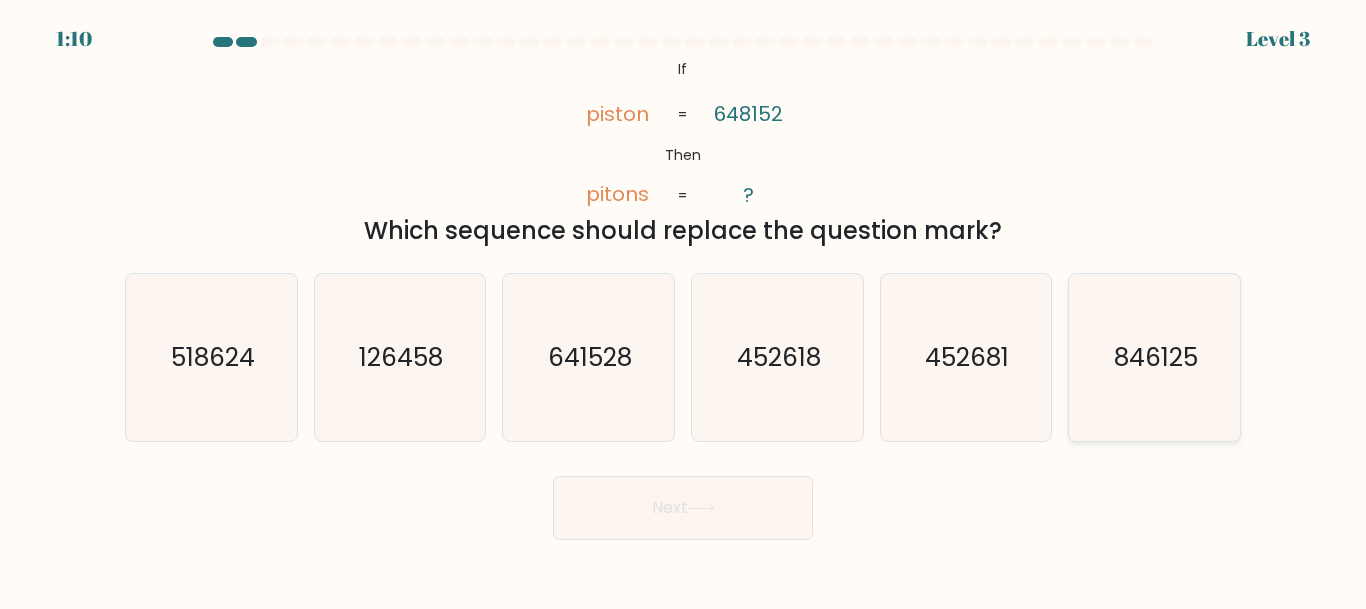 click on "846125" 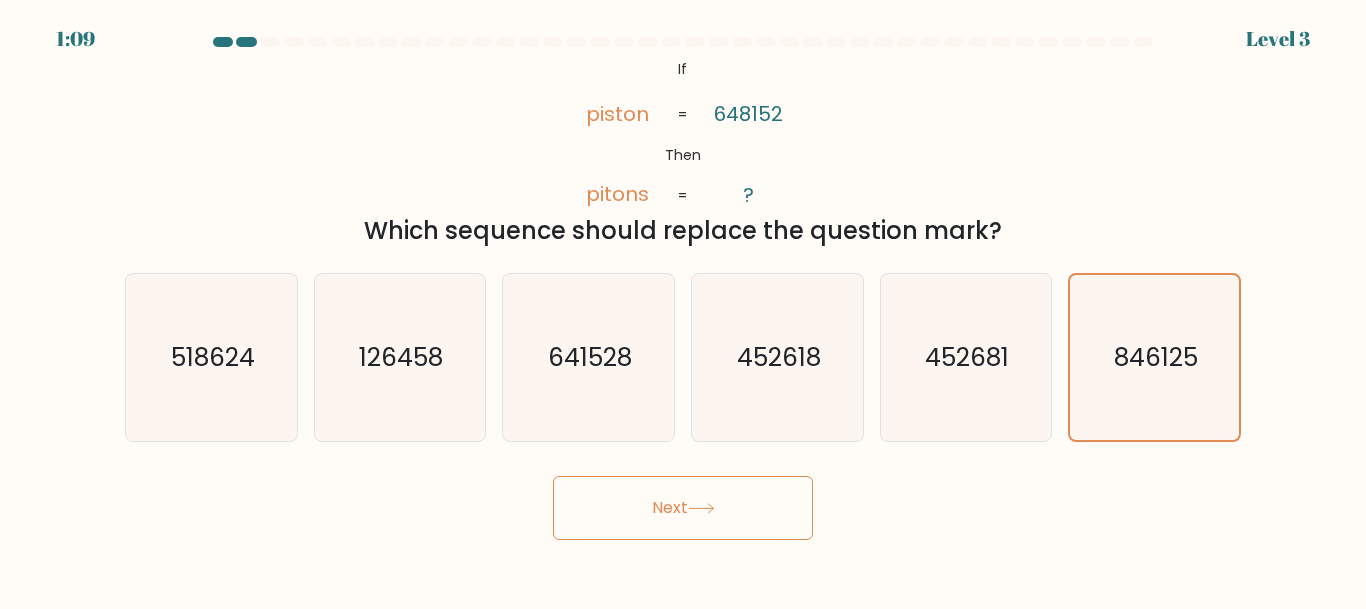 click on "Next" at bounding box center [683, 508] 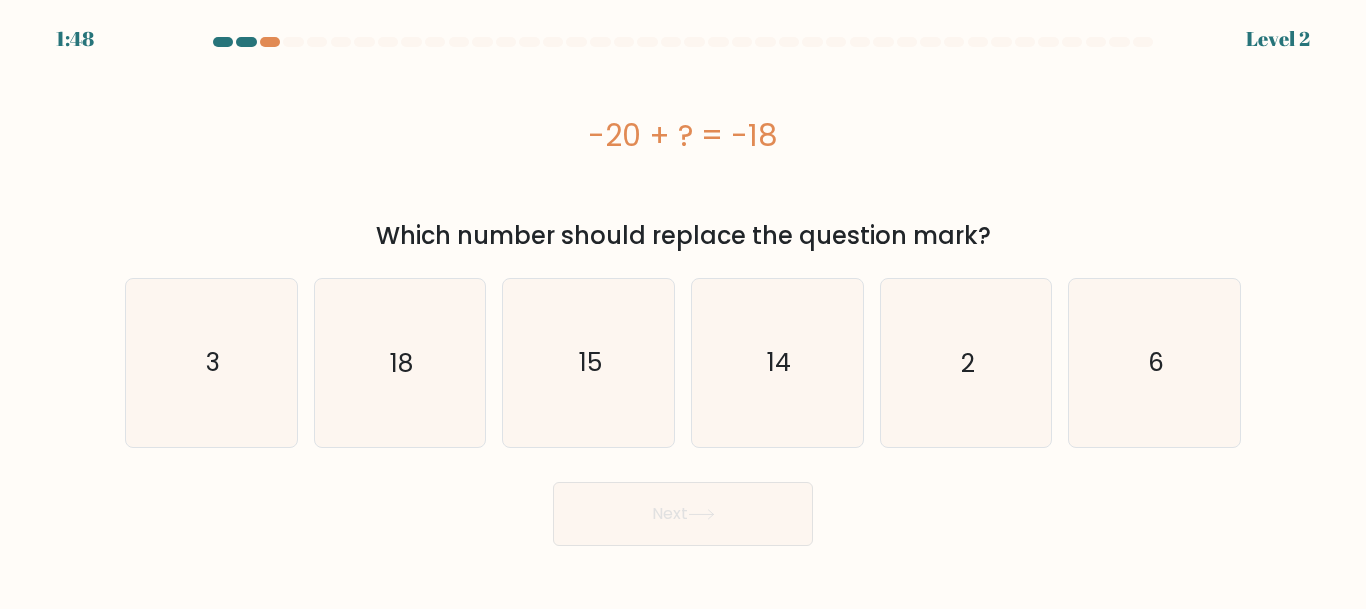 click on "-20 + ?  = -18" at bounding box center (683, 135) 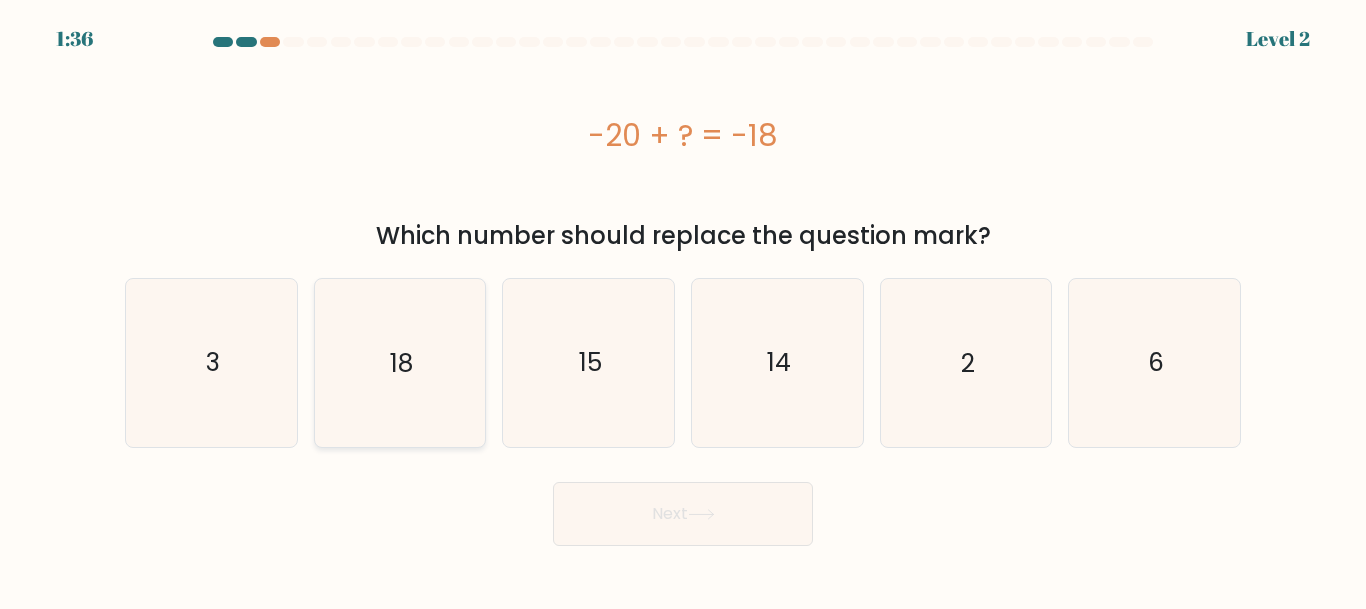 click on "18" 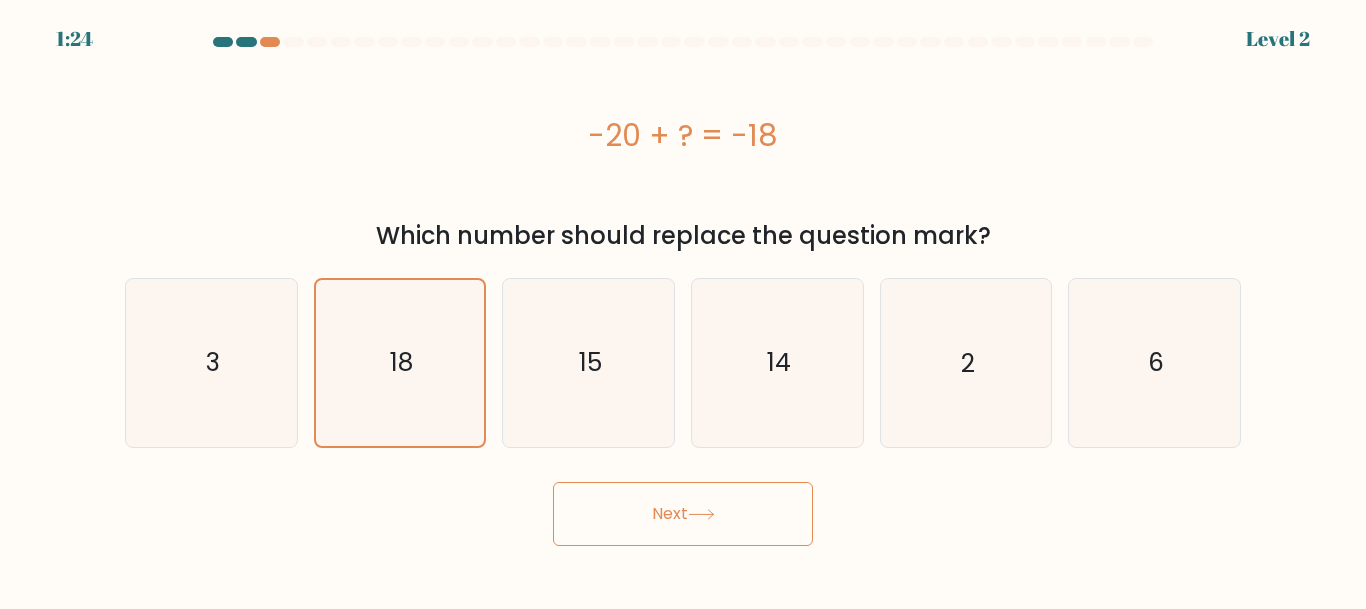 click on "Next" at bounding box center (683, 514) 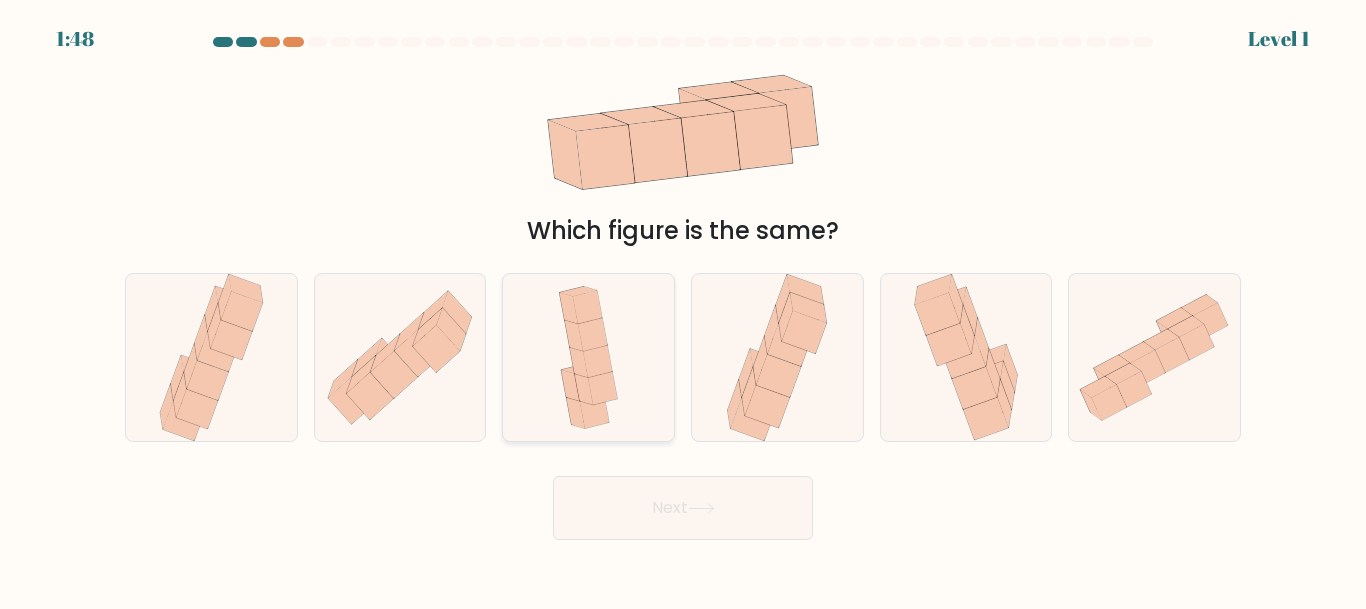 click 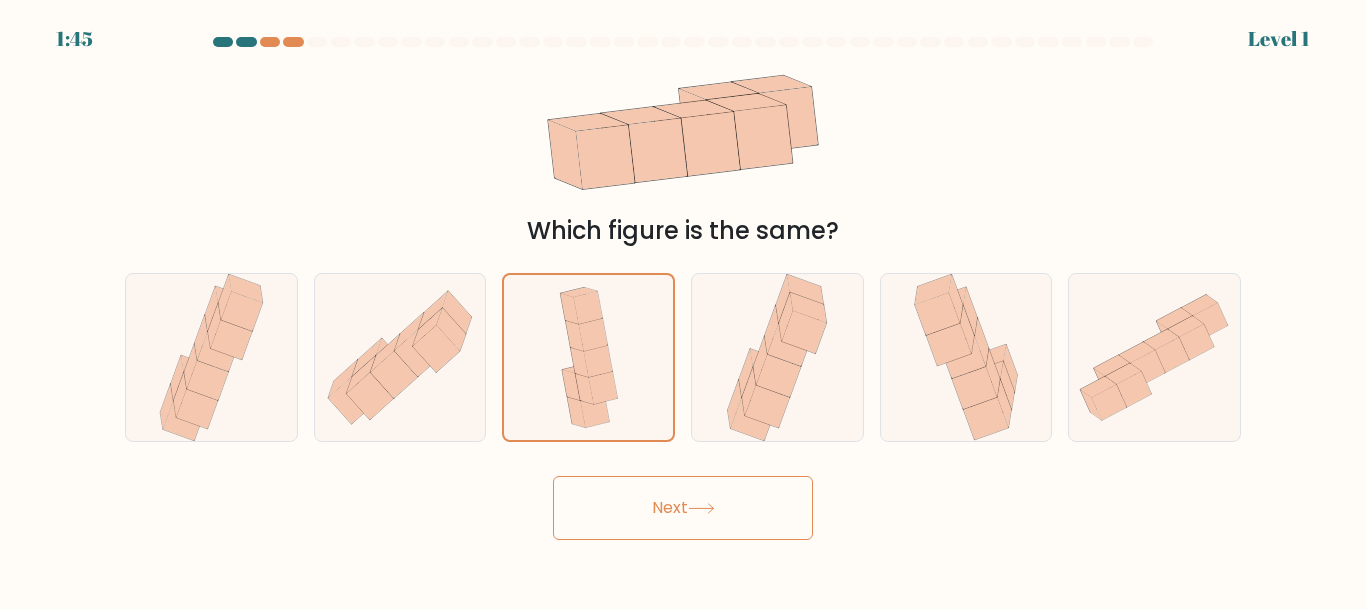 click on "Next" at bounding box center [683, 508] 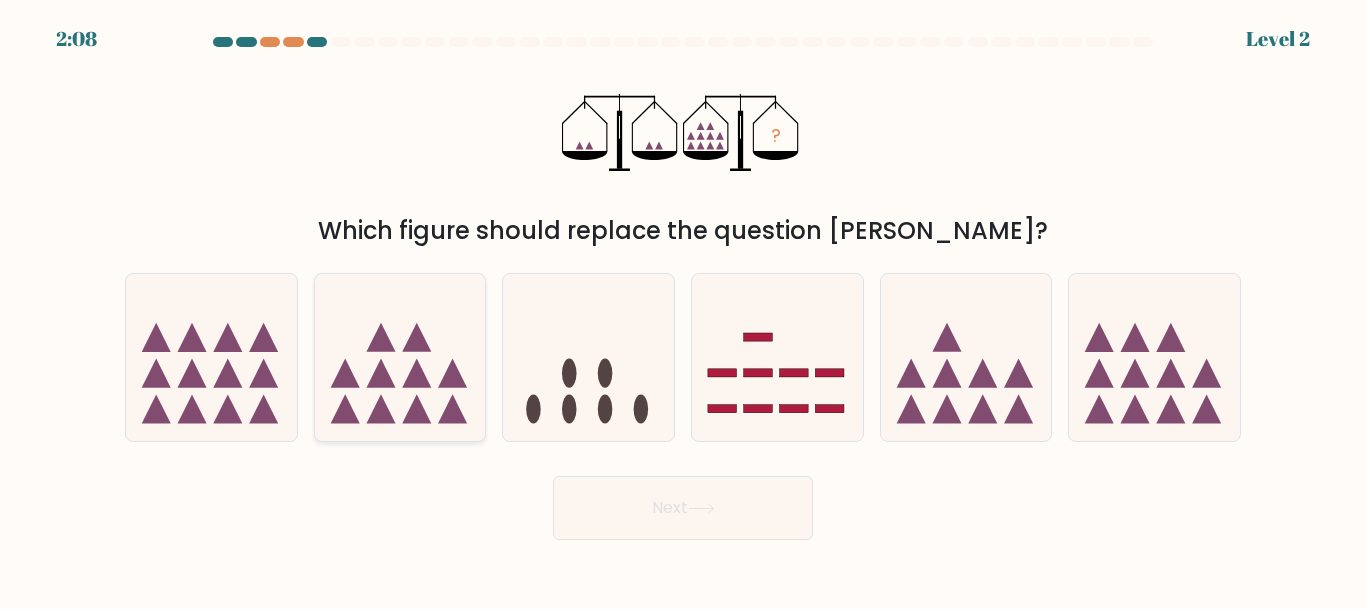 click 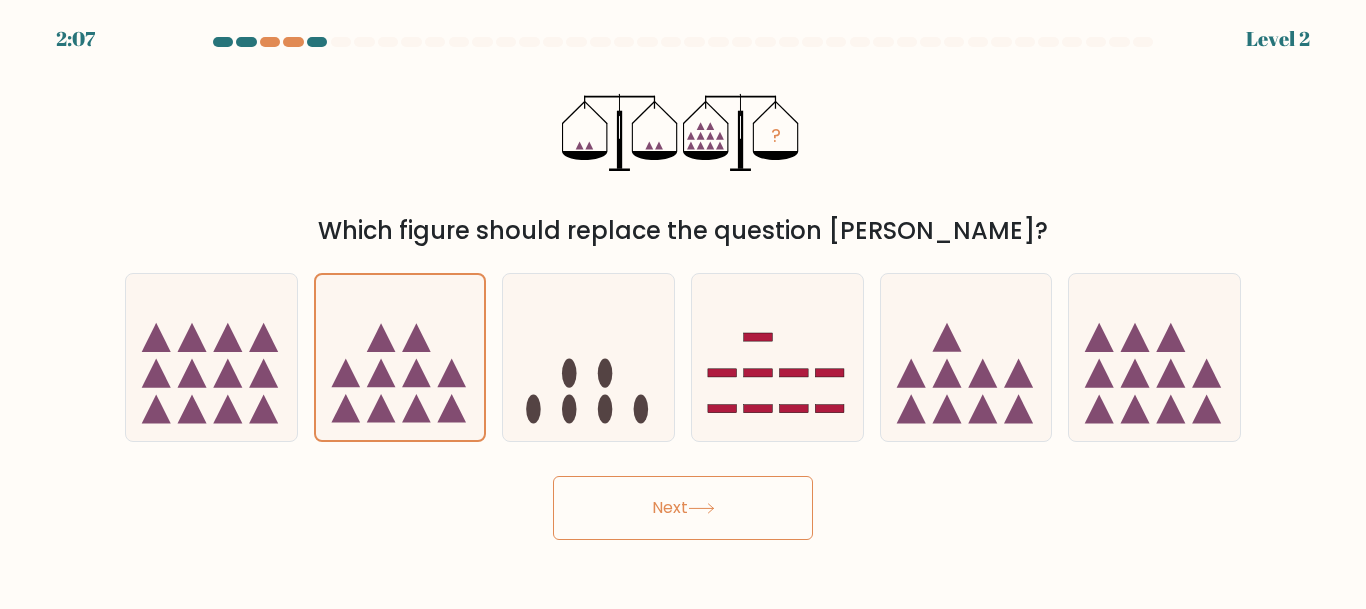 click on "Next" at bounding box center (683, 508) 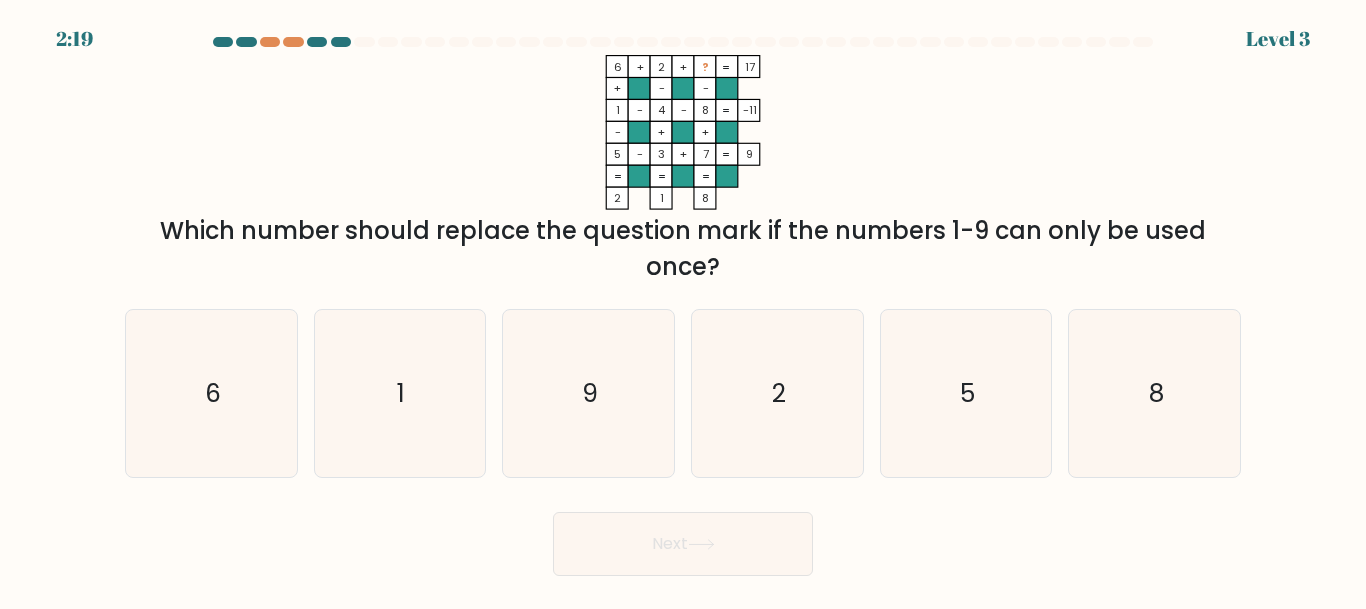click on "?" 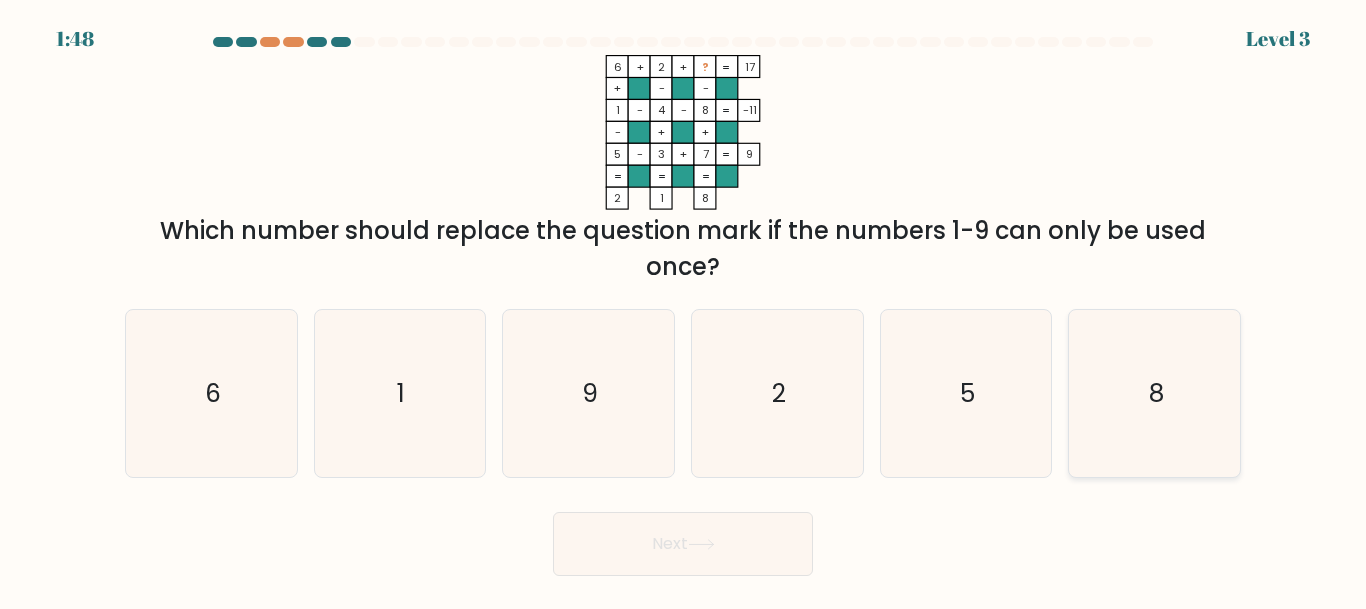 click on "8" 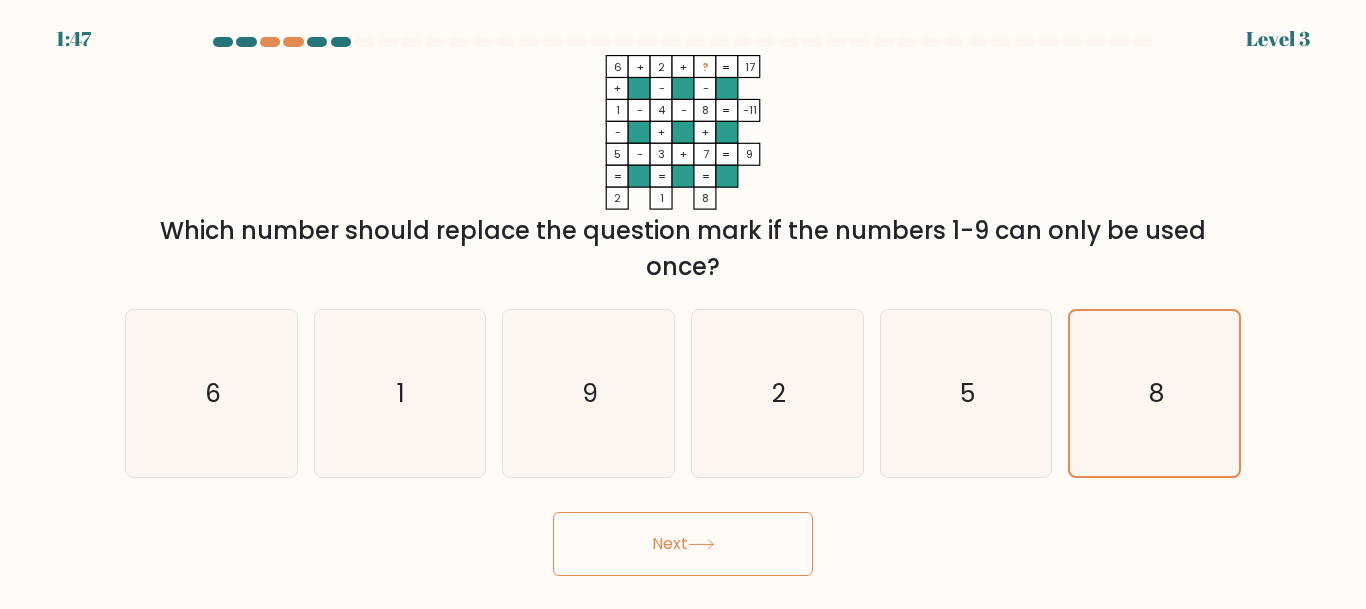 click on "Next" at bounding box center [683, 544] 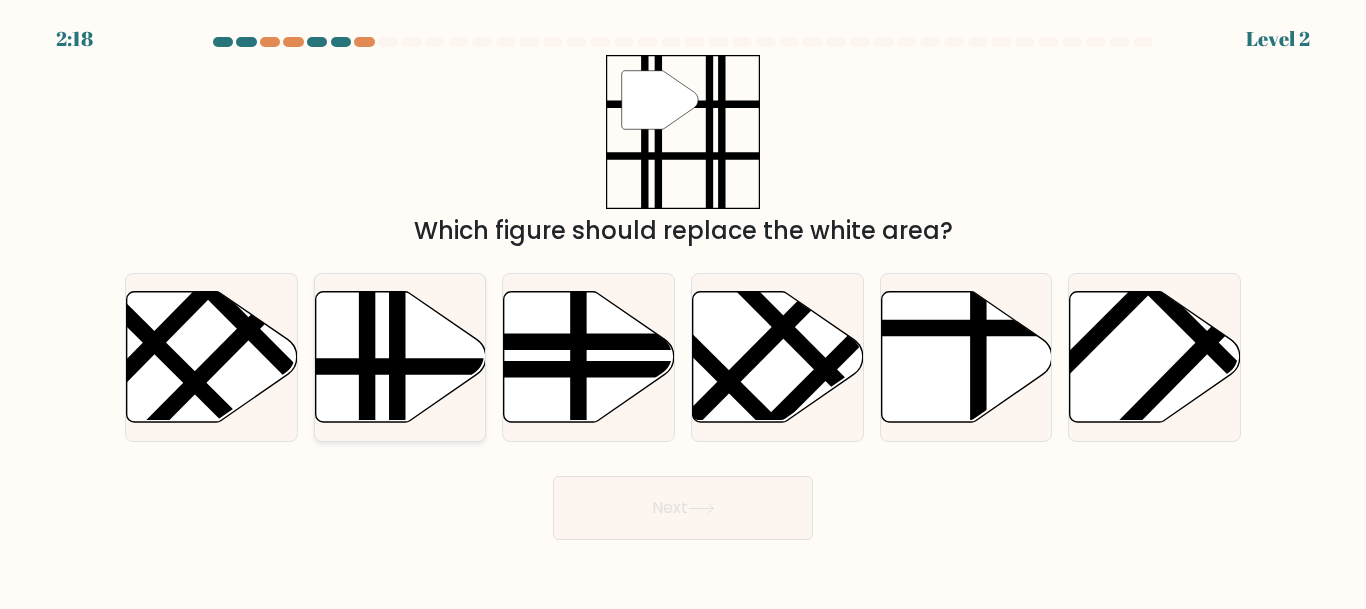 click 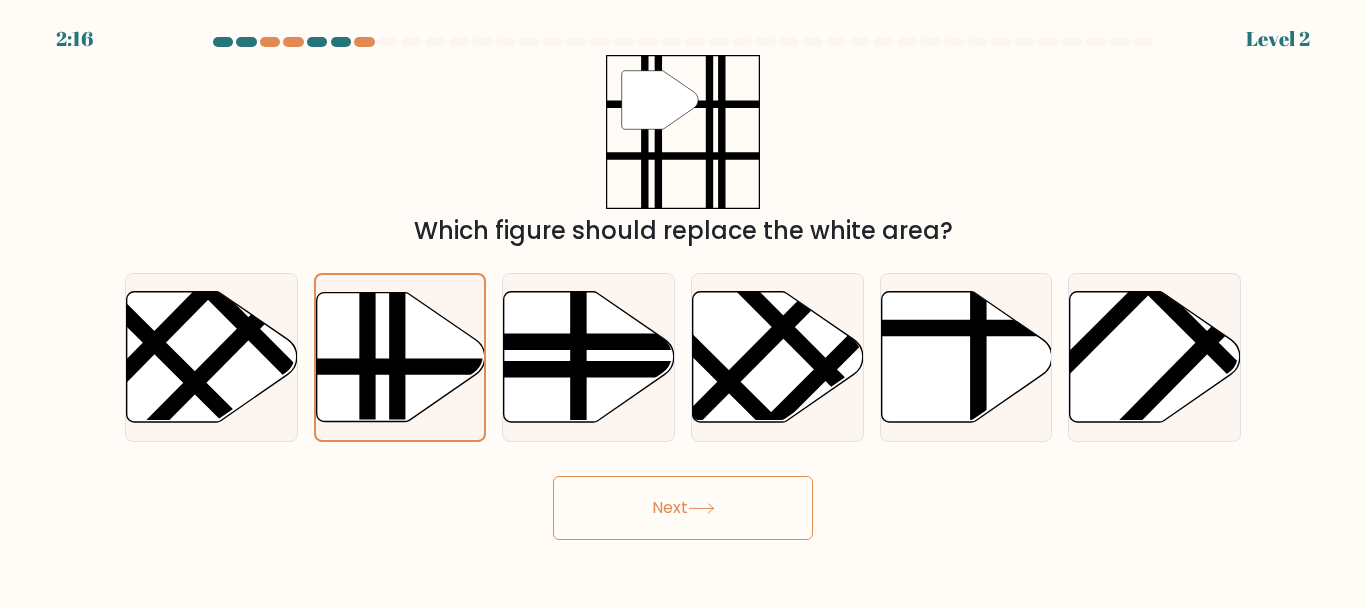 click on "Next" at bounding box center [683, 508] 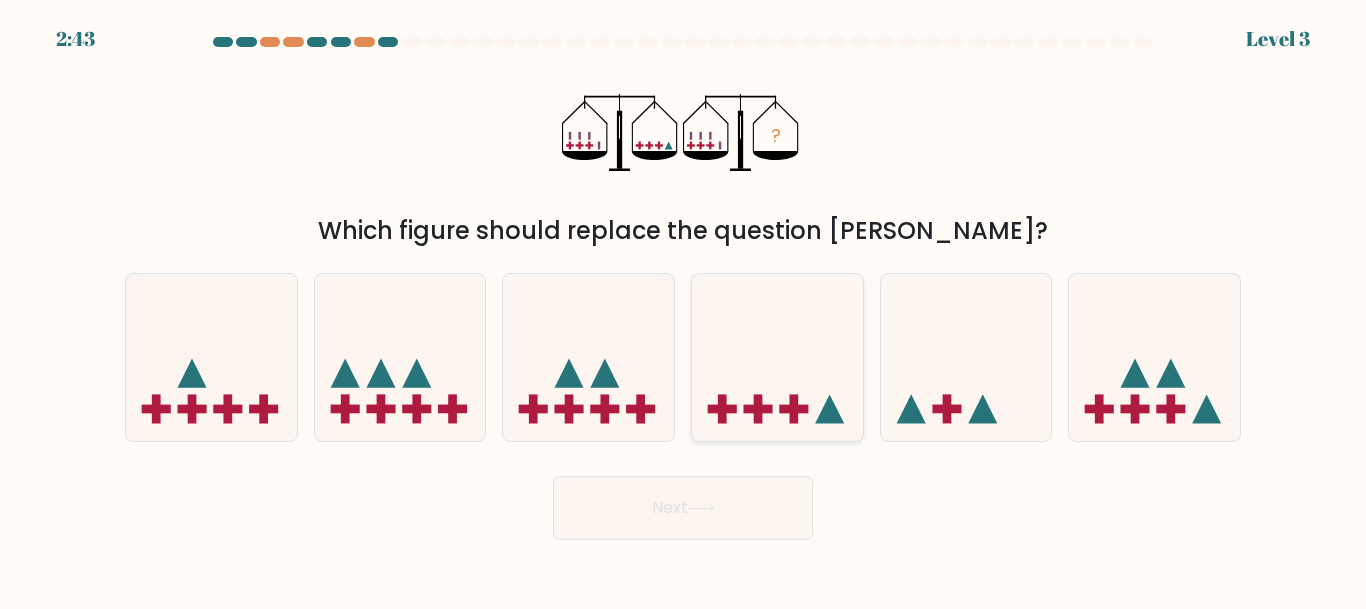click 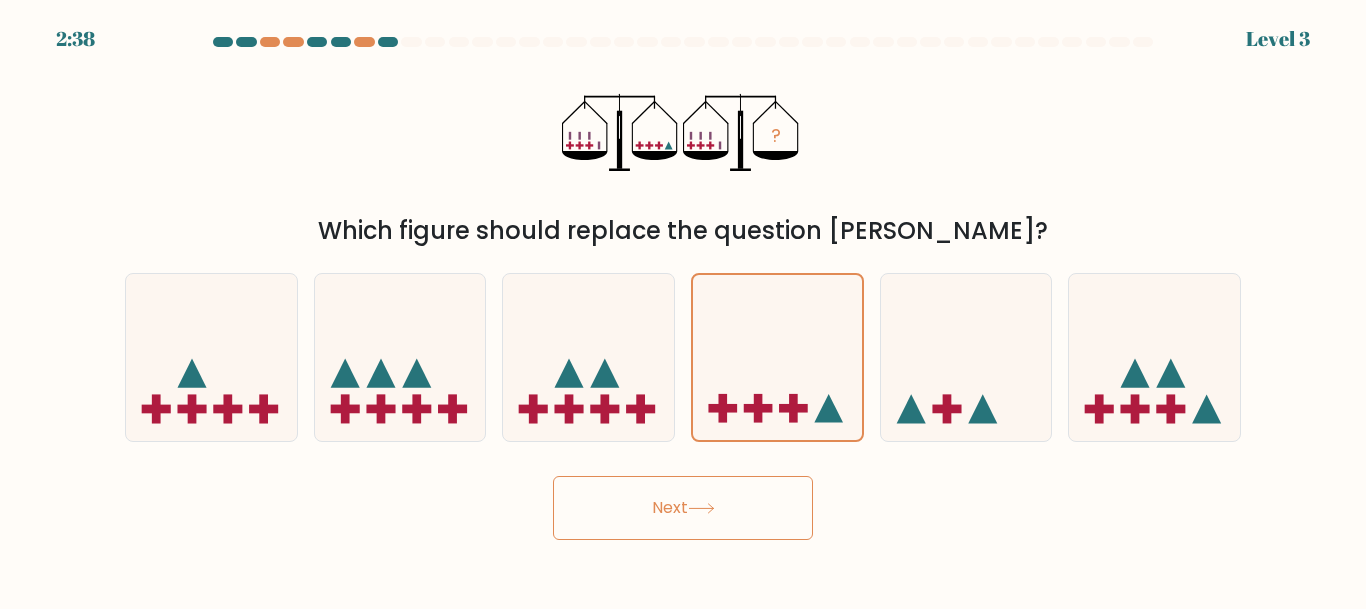 click on "Next" at bounding box center [683, 508] 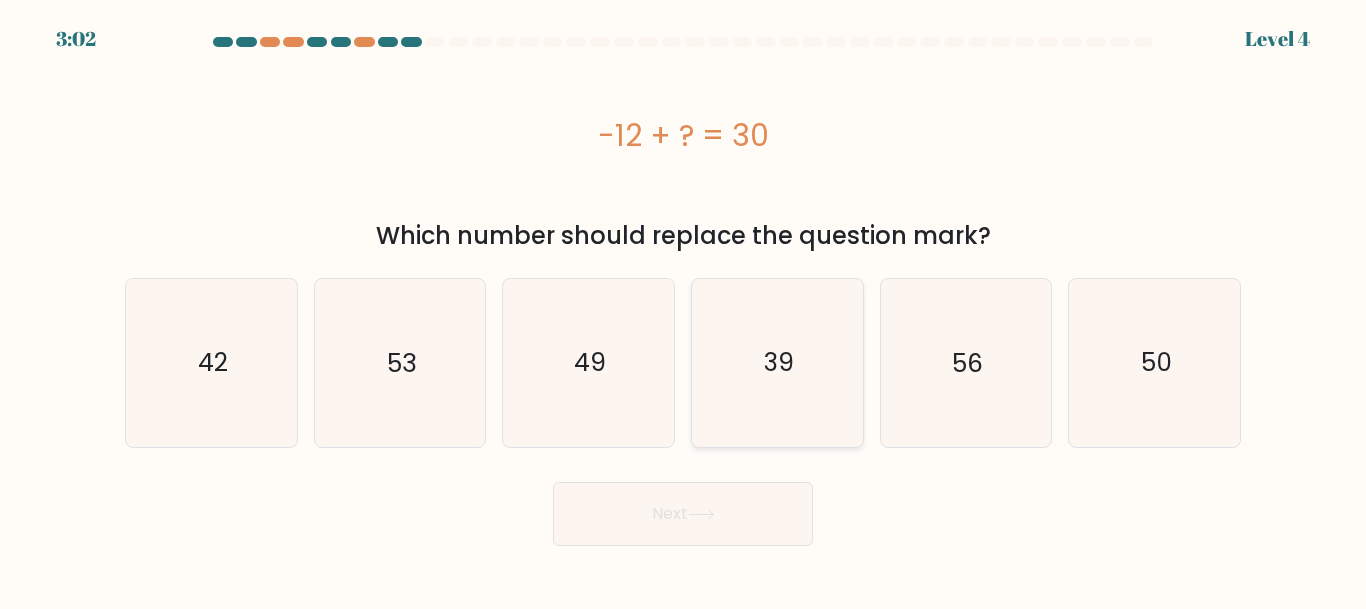click on "39" 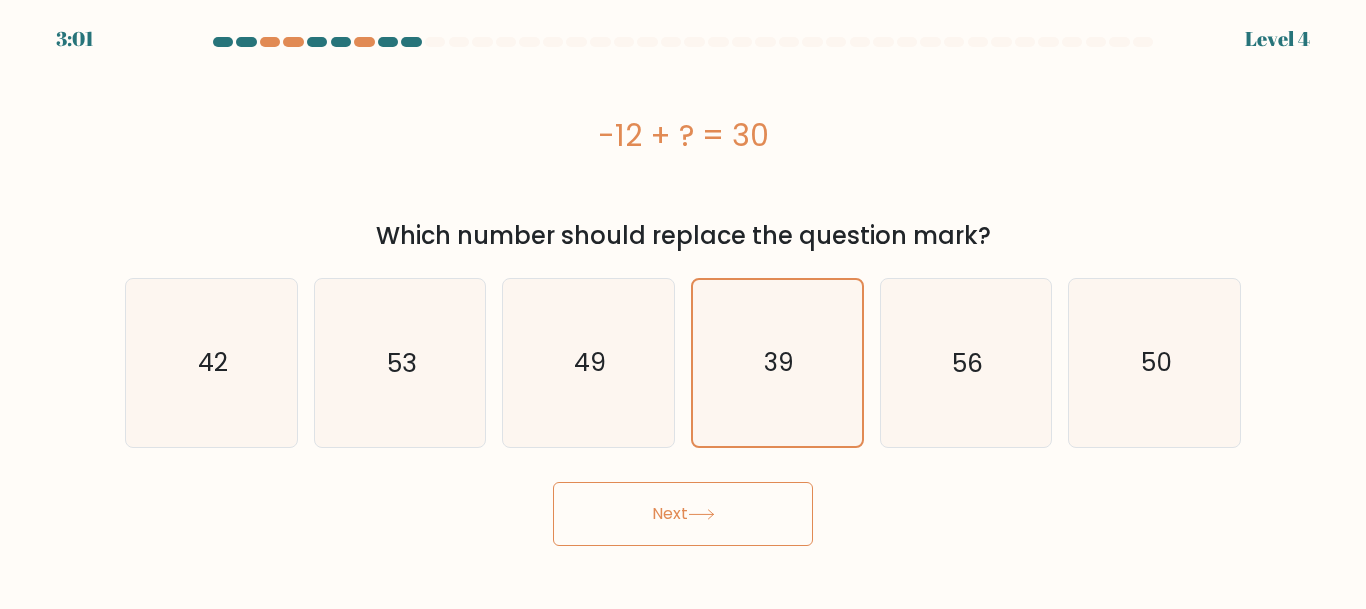 click on "Next" at bounding box center [683, 514] 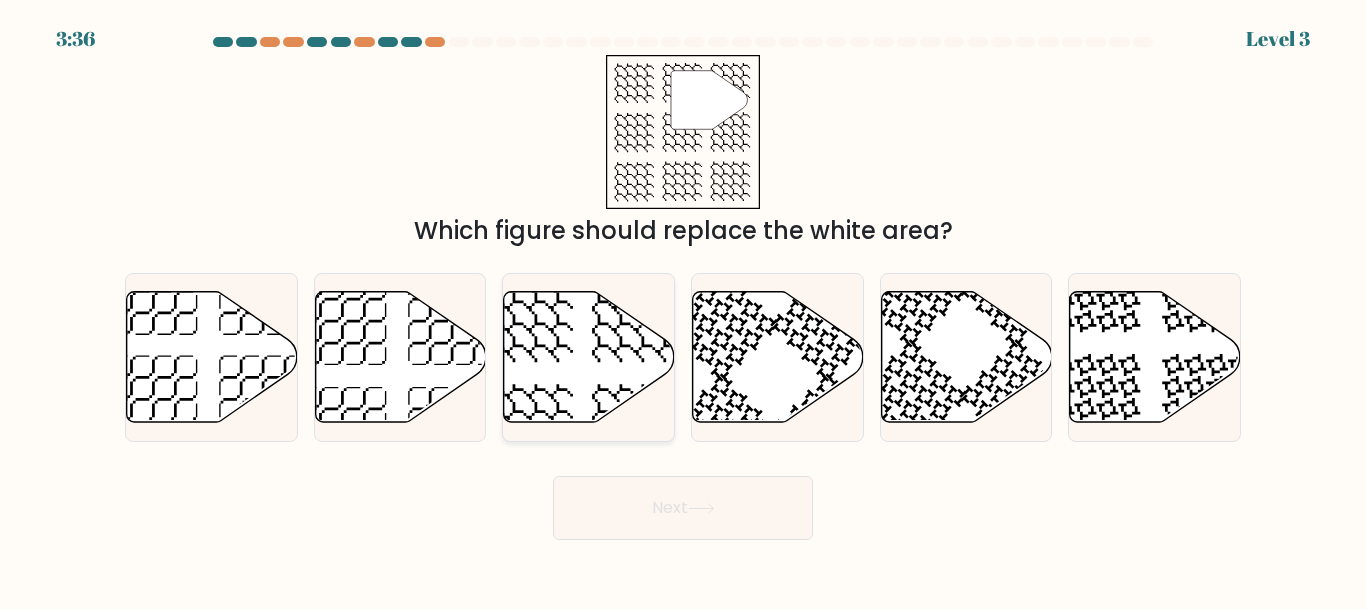 click 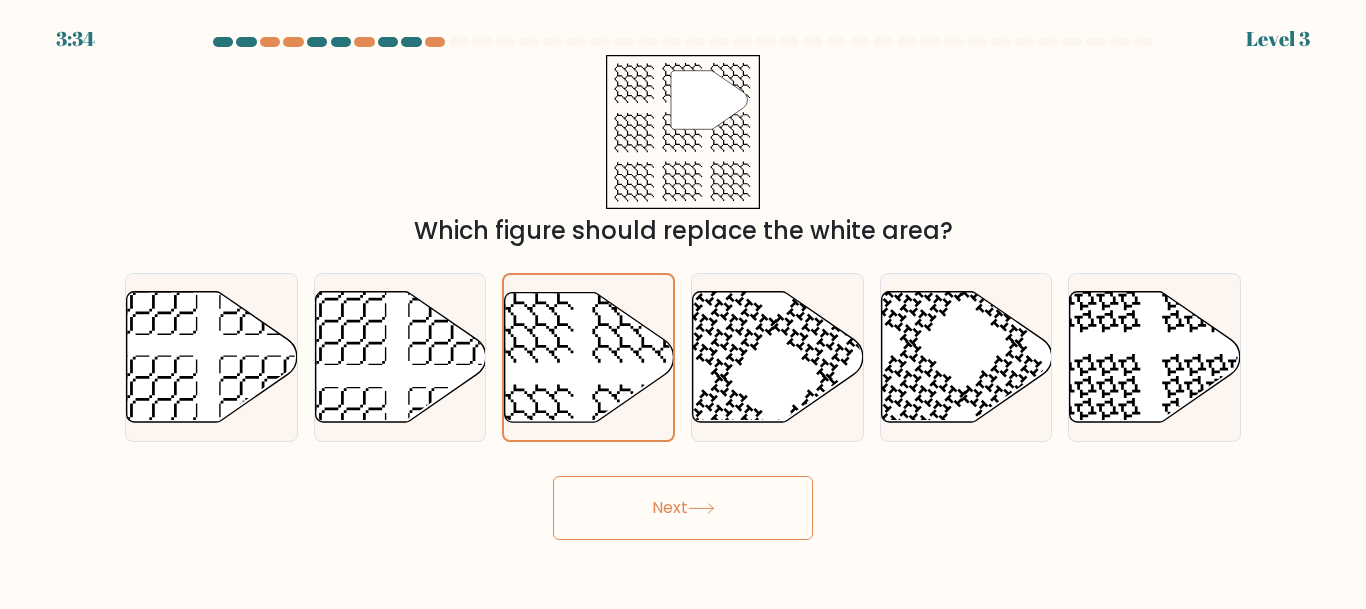 click on "Next" at bounding box center [683, 508] 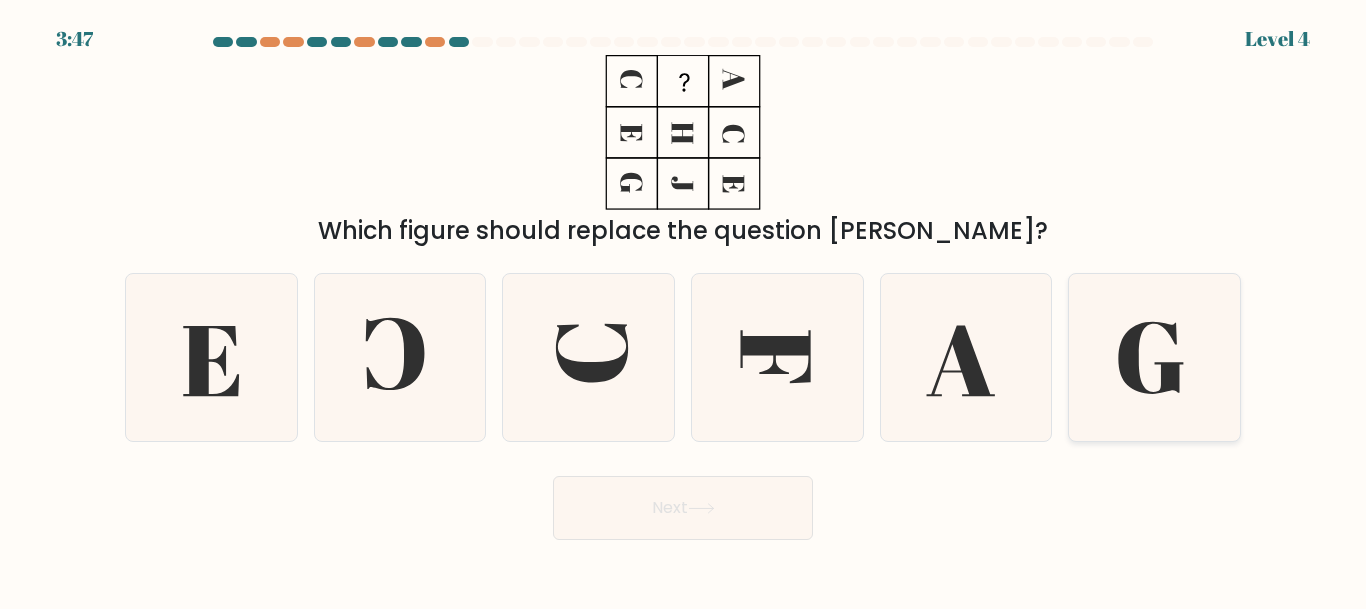 click 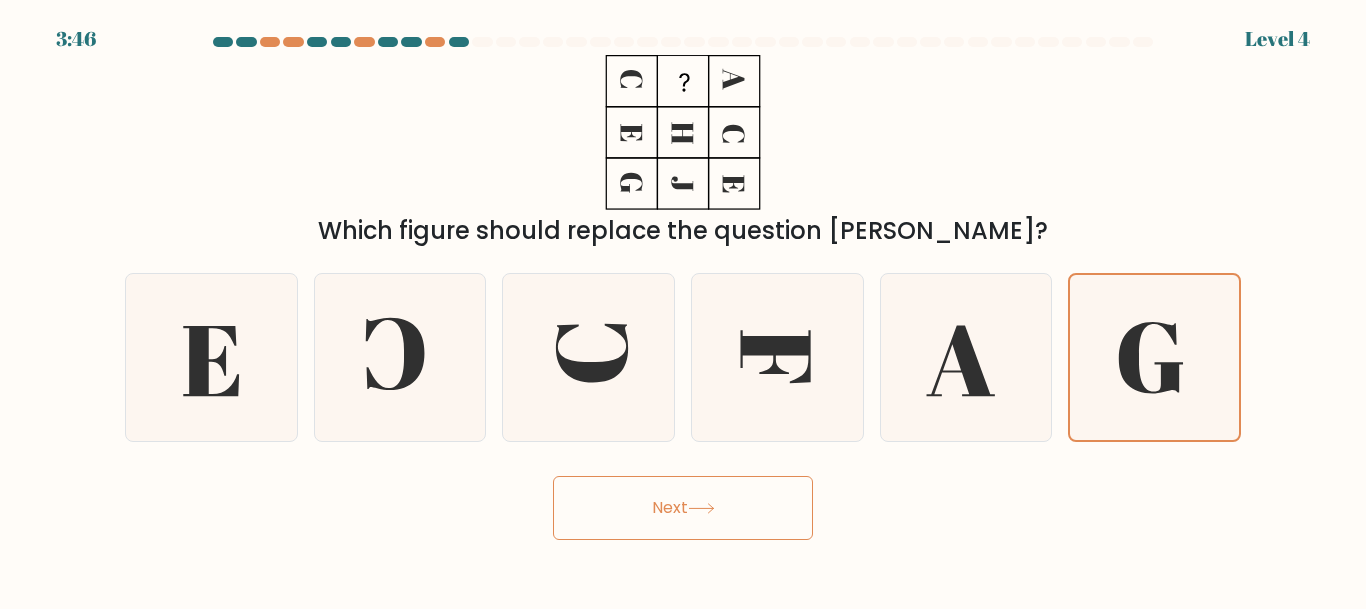 click 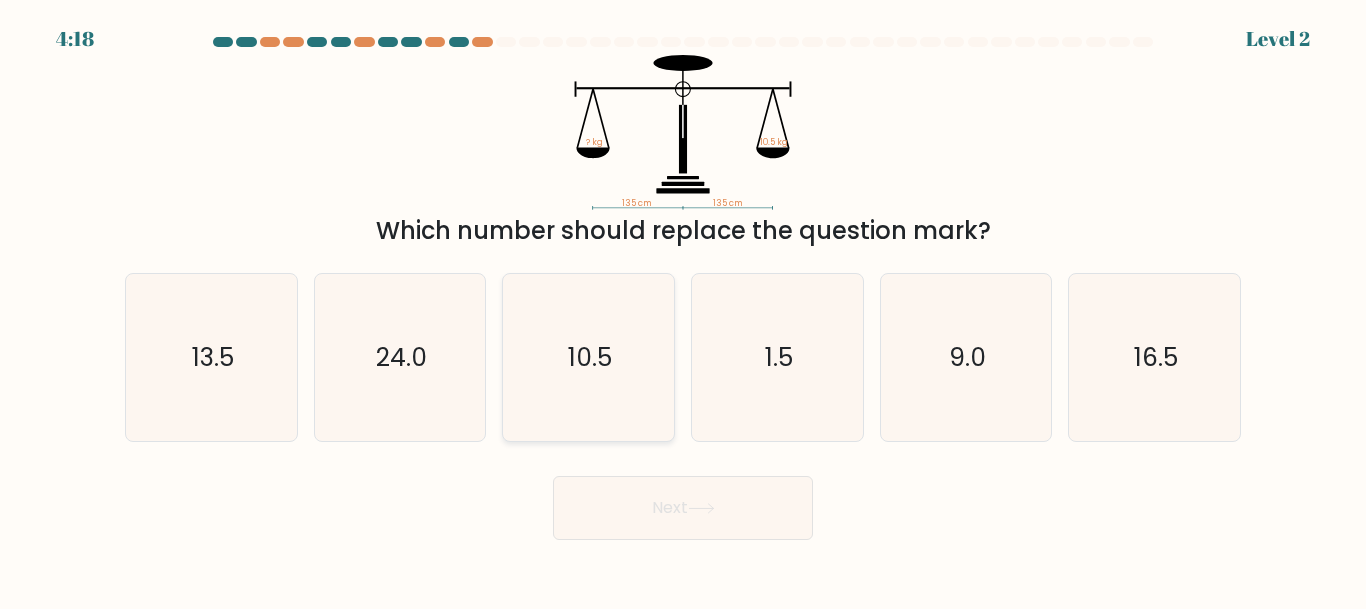 click on "10.5" 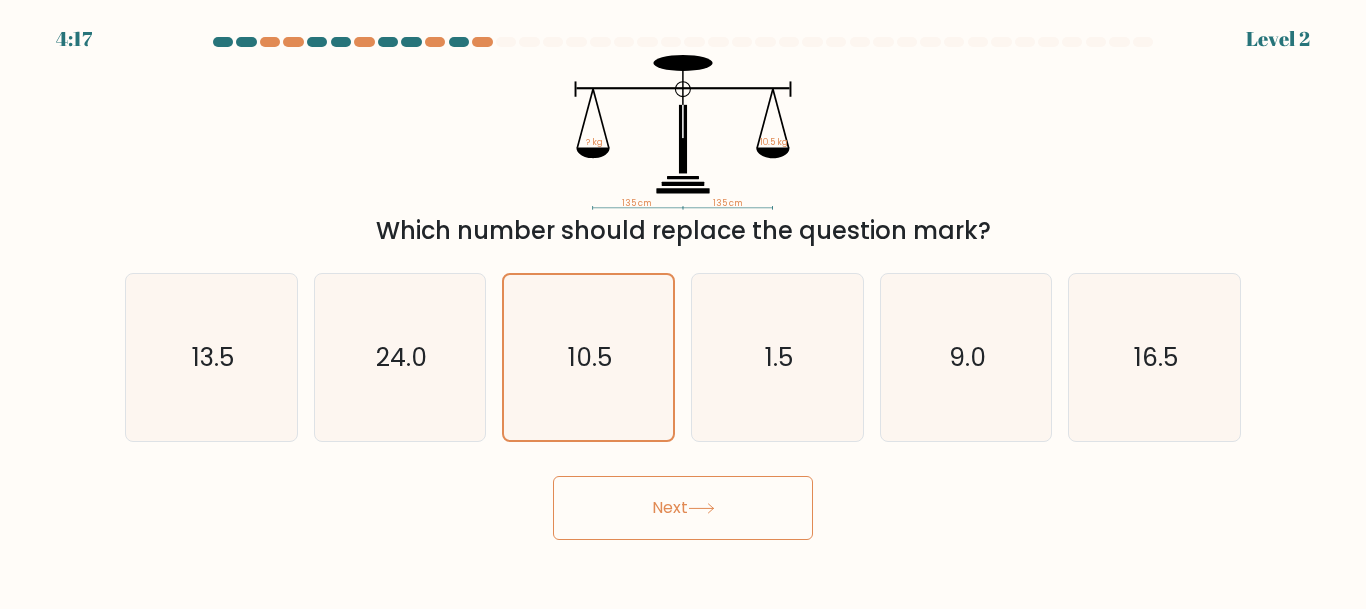 click on "Next" at bounding box center [683, 508] 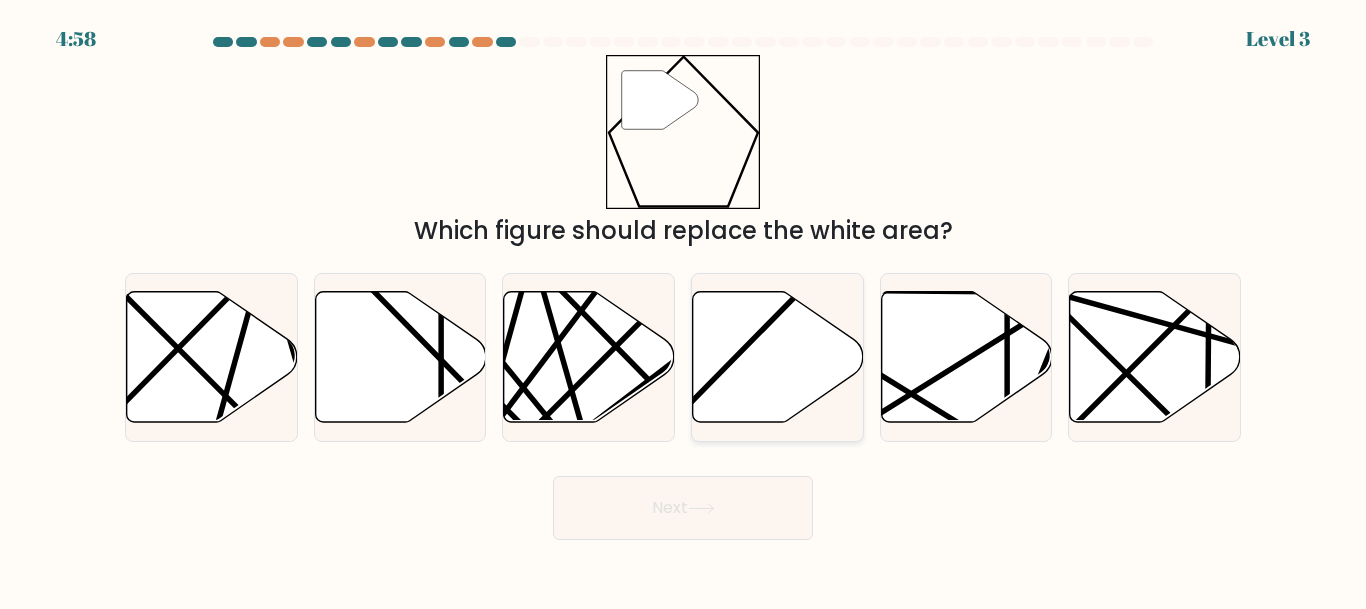 click 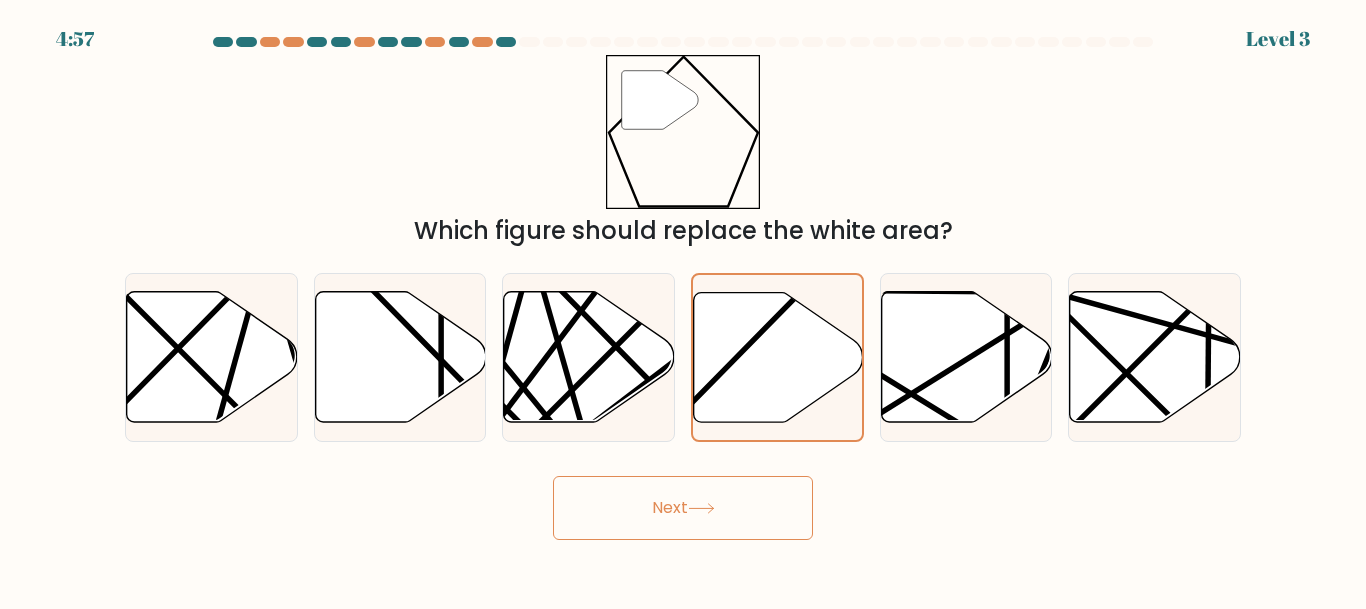 click on "Next" at bounding box center [683, 508] 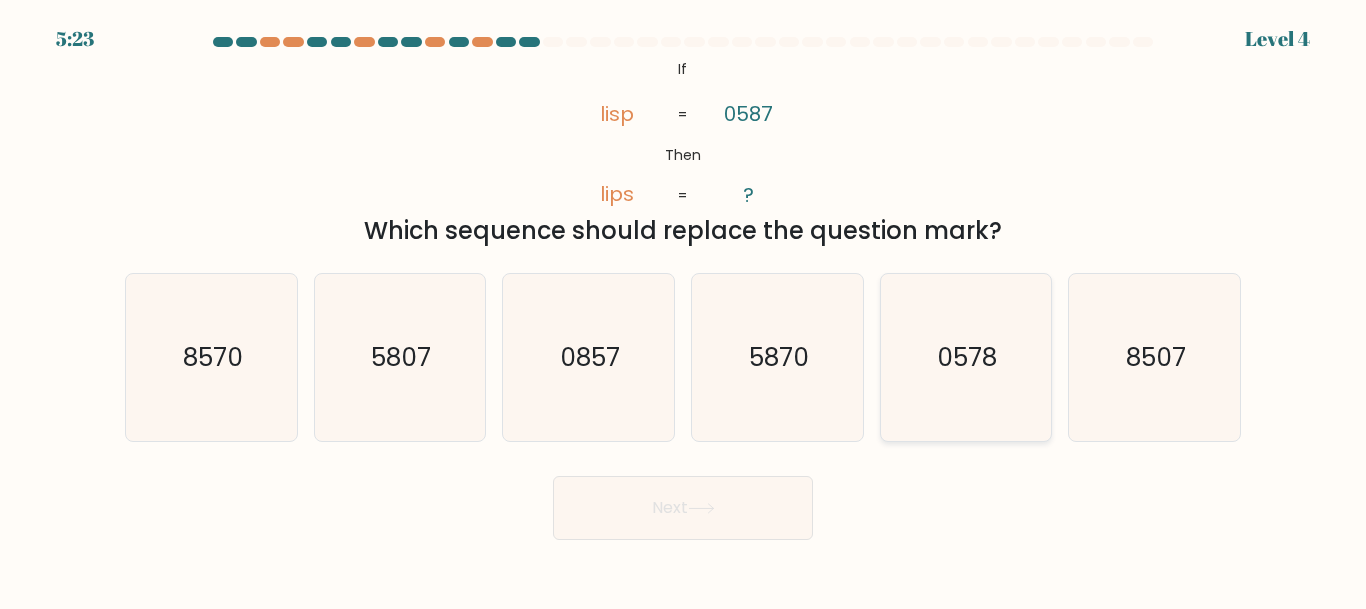 click on "0578" 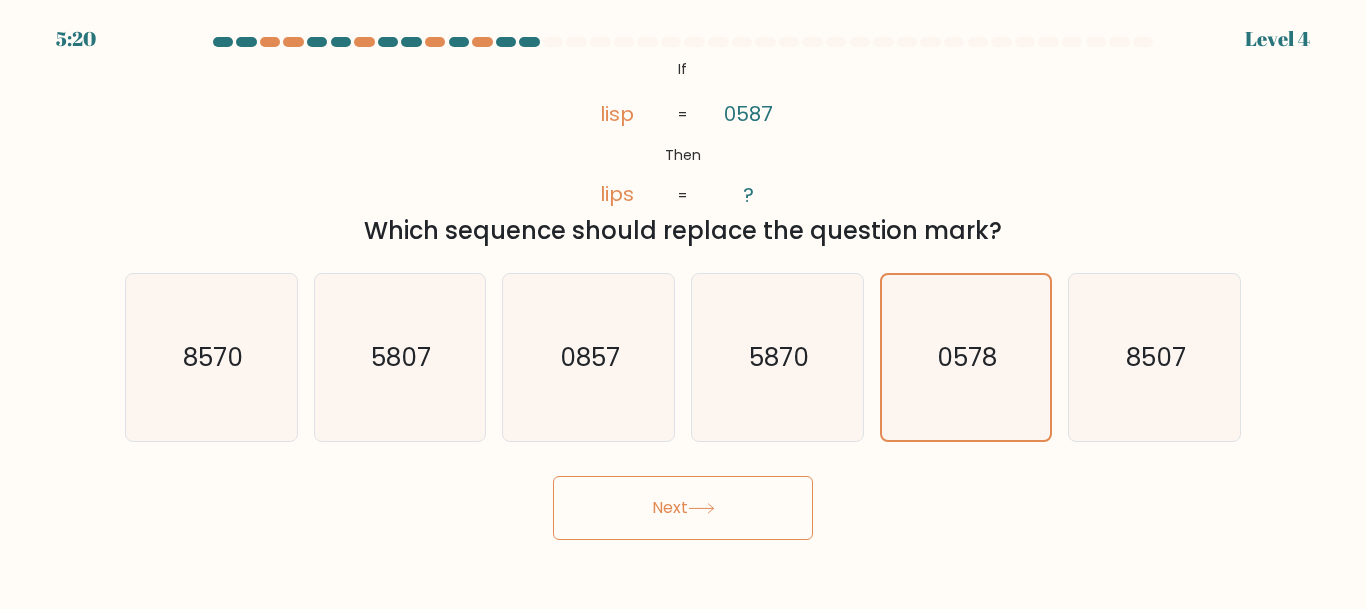 click on "Next" at bounding box center [683, 508] 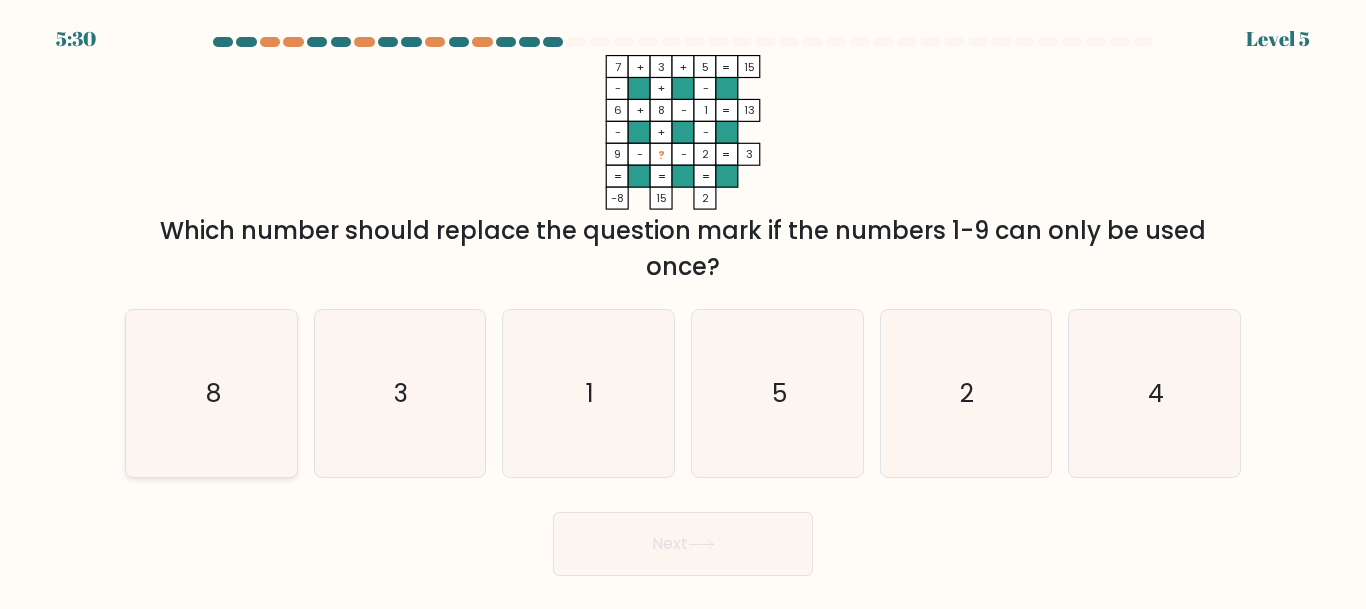 click on "8" 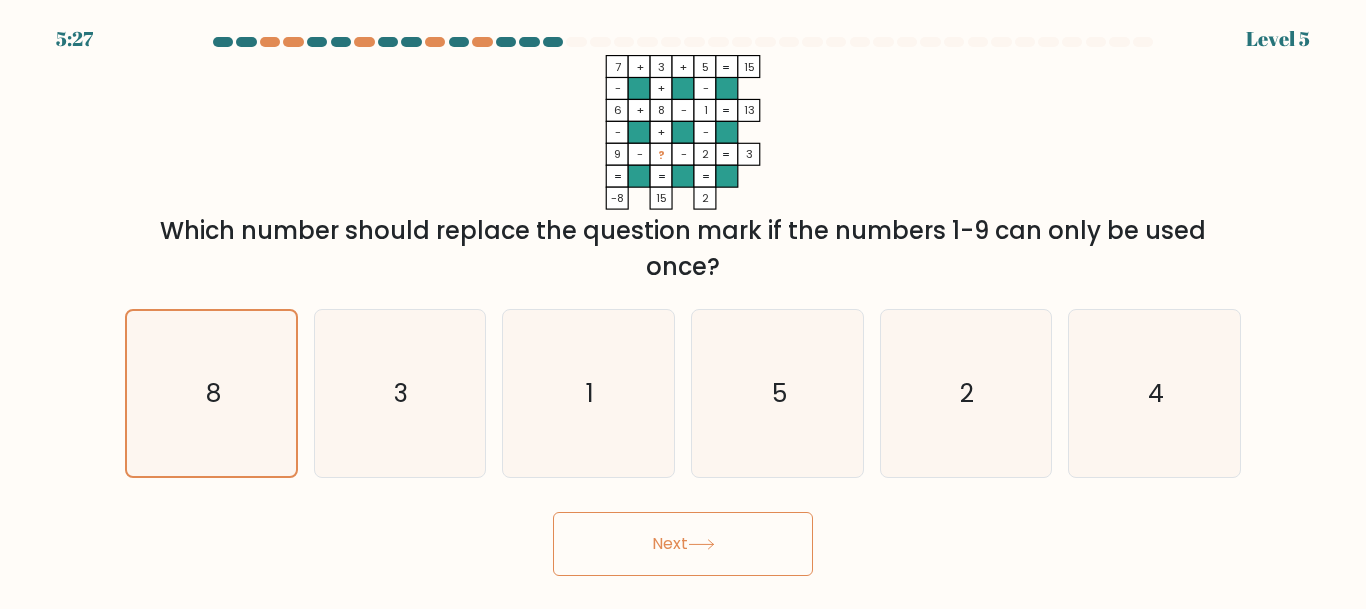 click on "Next" at bounding box center (683, 544) 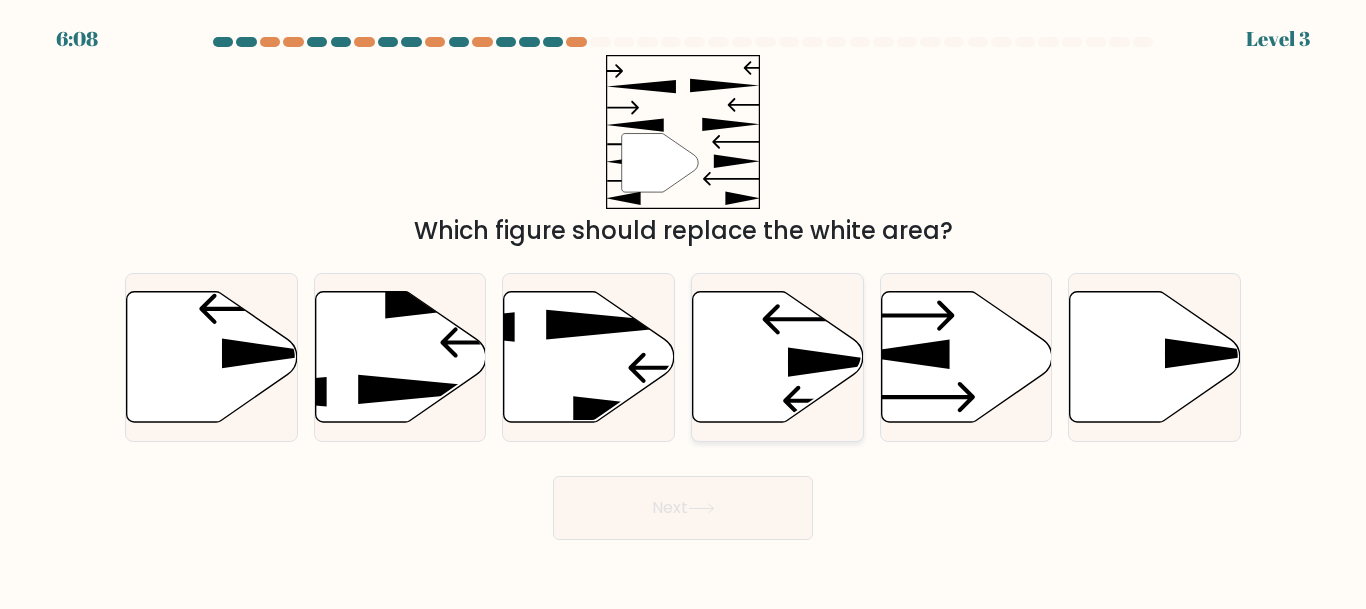 click 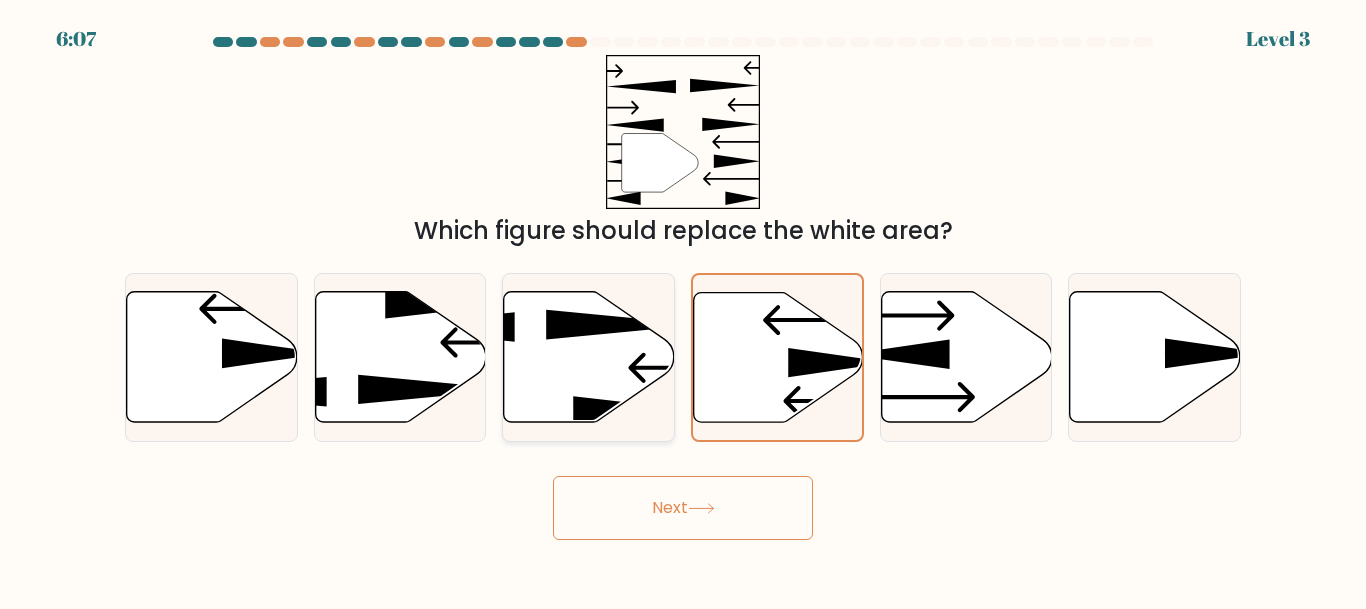 click 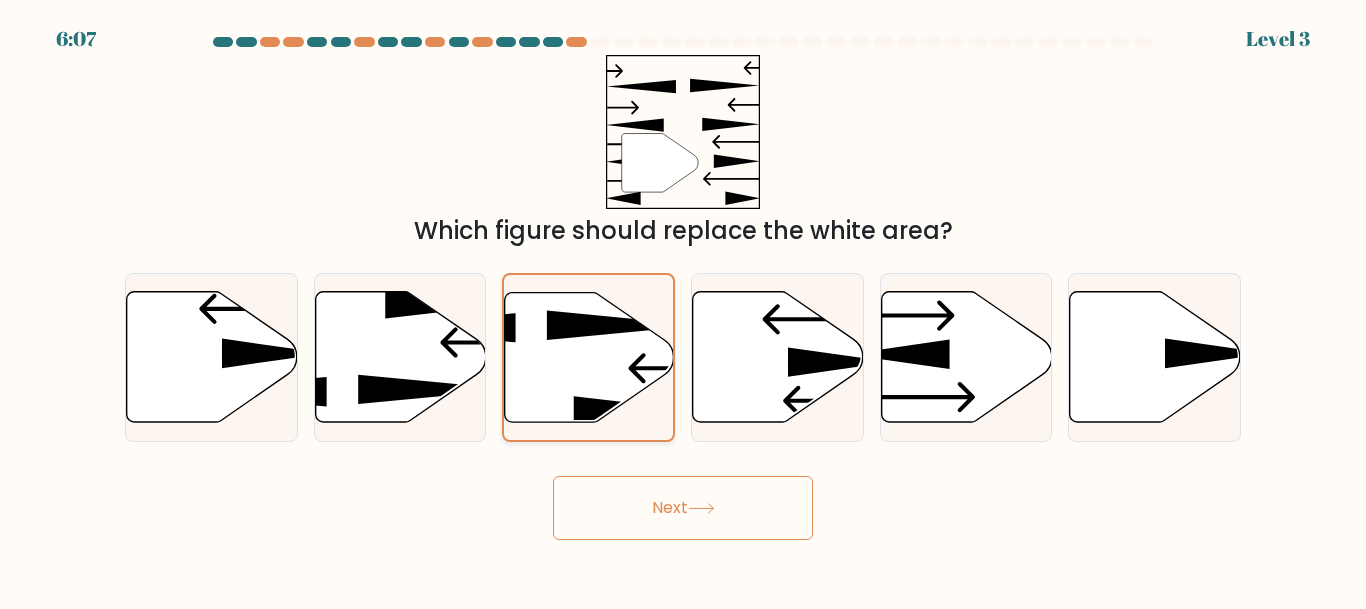 click 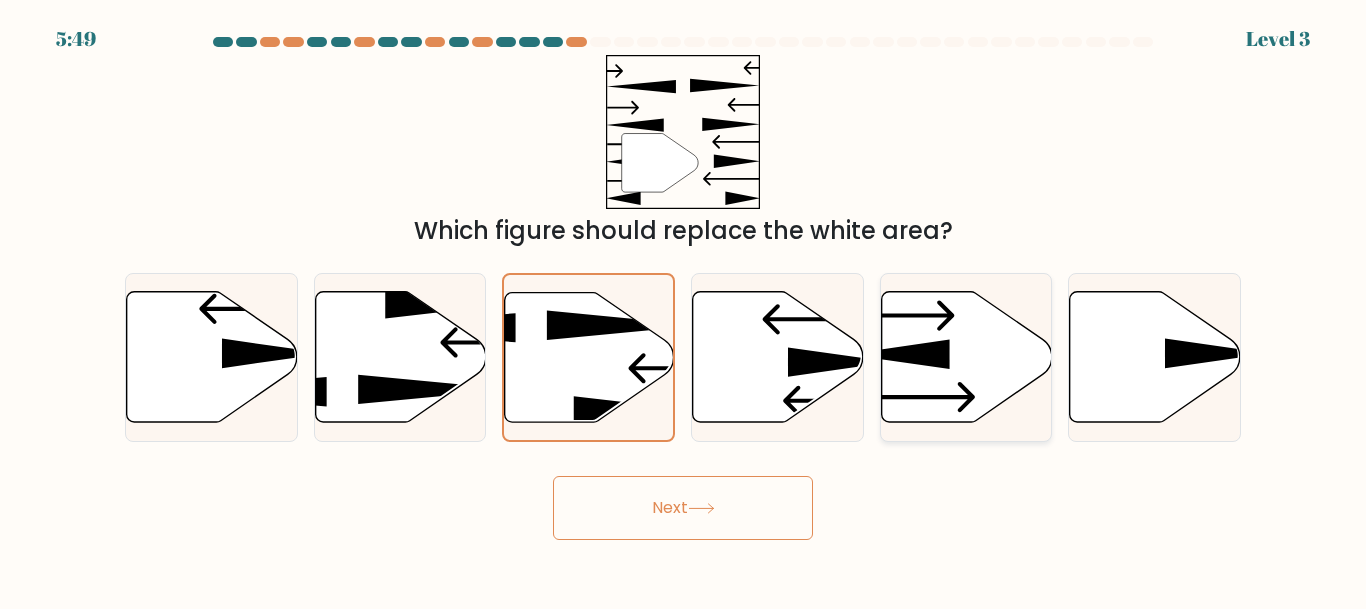 click 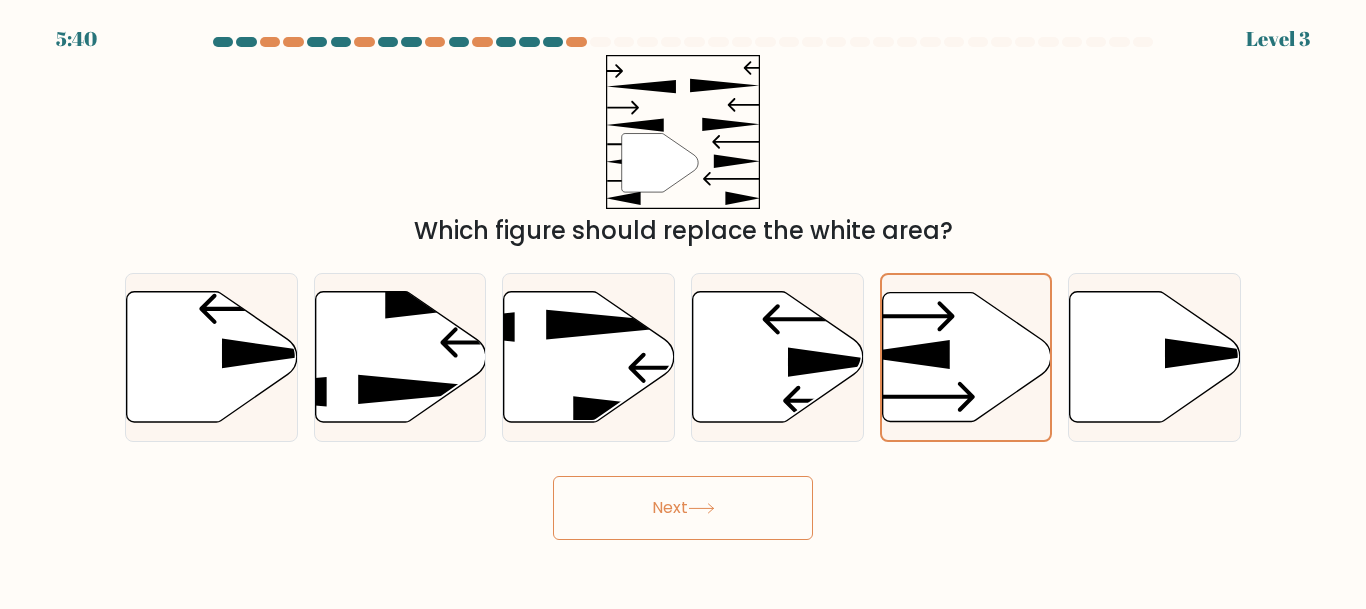 click on "Next" at bounding box center (683, 508) 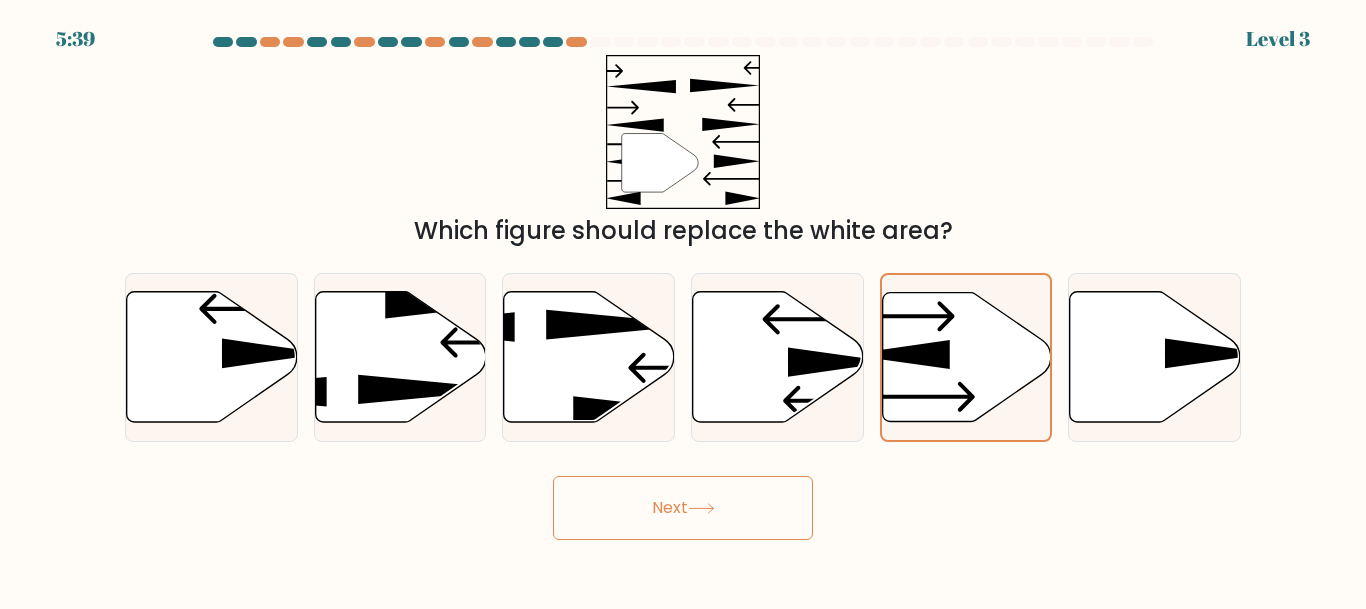click on "Next" at bounding box center (683, 508) 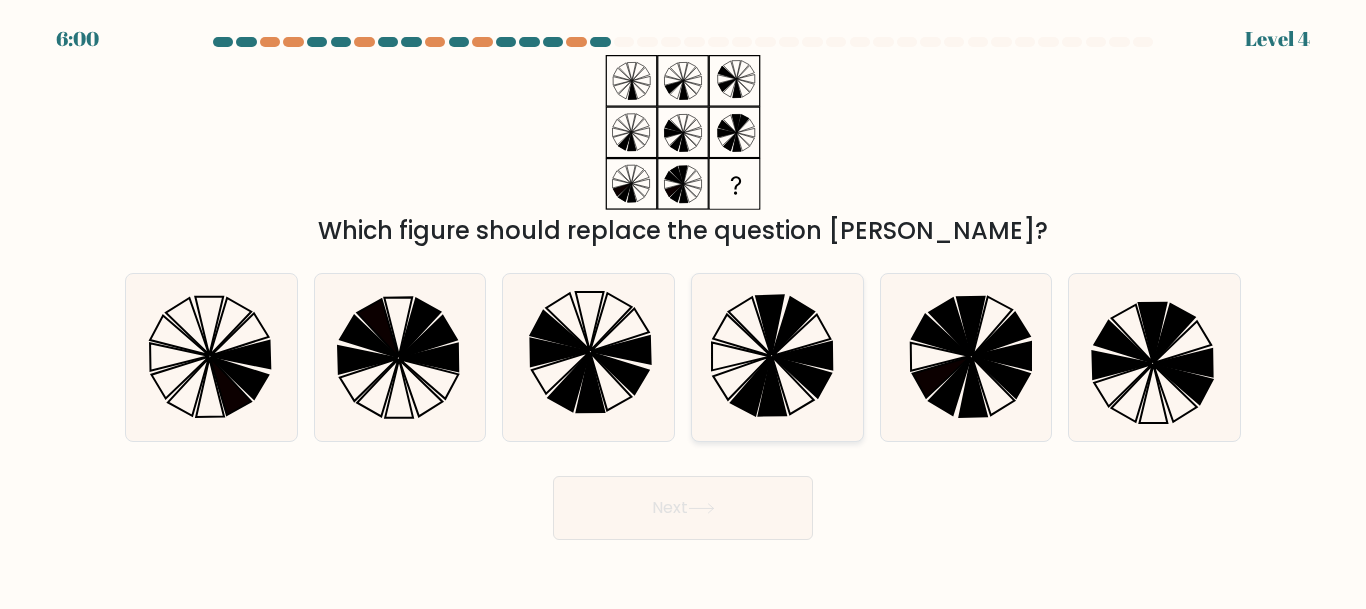 click 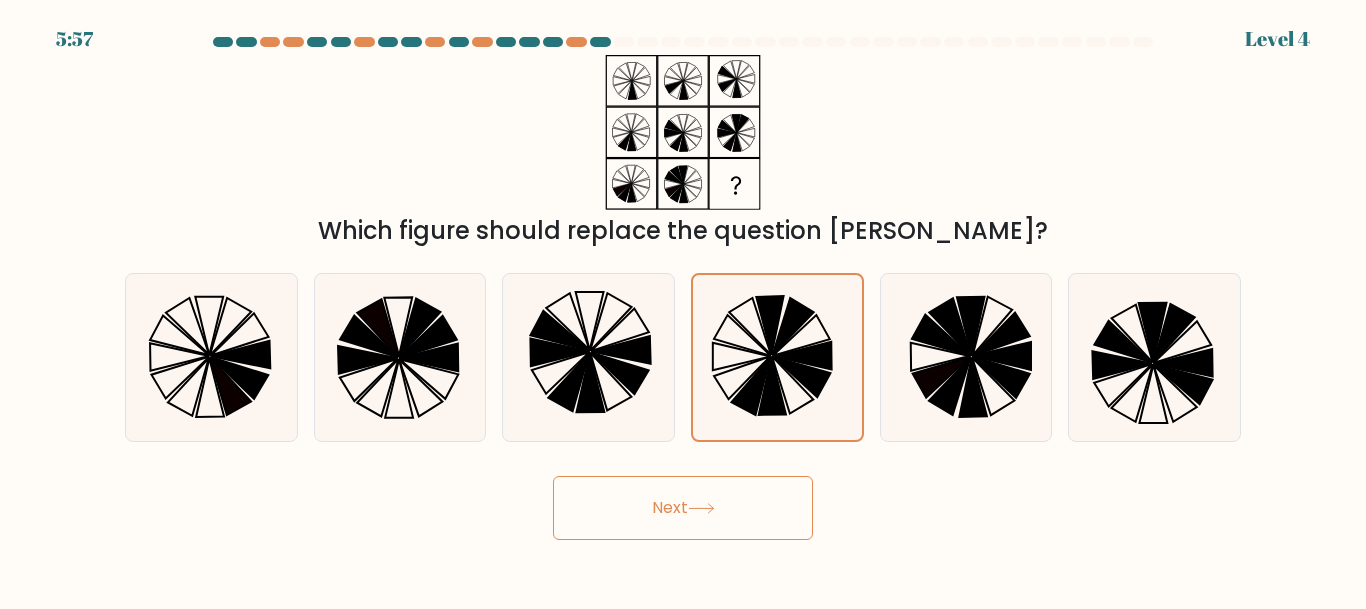 click on "Next" at bounding box center (683, 508) 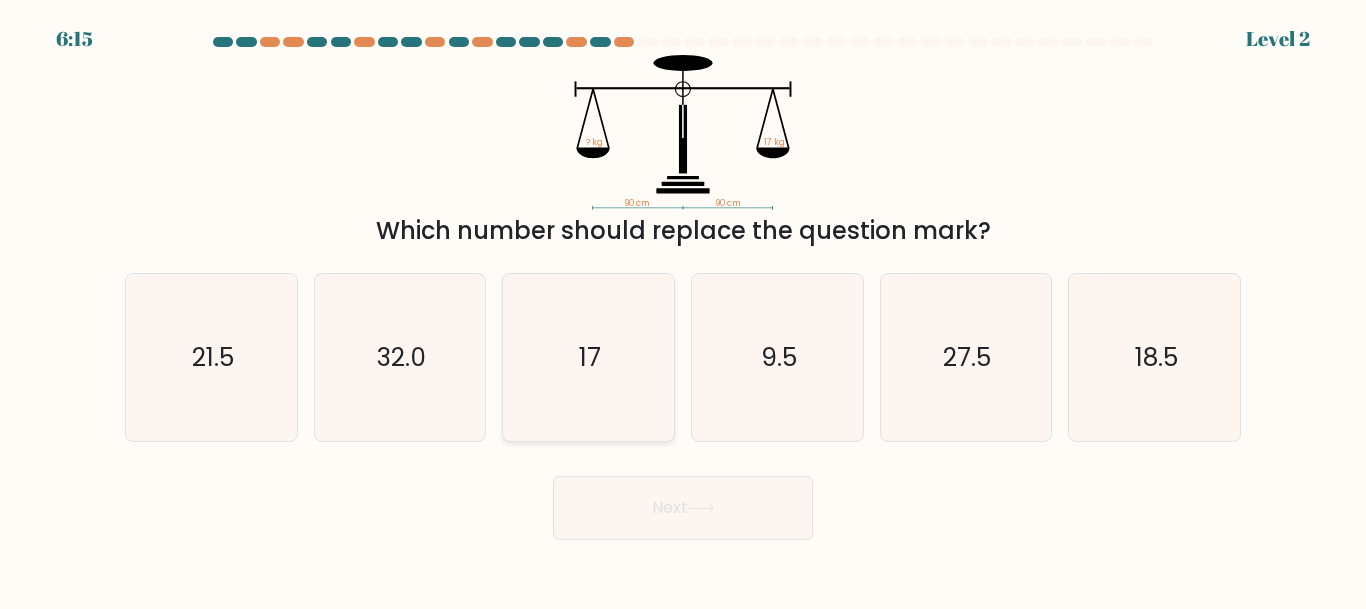 click on "17" 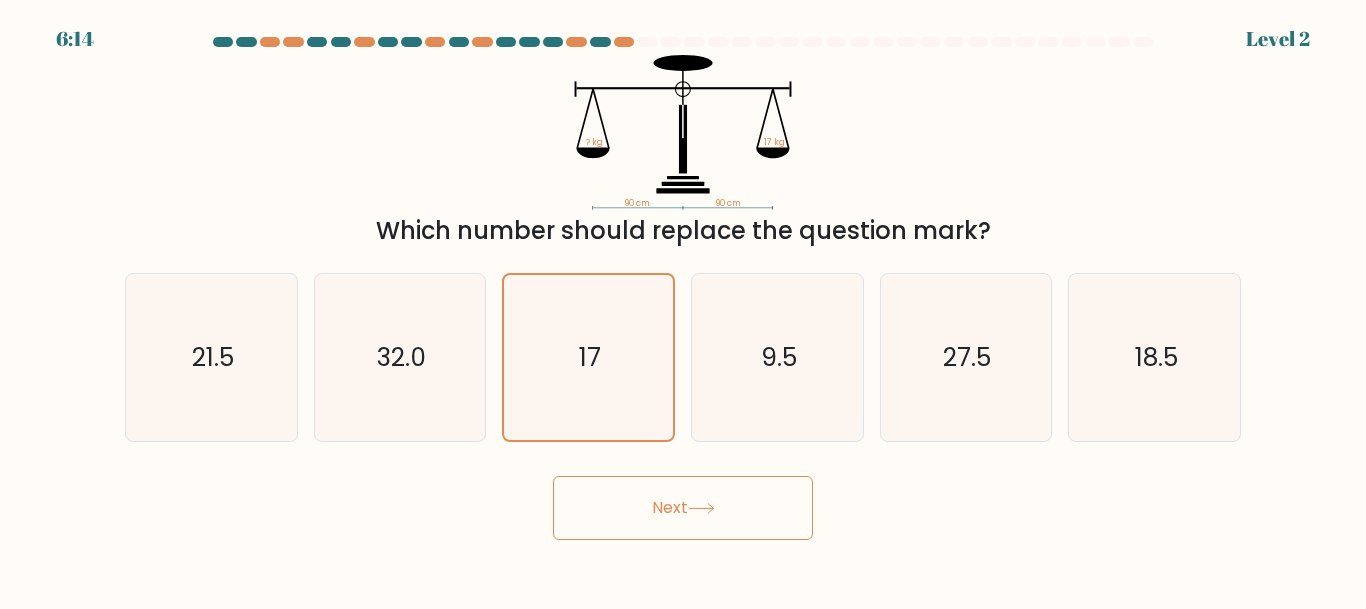 click on "Next" at bounding box center (683, 508) 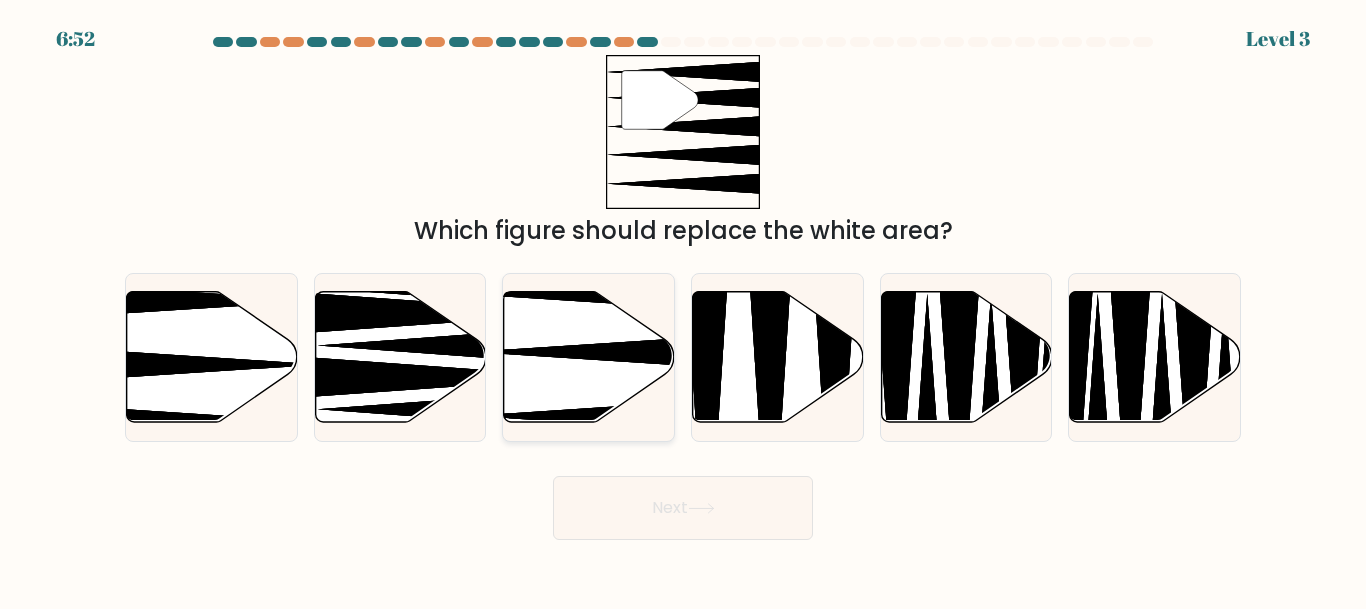 click 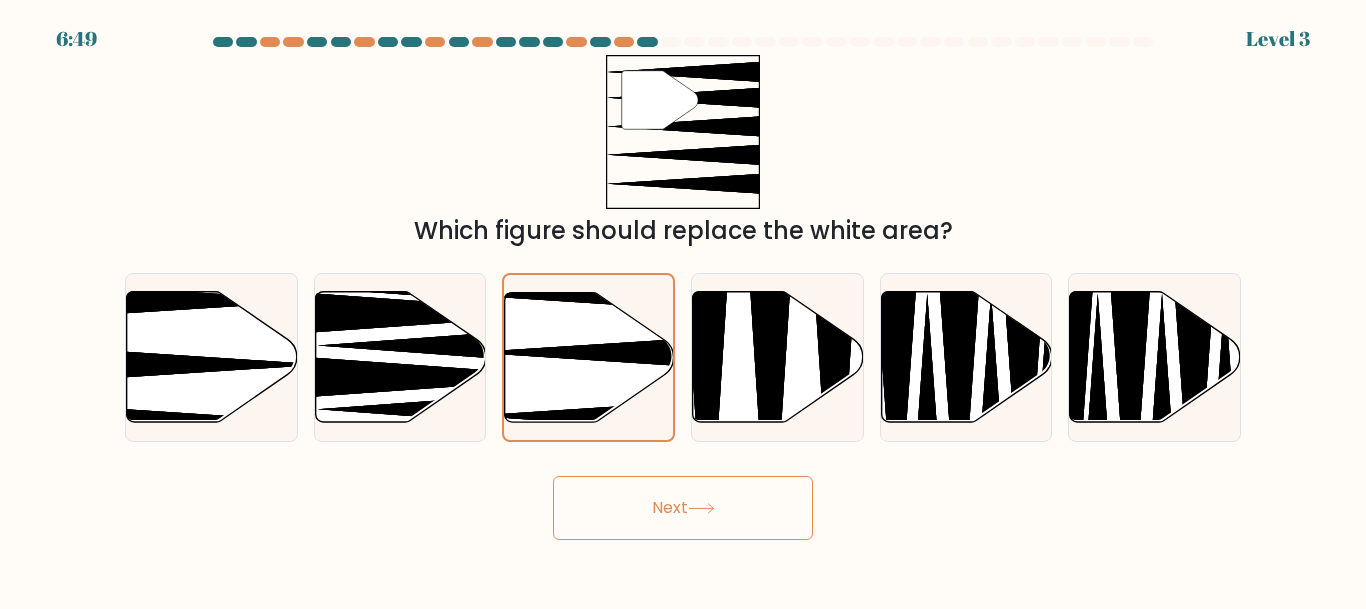 click on "Next" at bounding box center (683, 508) 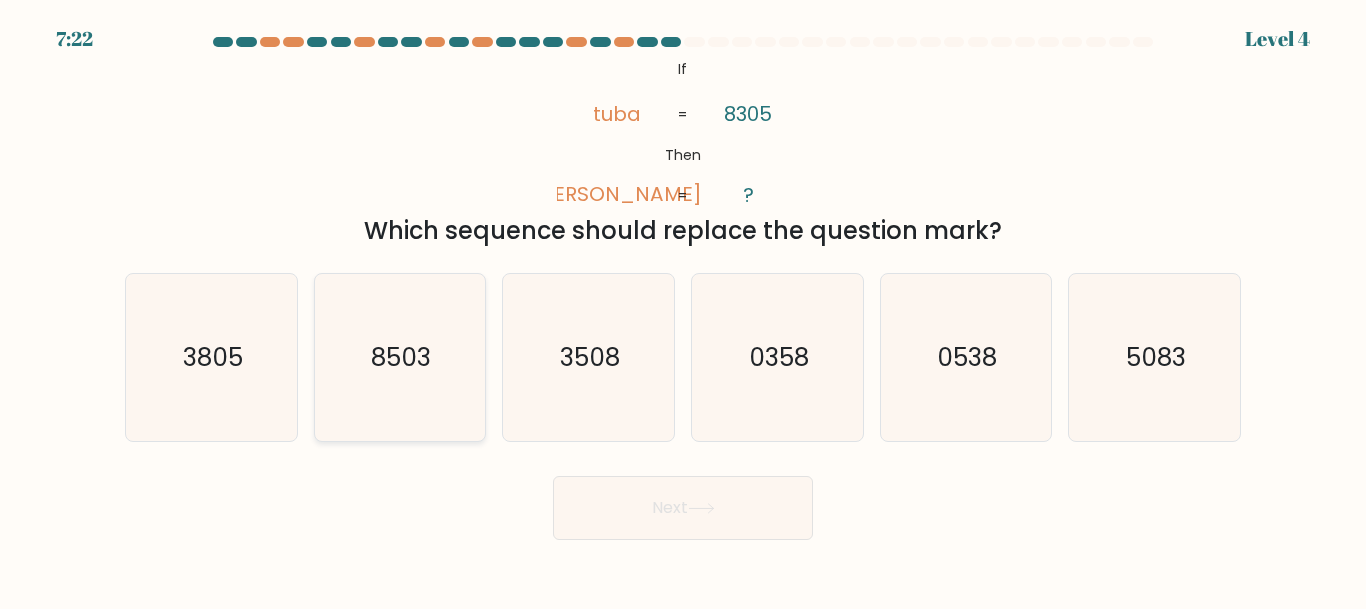 click on "8503" 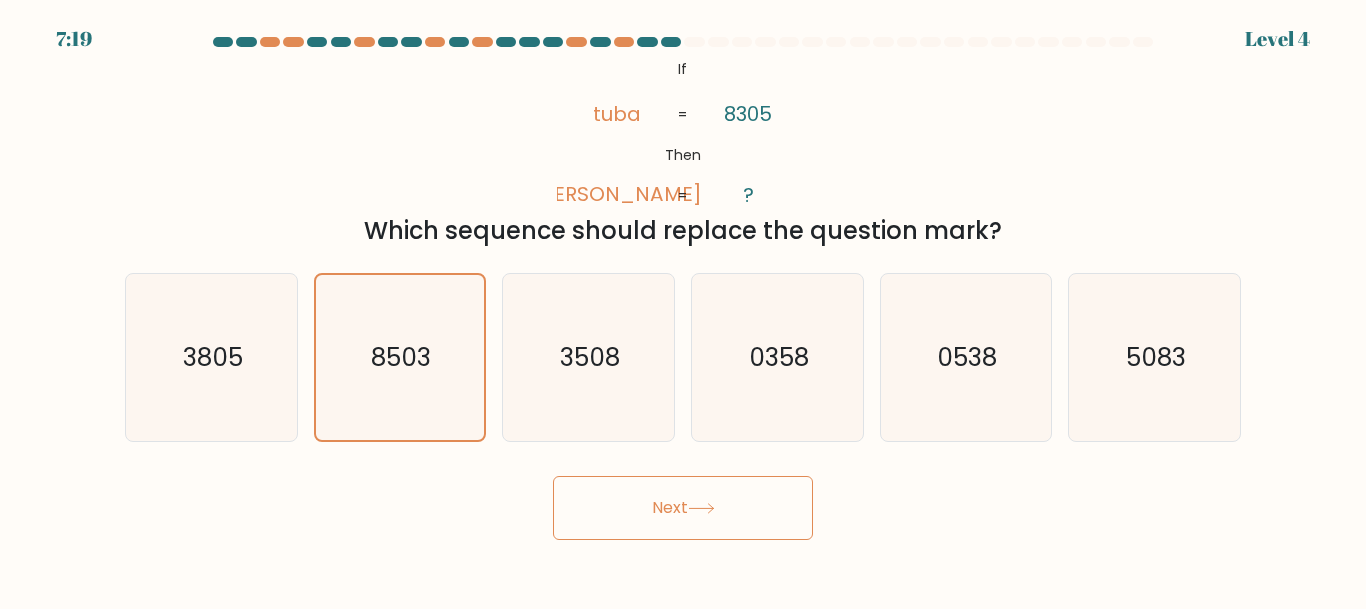 click on "Next" at bounding box center (683, 508) 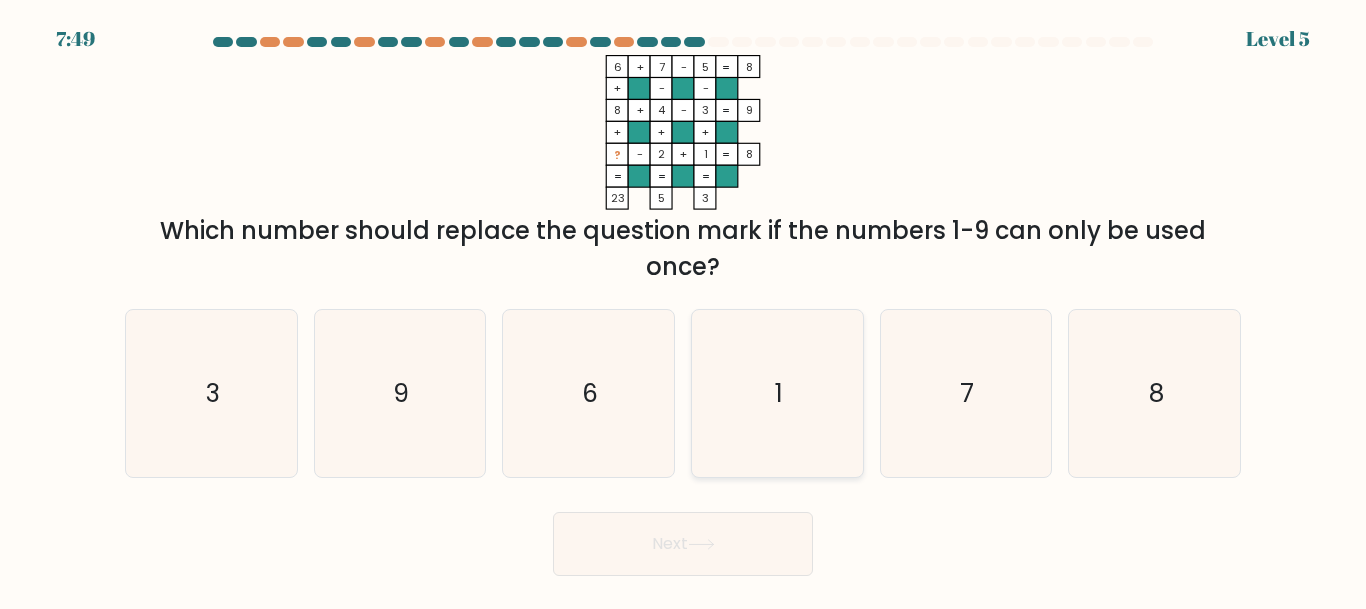 click on "1" 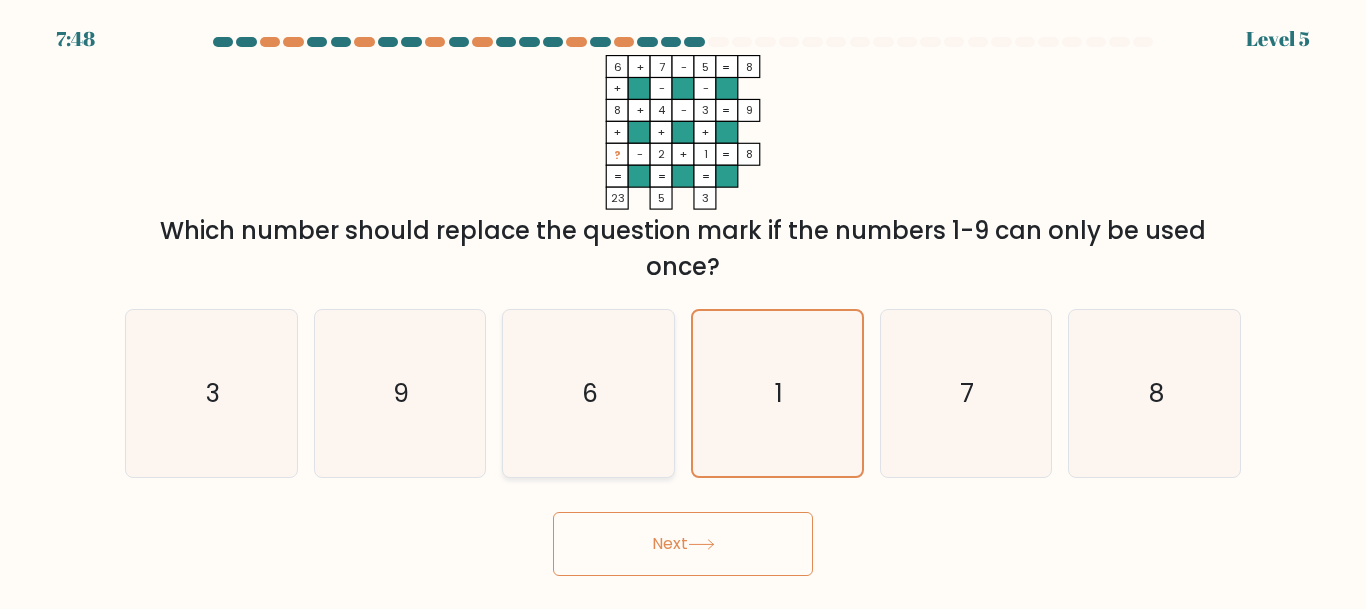 click on "6" 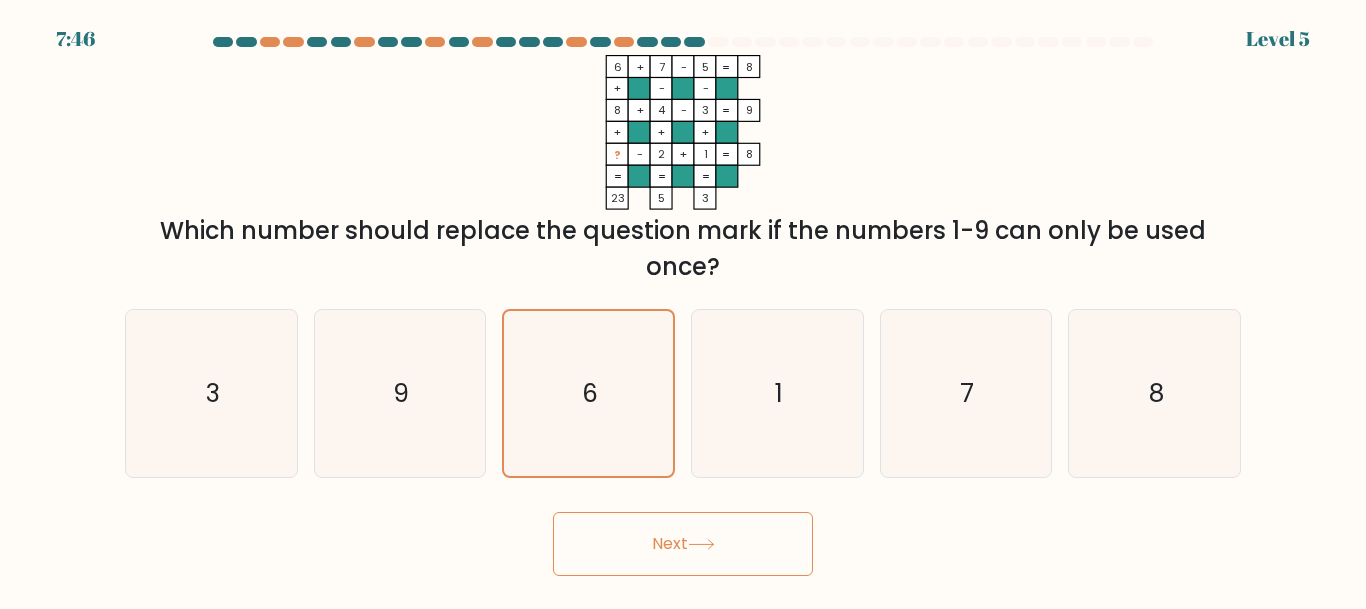click 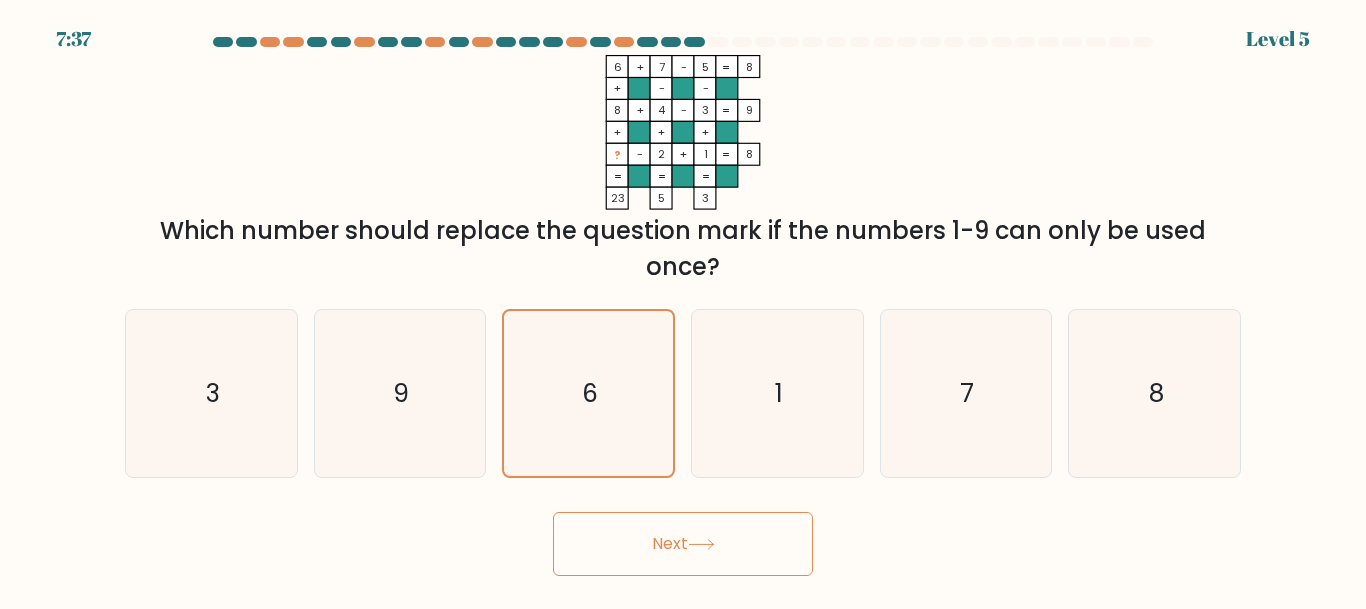 click on "?" 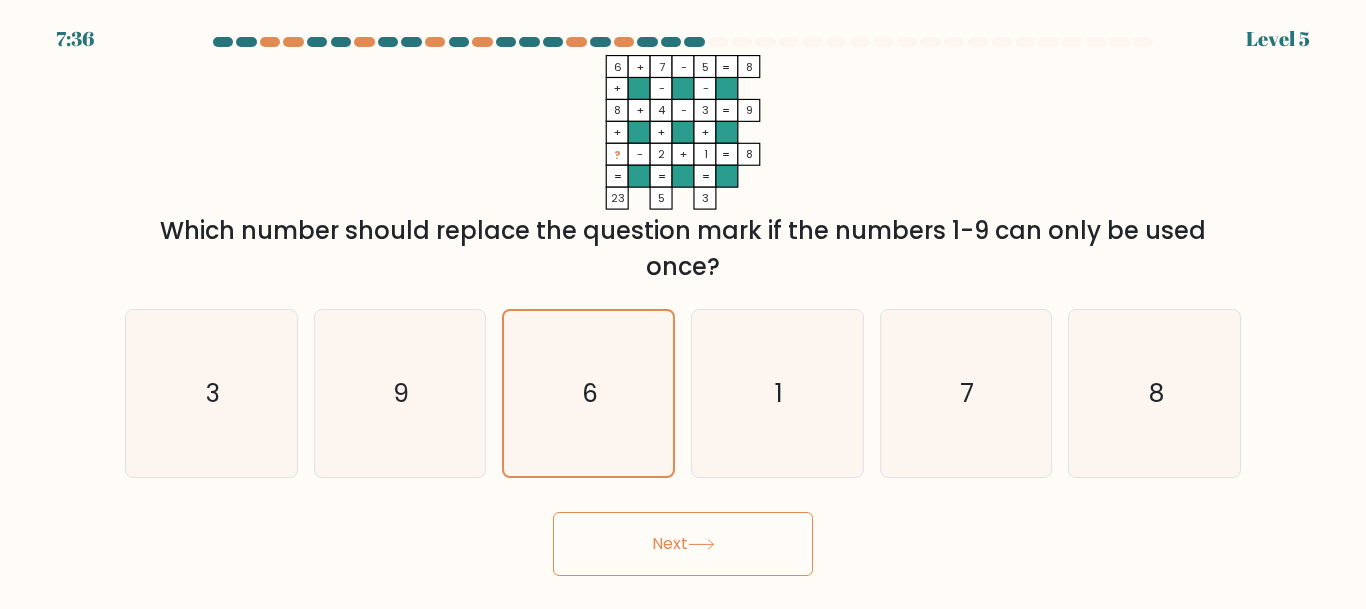 click 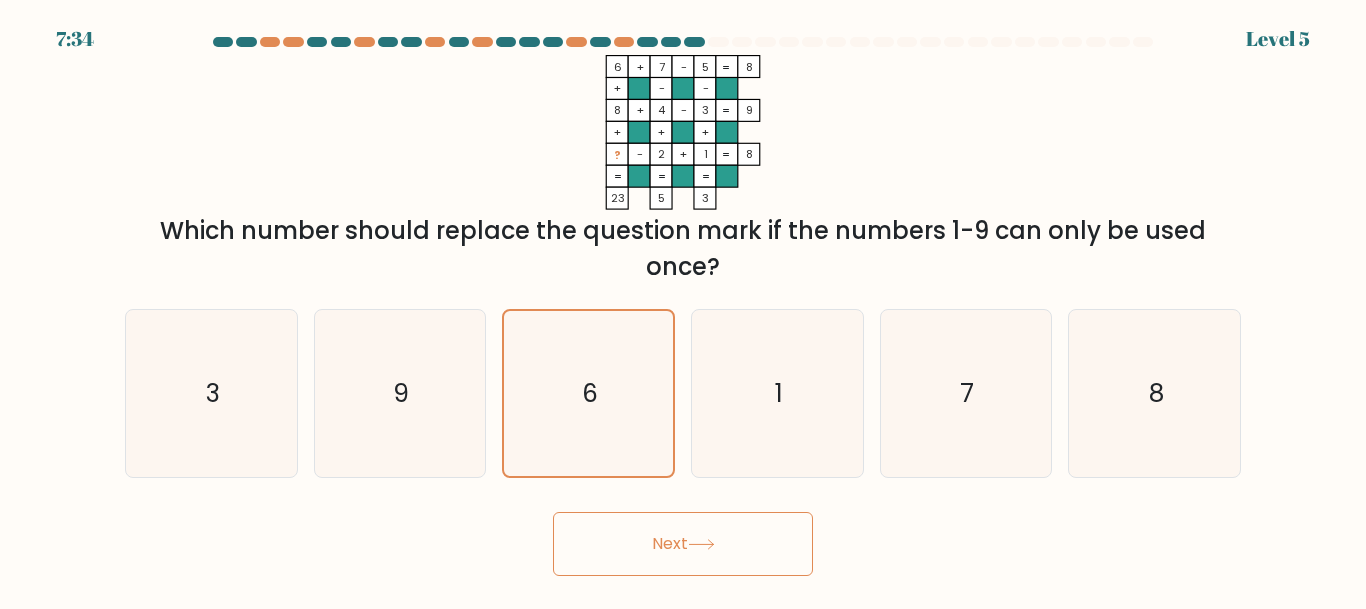 click on "?" 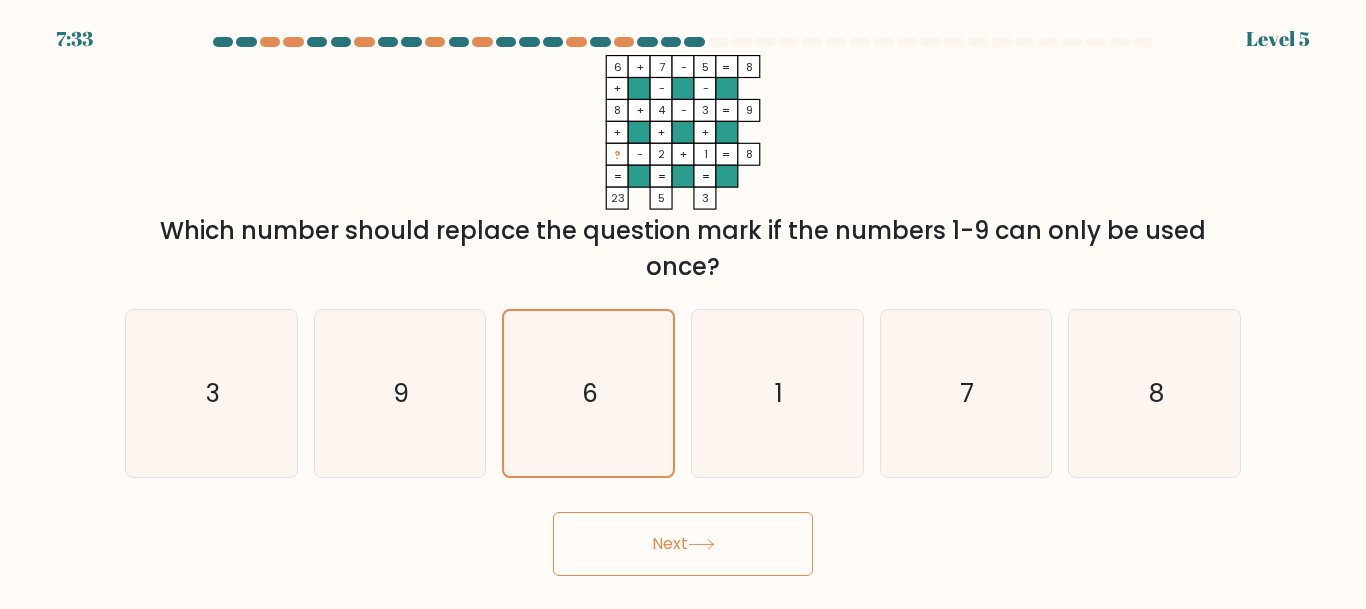 click on "2" 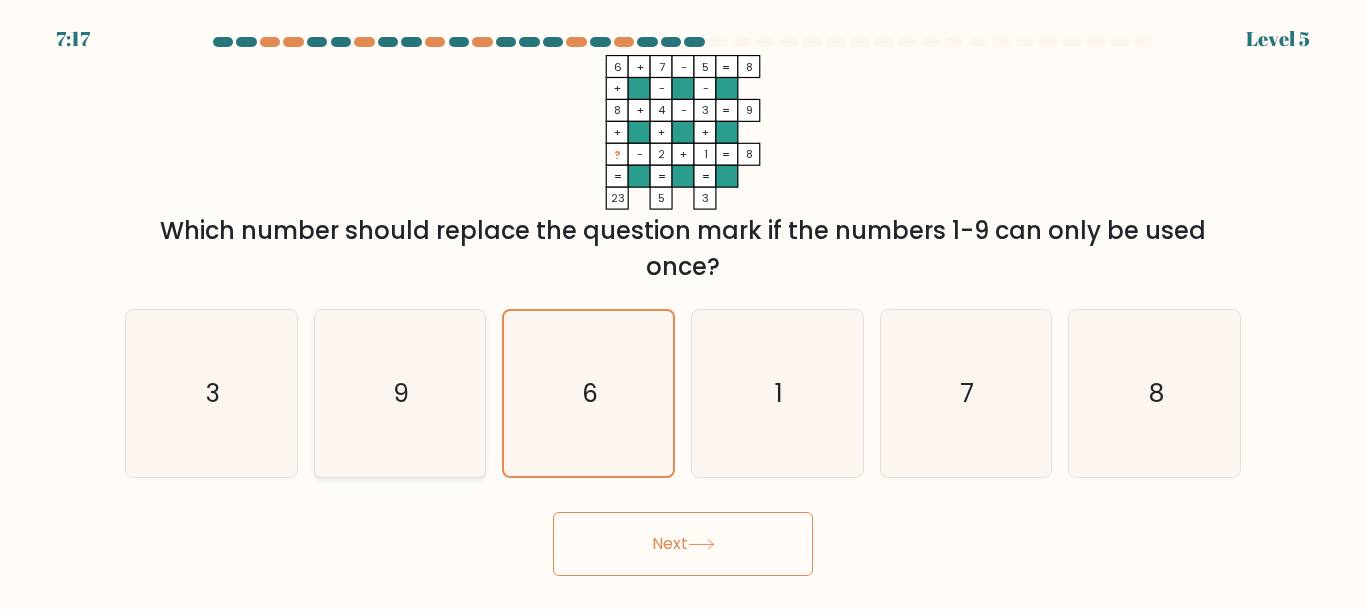 click on "9" 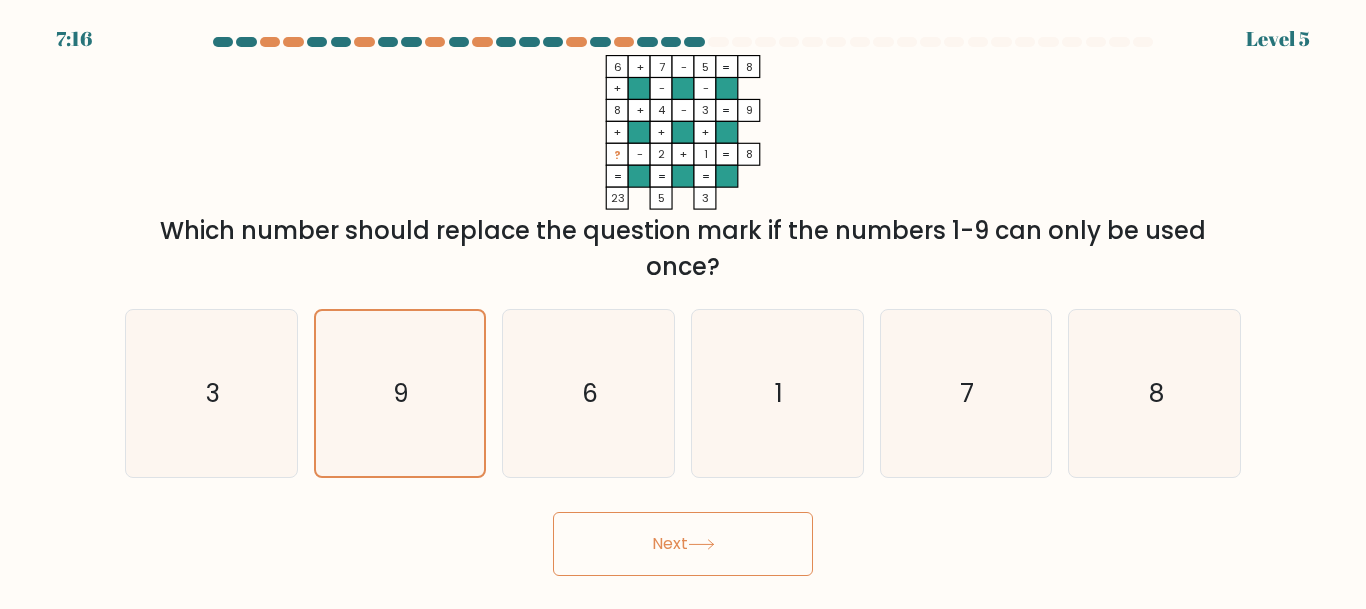 click on "Next" at bounding box center (683, 544) 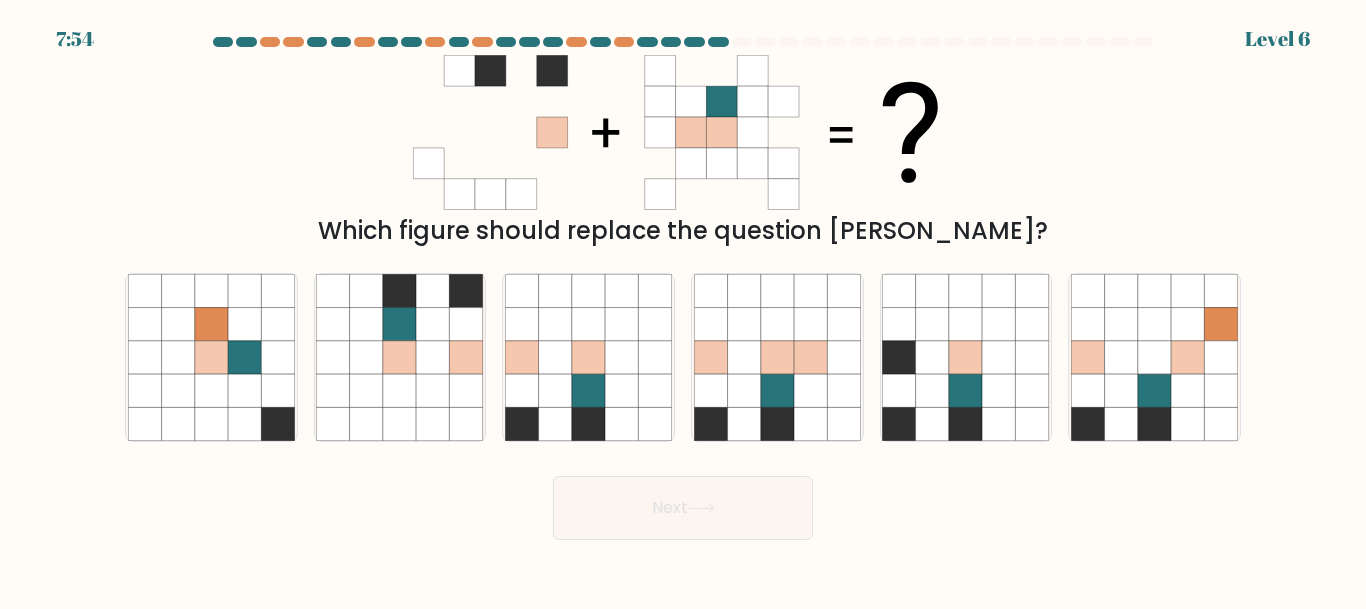 click 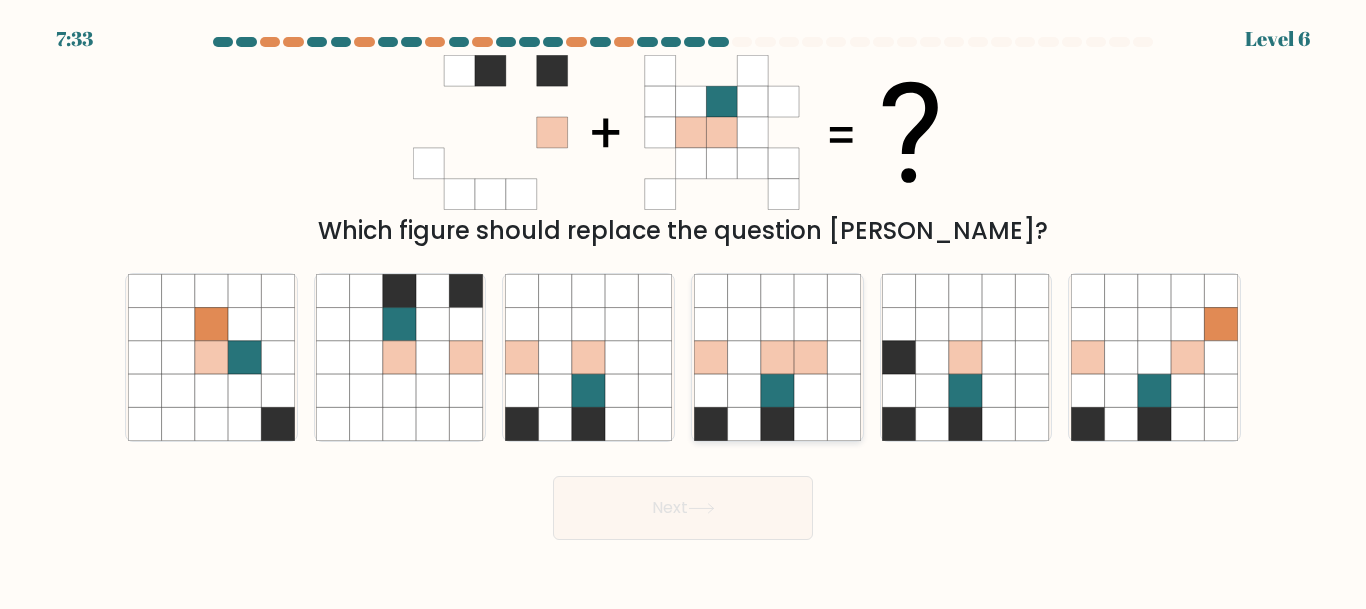 click 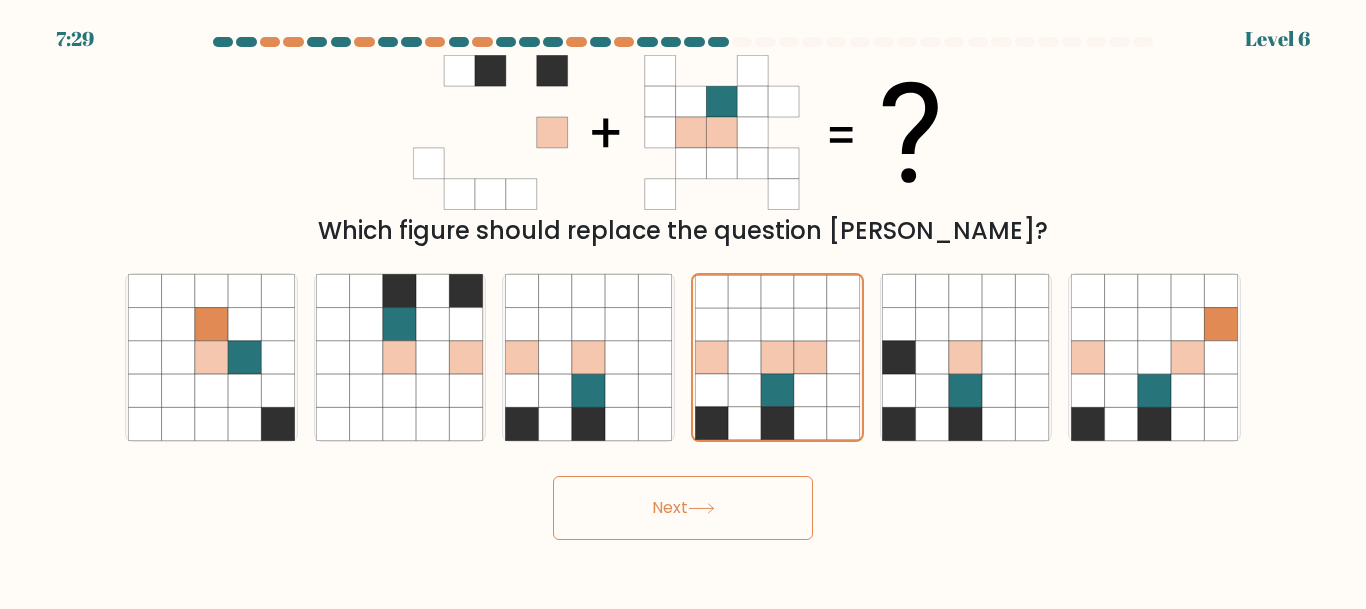 click on "Next" at bounding box center [683, 508] 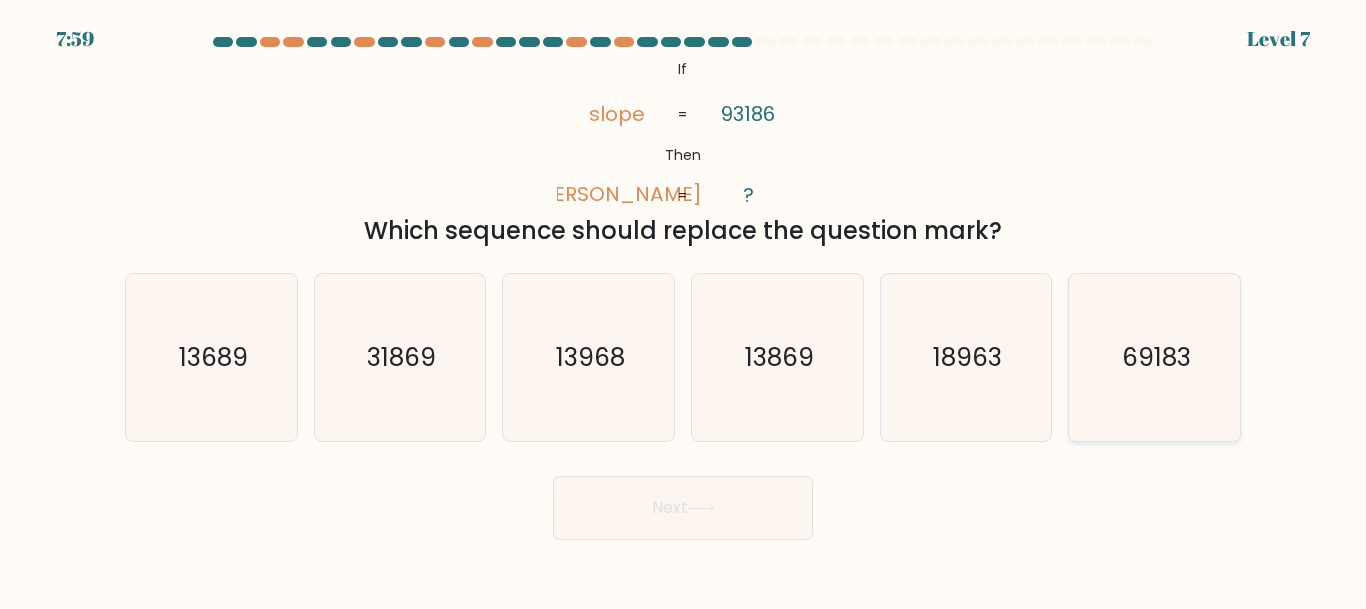 click on "69183" 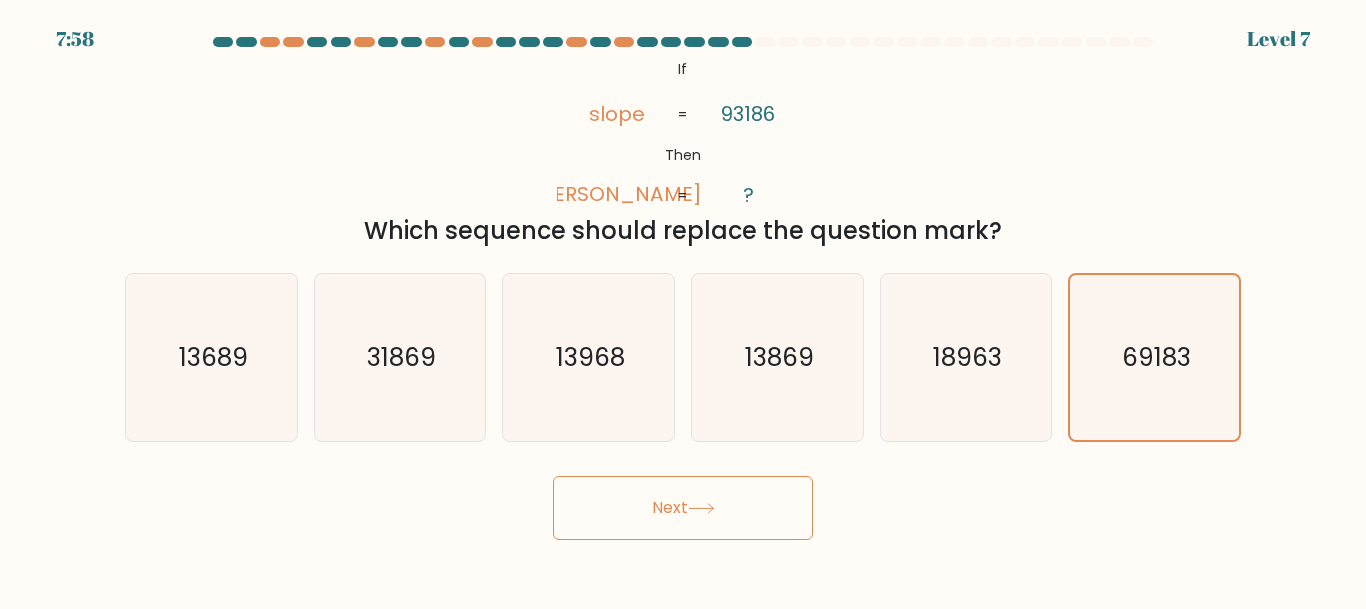 click on "Next" at bounding box center (683, 508) 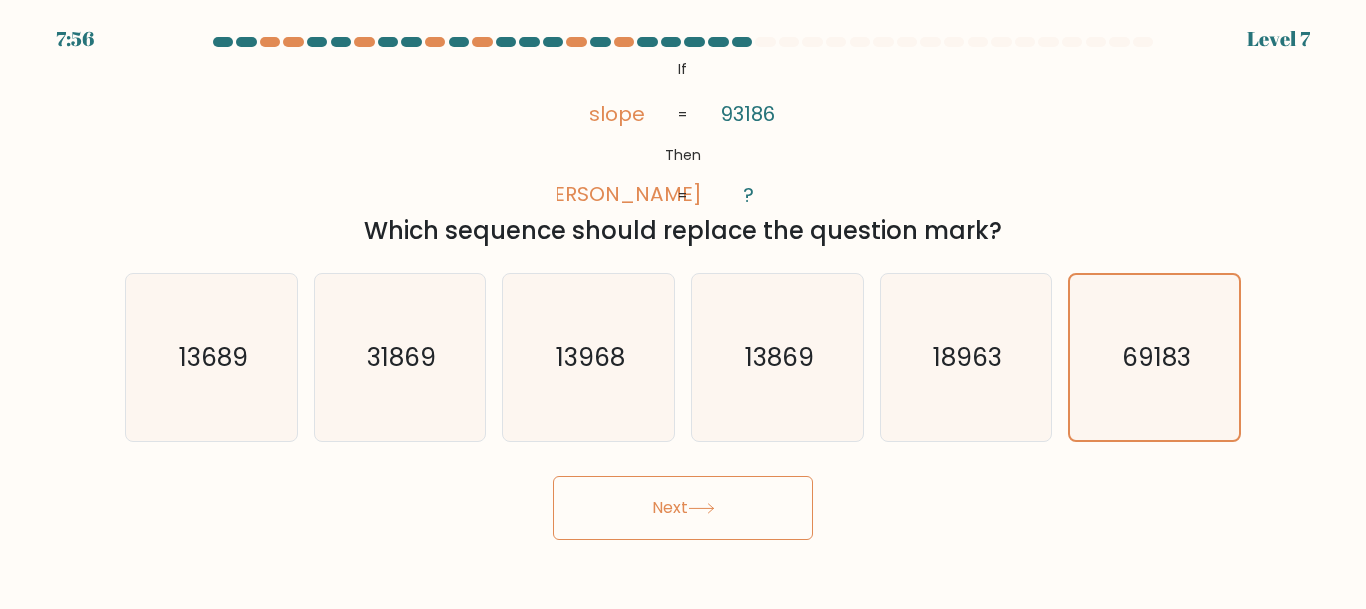 click on "Next" at bounding box center (683, 508) 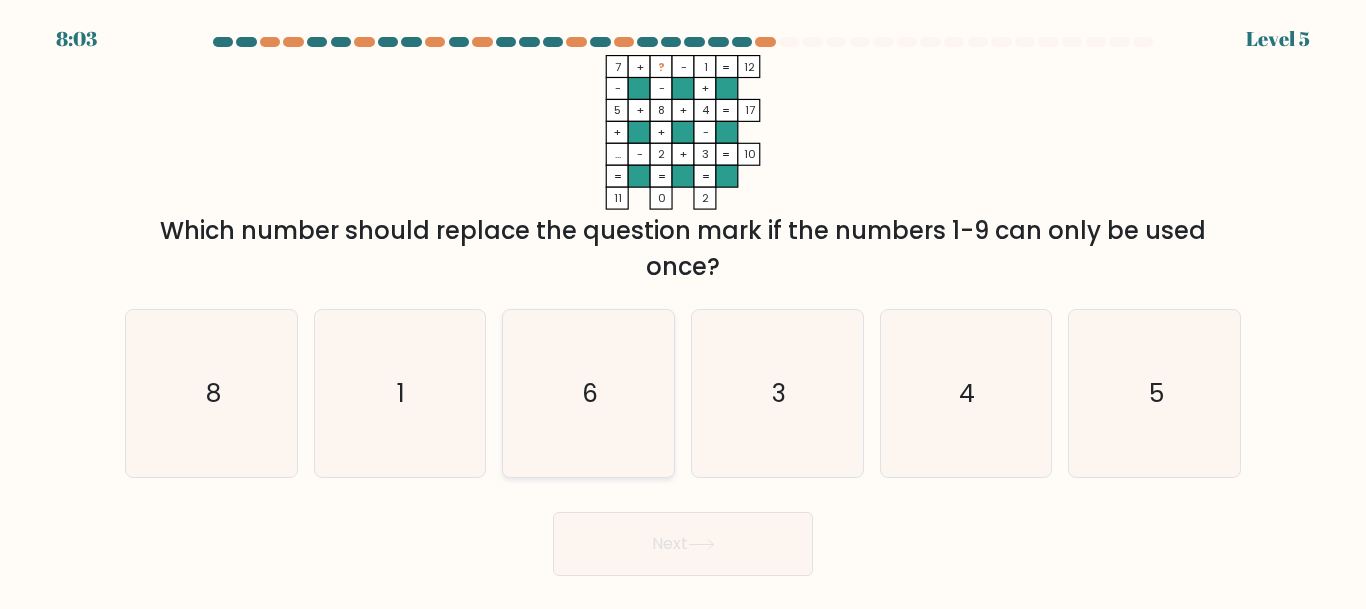 click on "6" 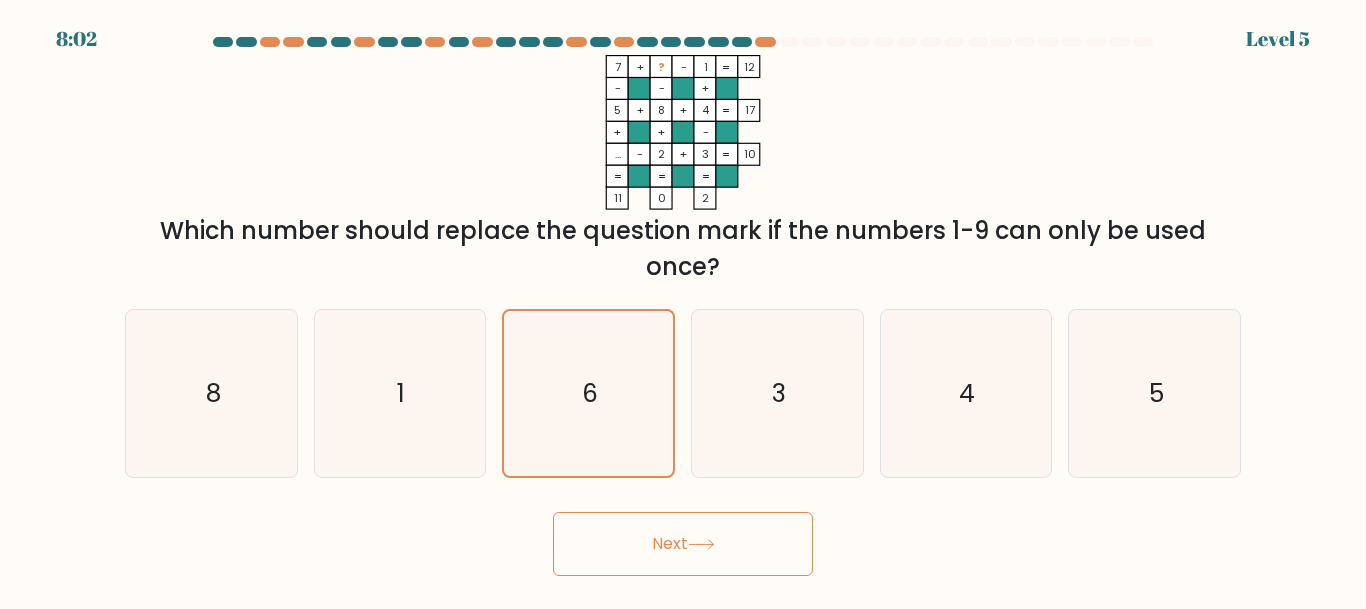 click on "Next" at bounding box center (683, 544) 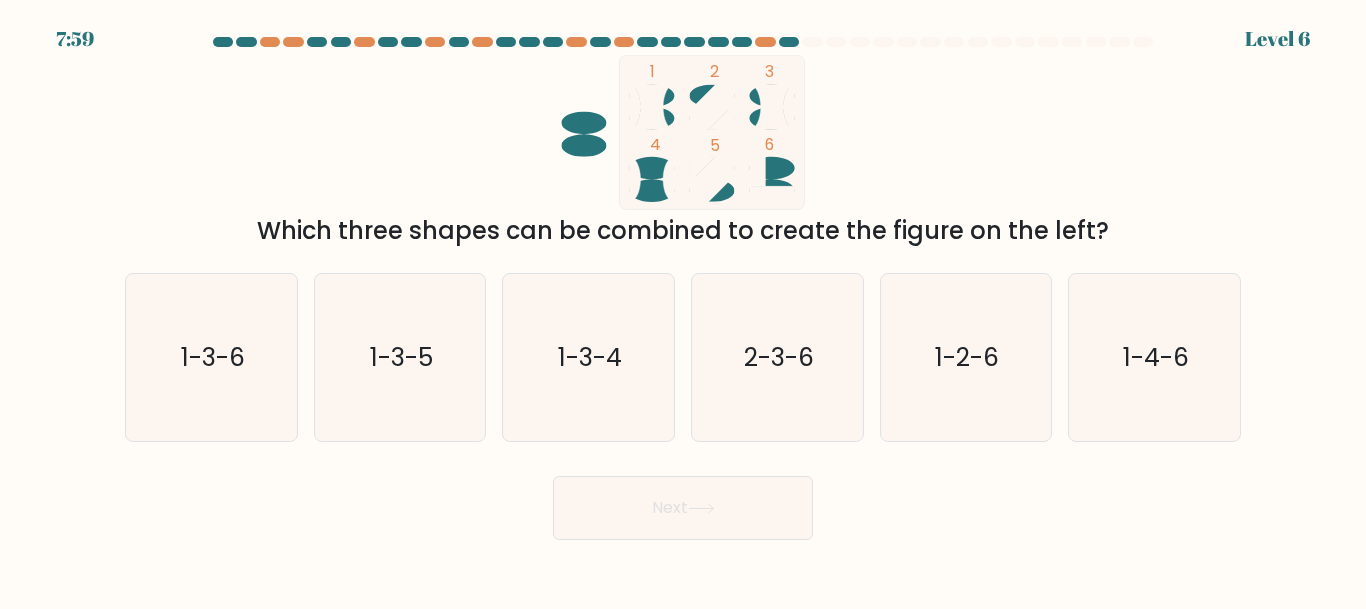 click at bounding box center [683, 288] 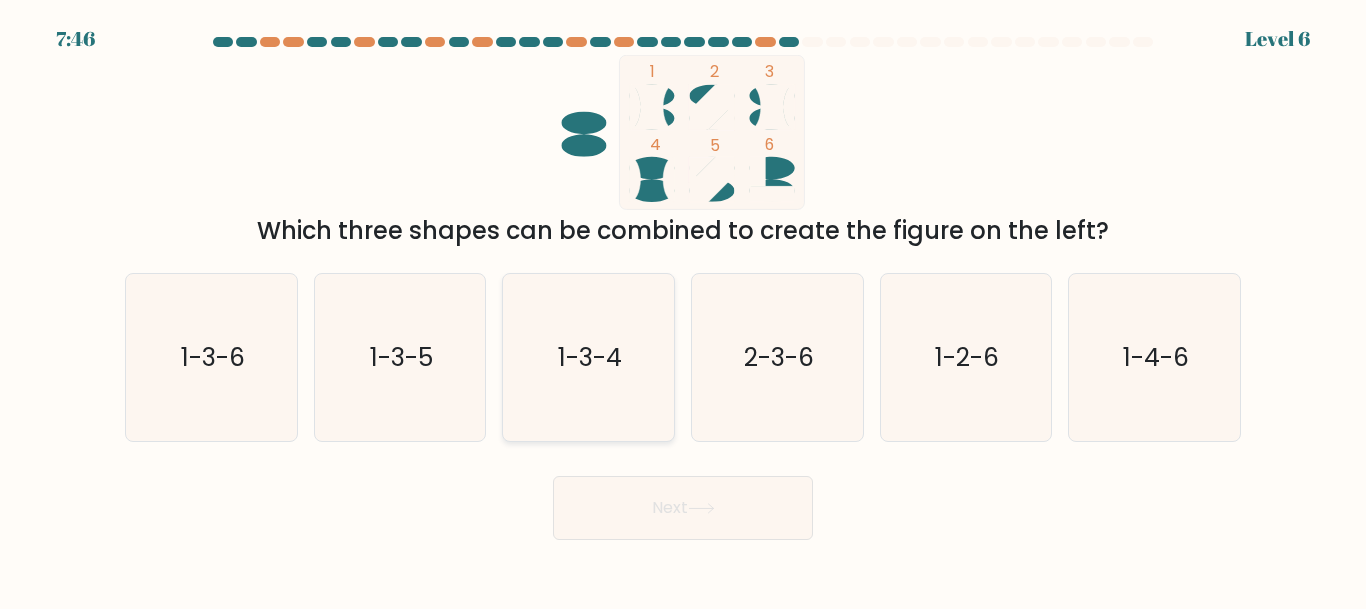 click on "1-3-4" 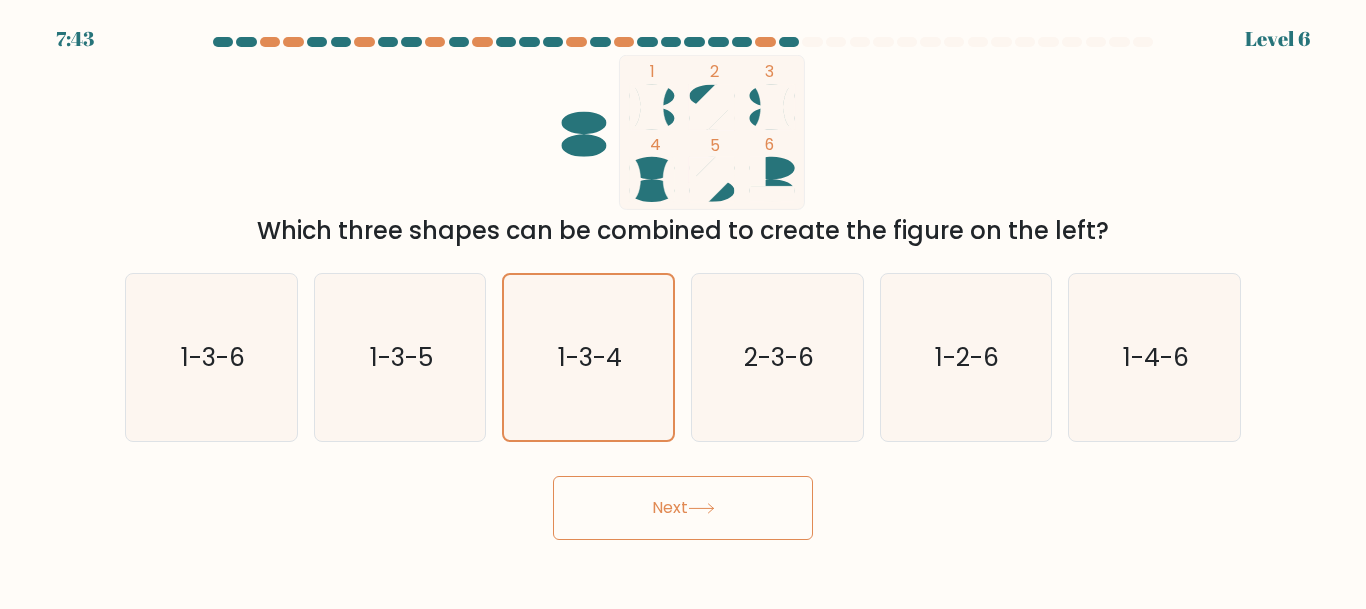 click on "Next" at bounding box center (683, 508) 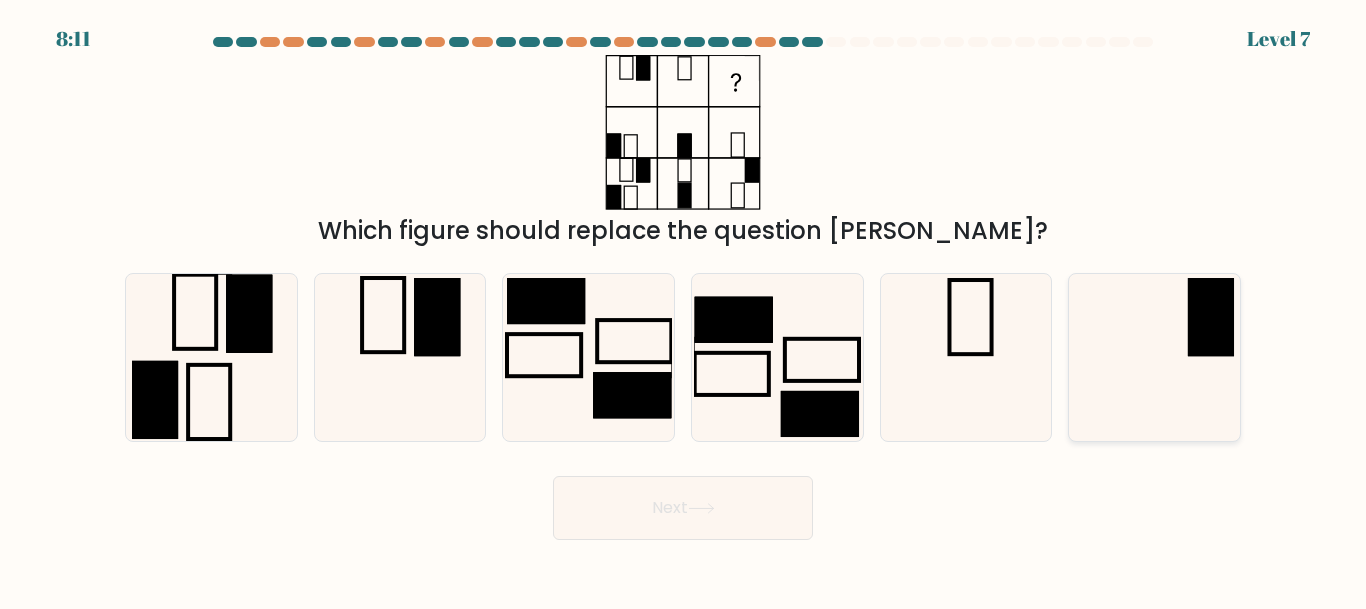 click 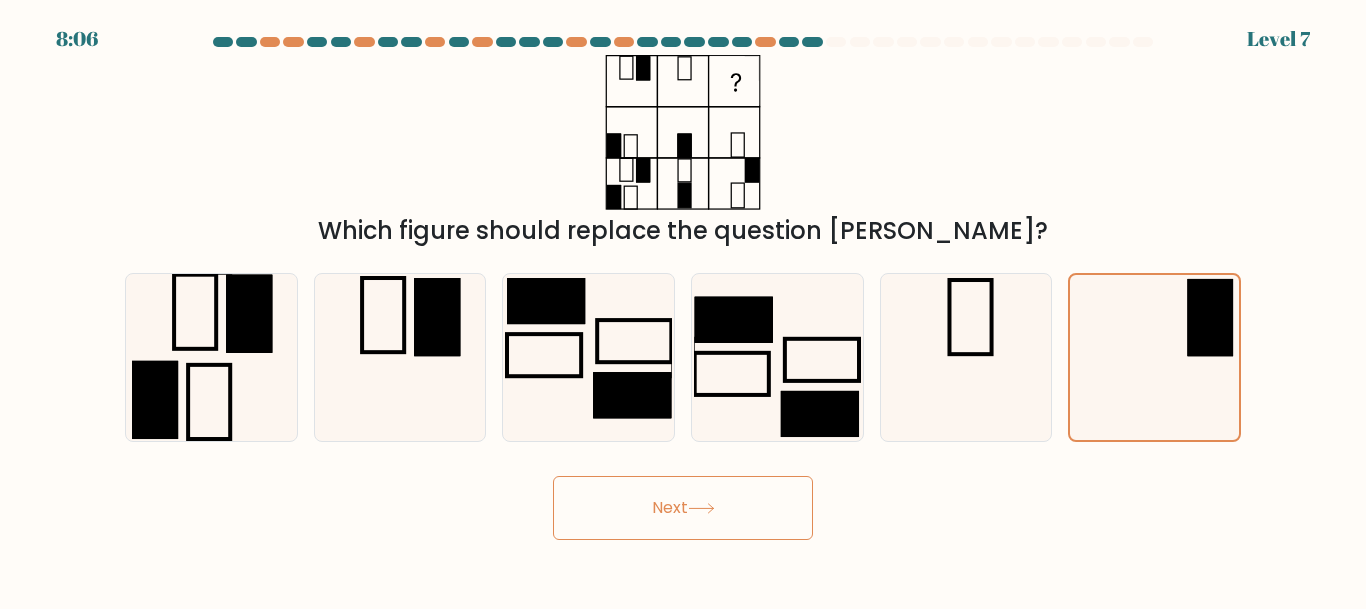 click on "Next" at bounding box center [683, 508] 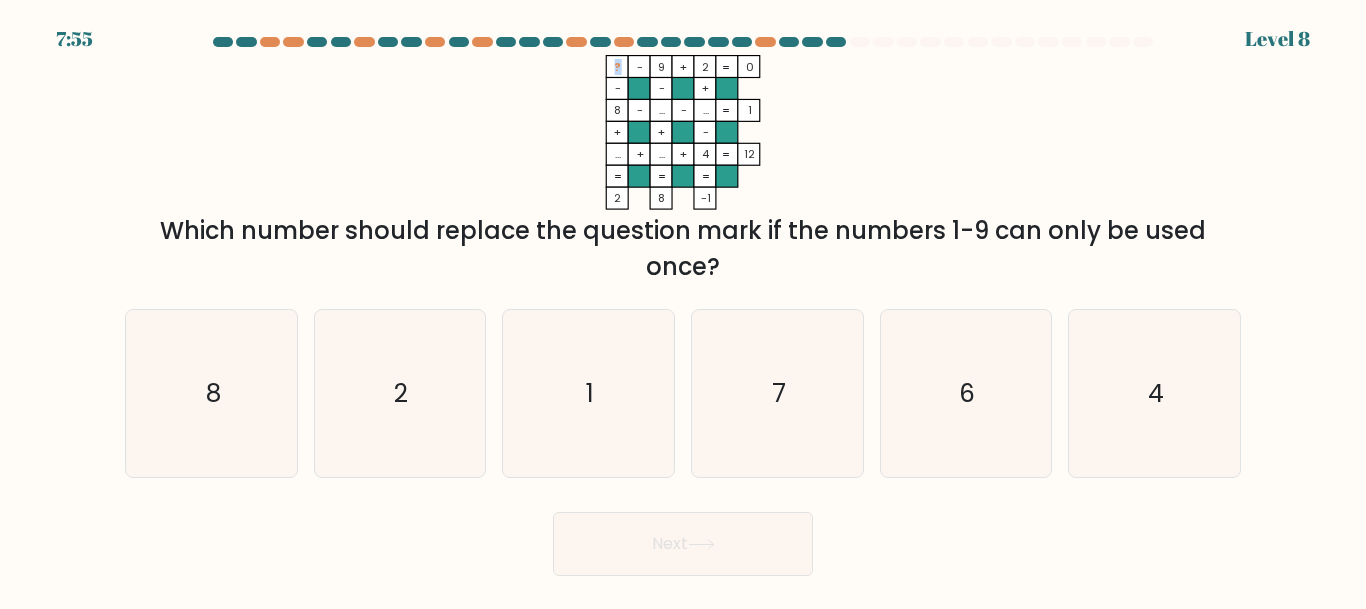 drag, startPoint x: 619, startPoint y: 65, endPoint x: 600, endPoint y: 67, distance: 19.104973 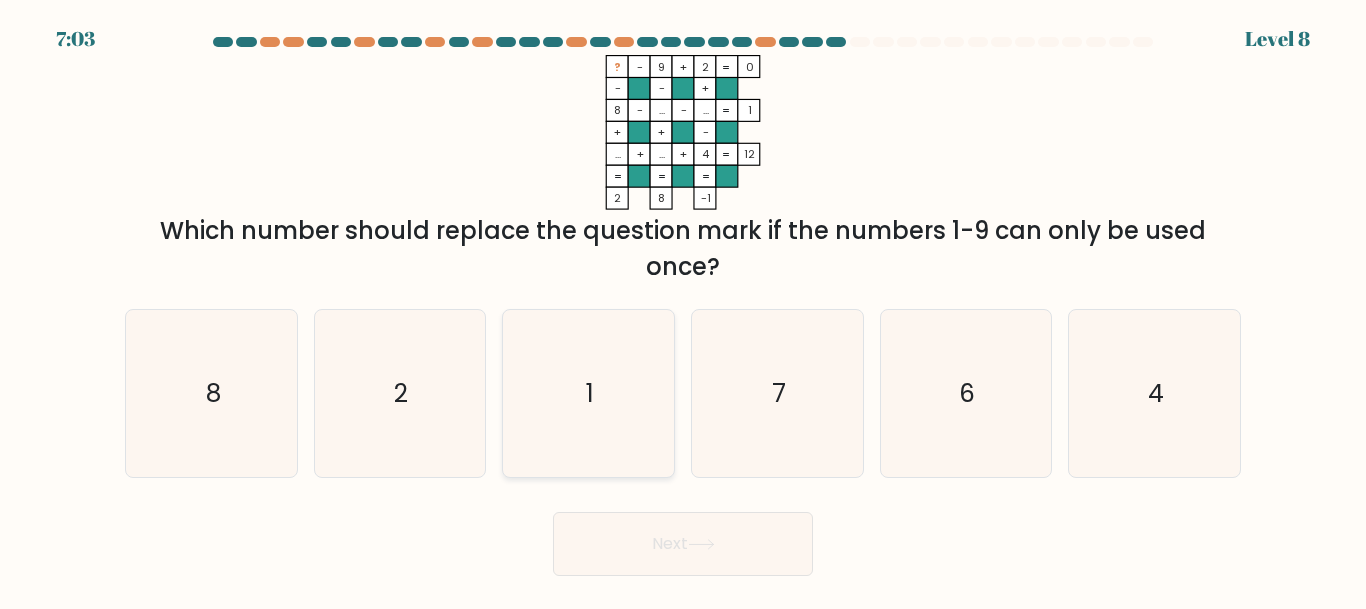 click on "1" 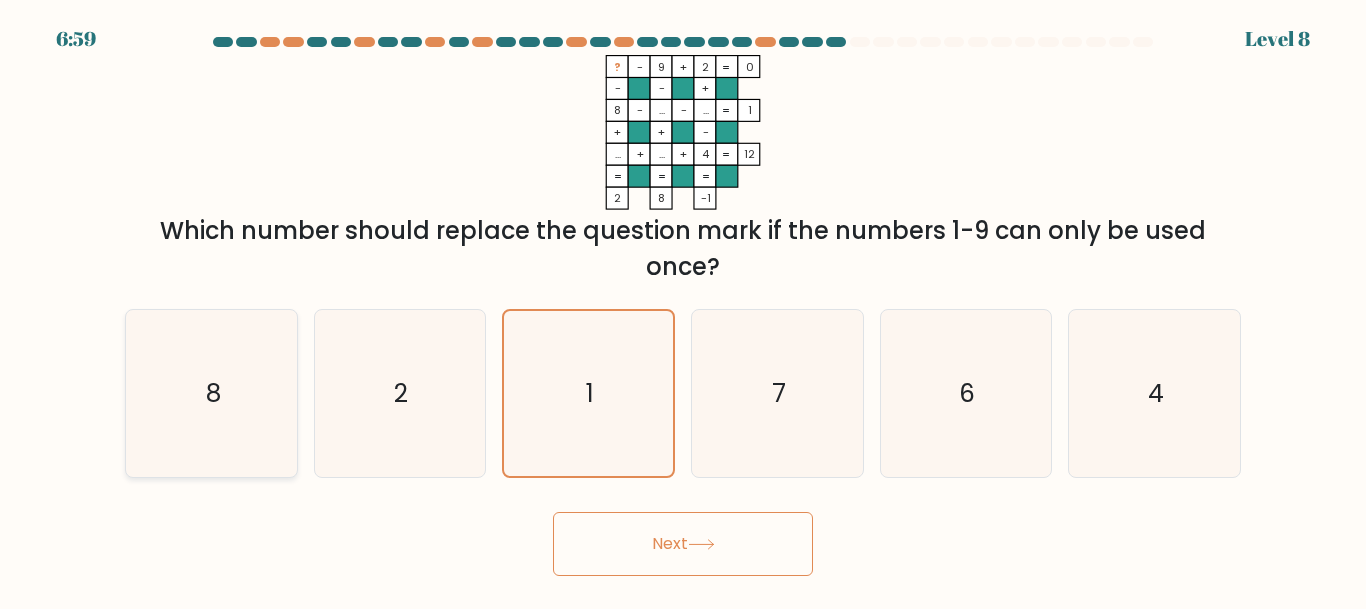 click on "8" 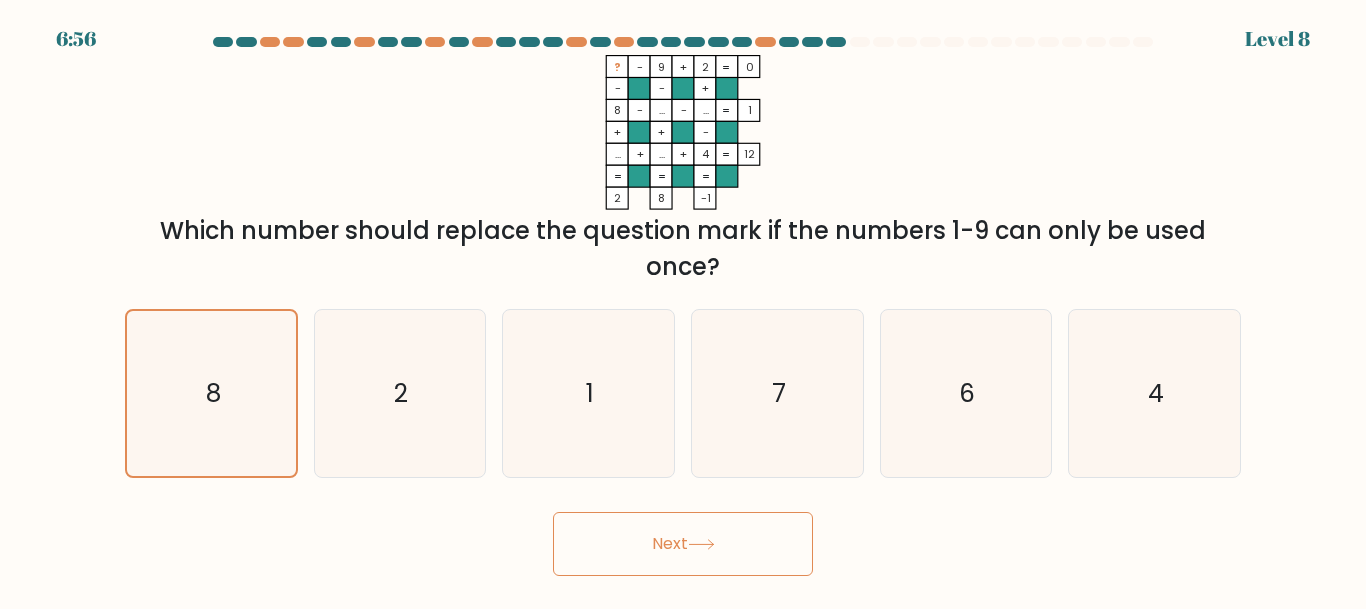 click on "Next" at bounding box center [683, 544] 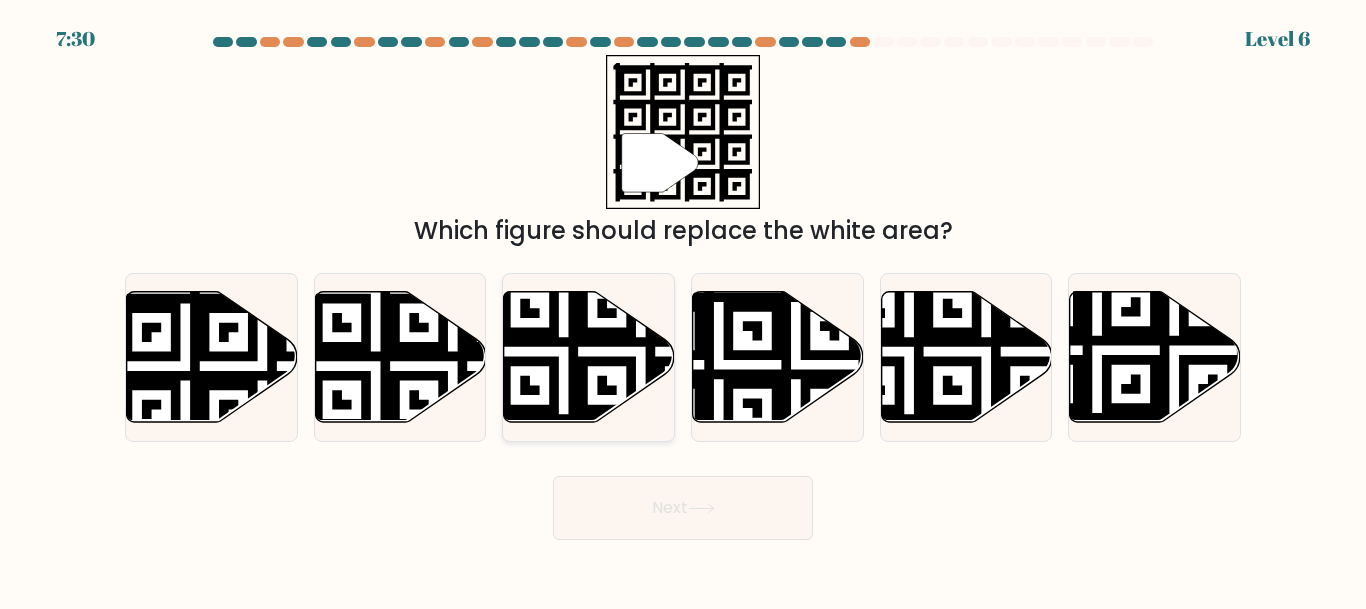 click 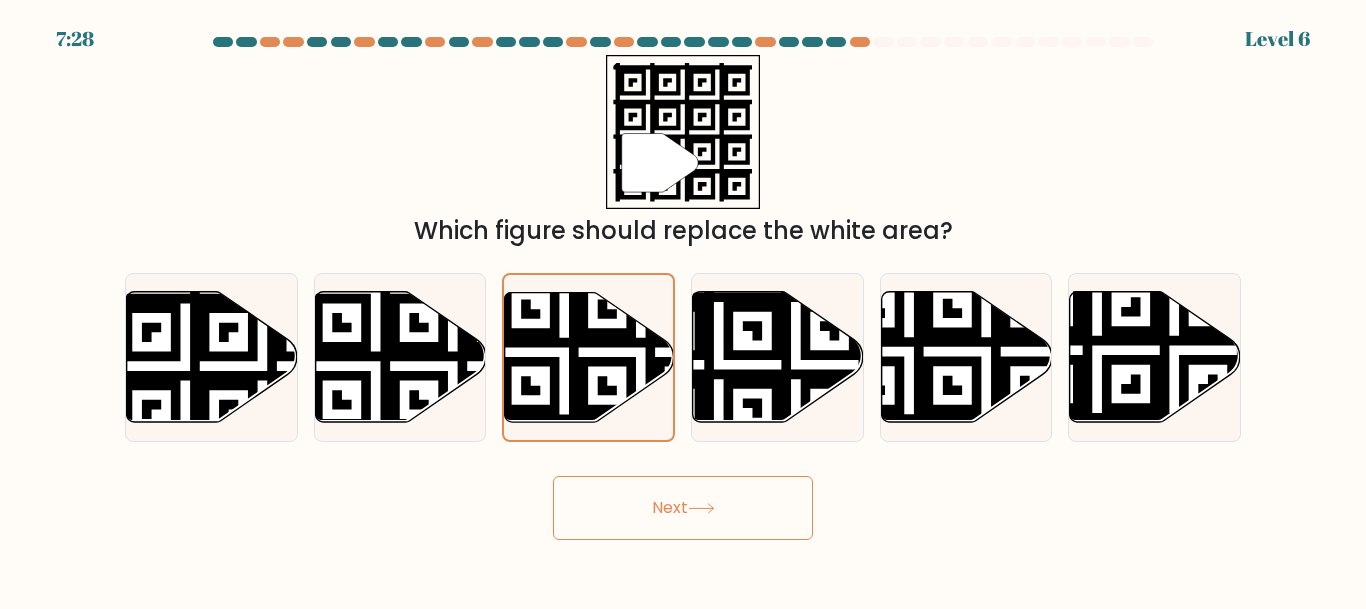 click on "Next" at bounding box center [683, 508] 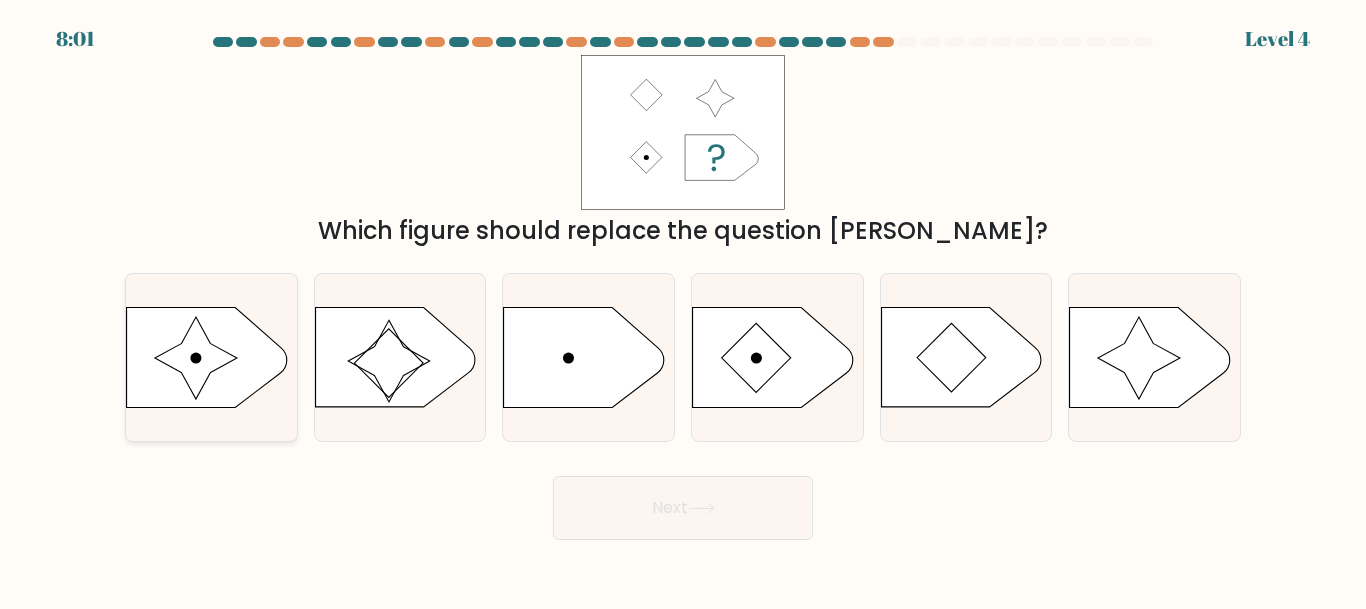 click 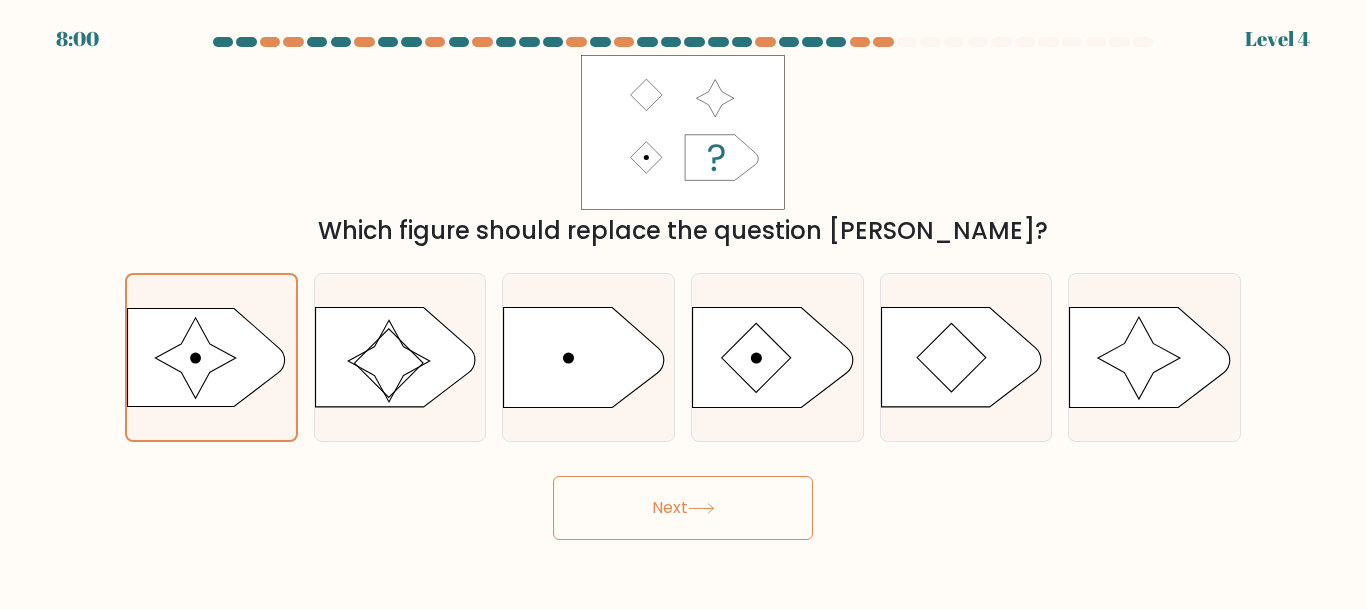 click on "Next" at bounding box center (683, 508) 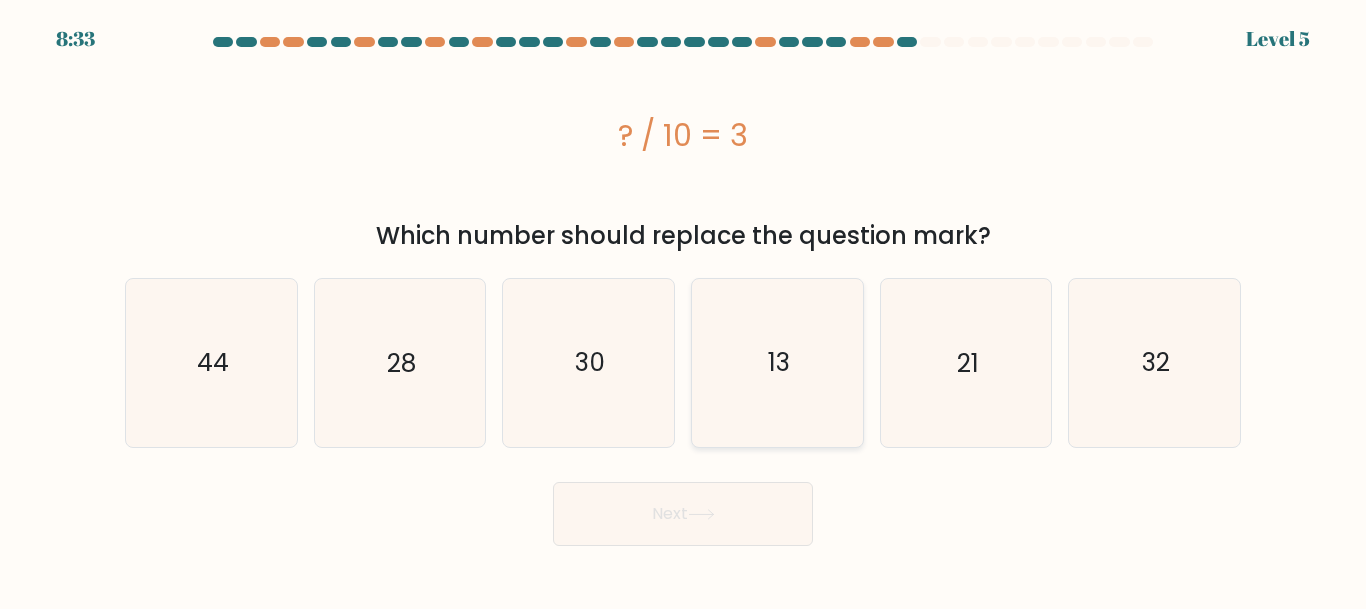 click on "13" 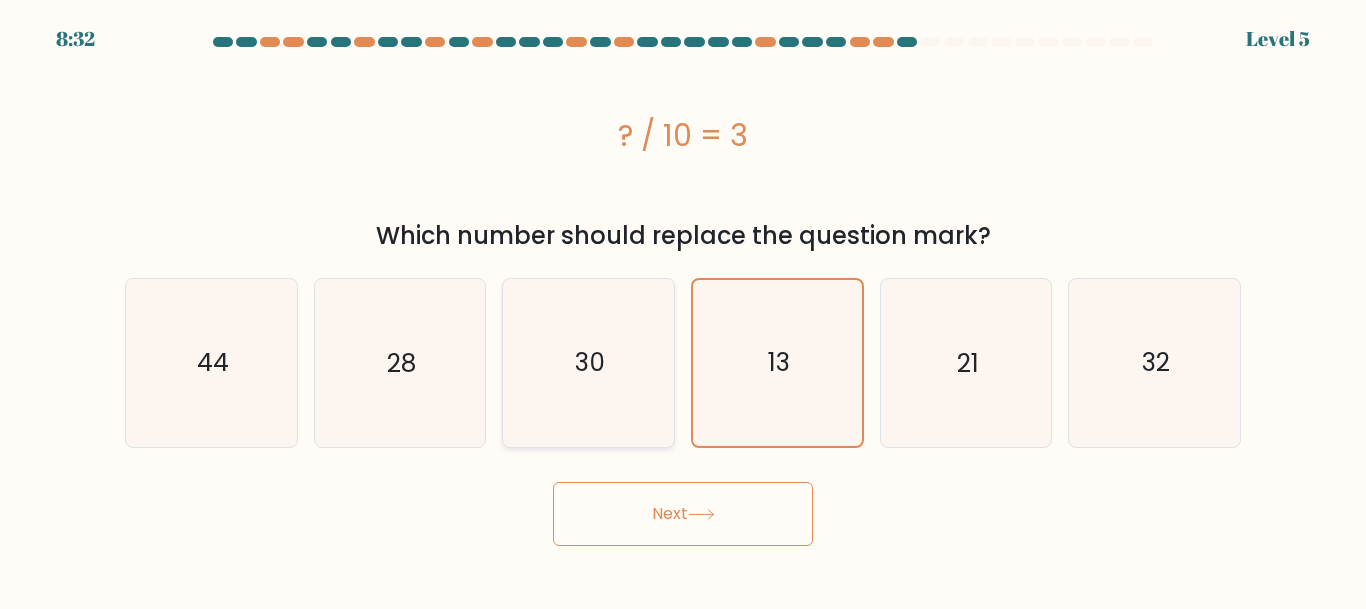 click on "30" 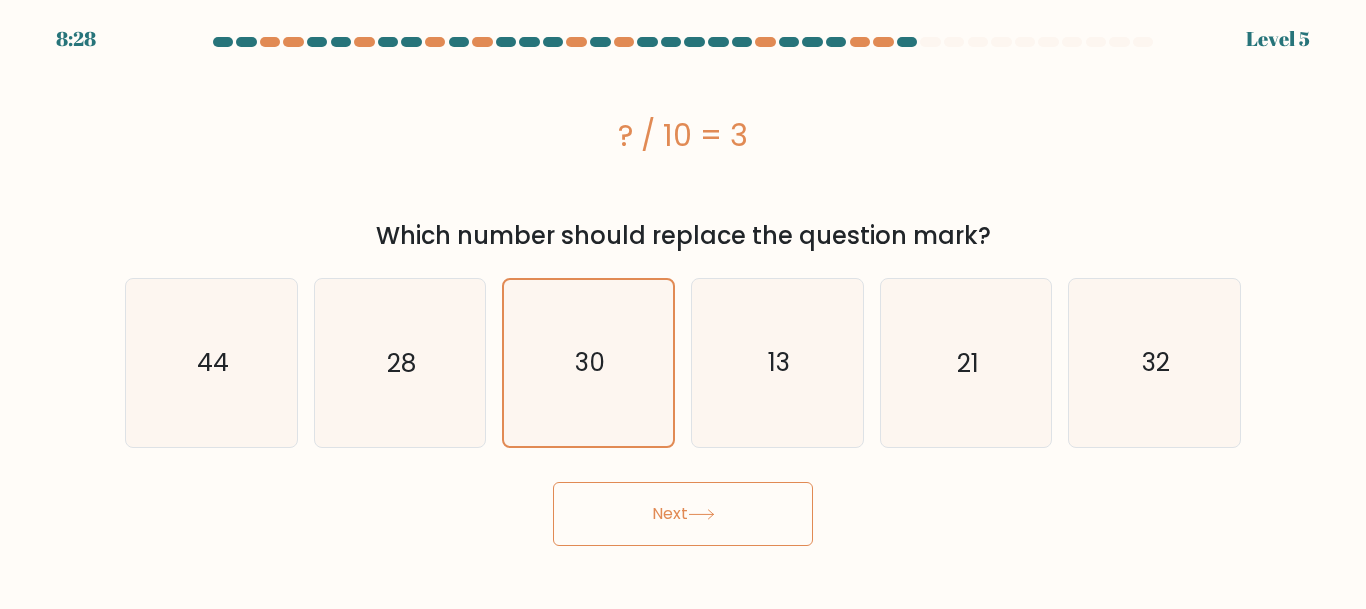 click 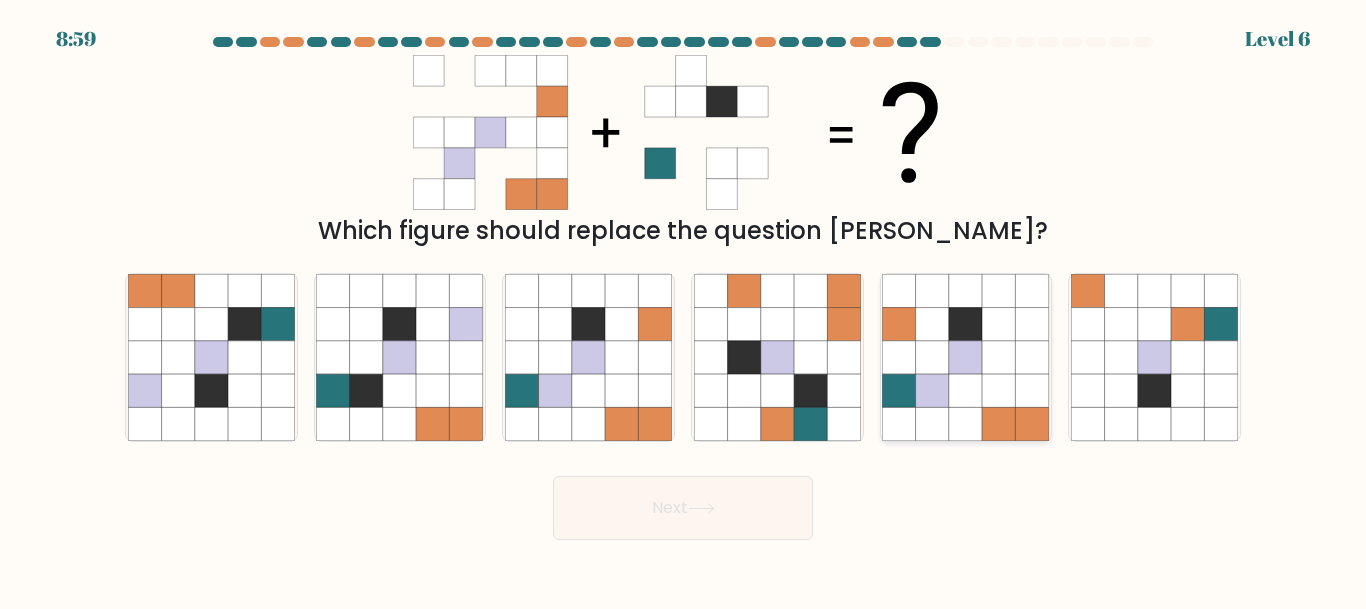 click 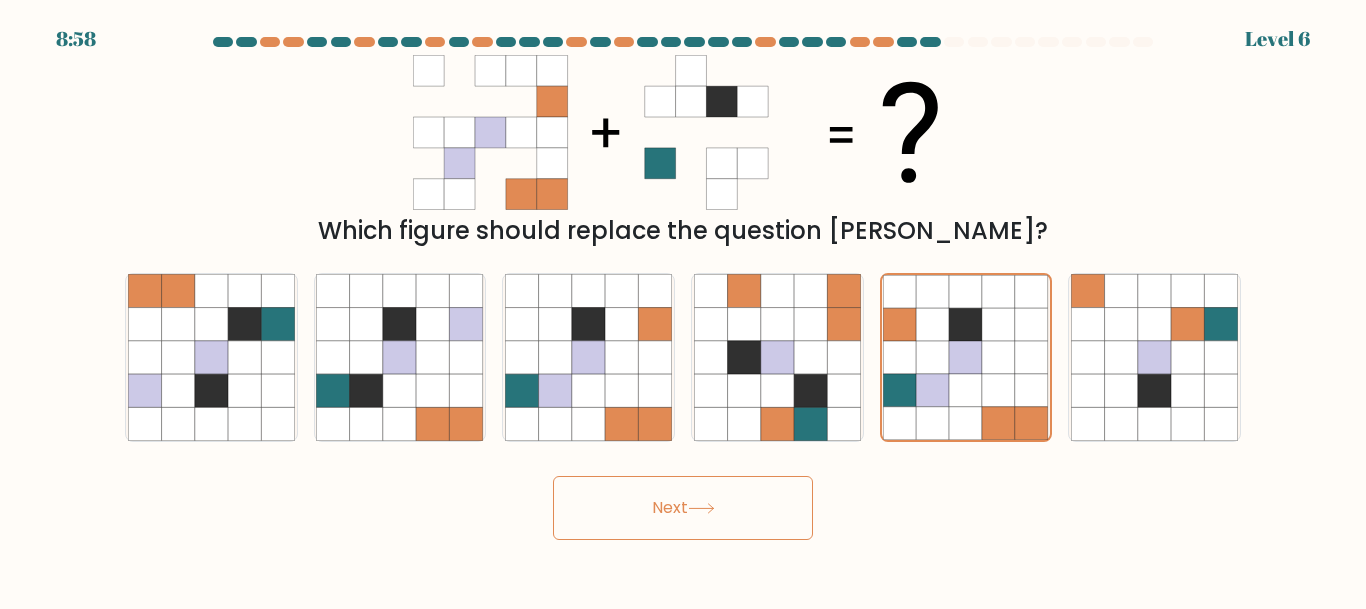 click on "Next" at bounding box center [683, 508] 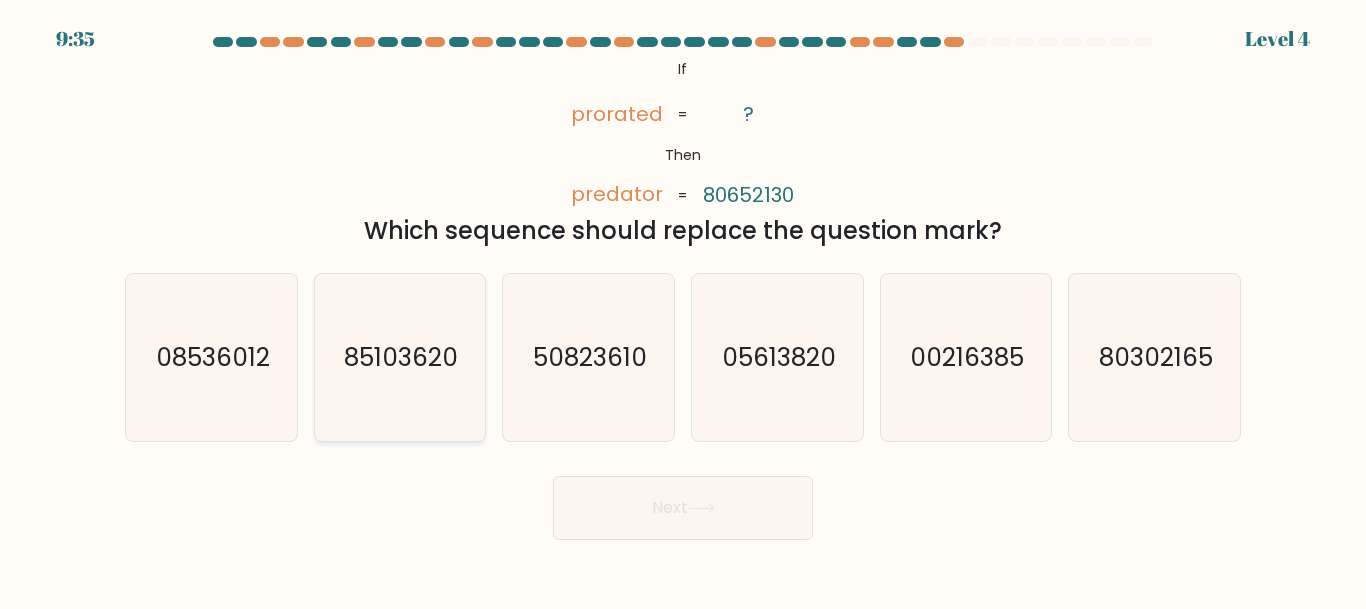 click on "85103620" 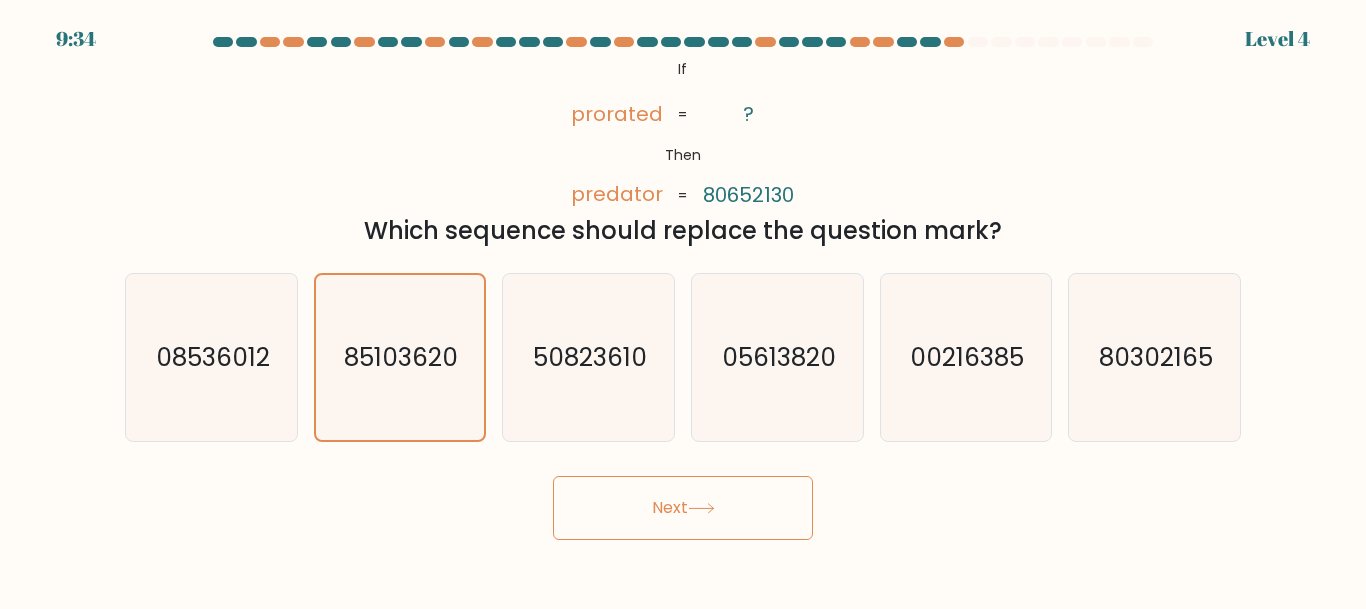 click on "Next" at bounding box center (683, 508) 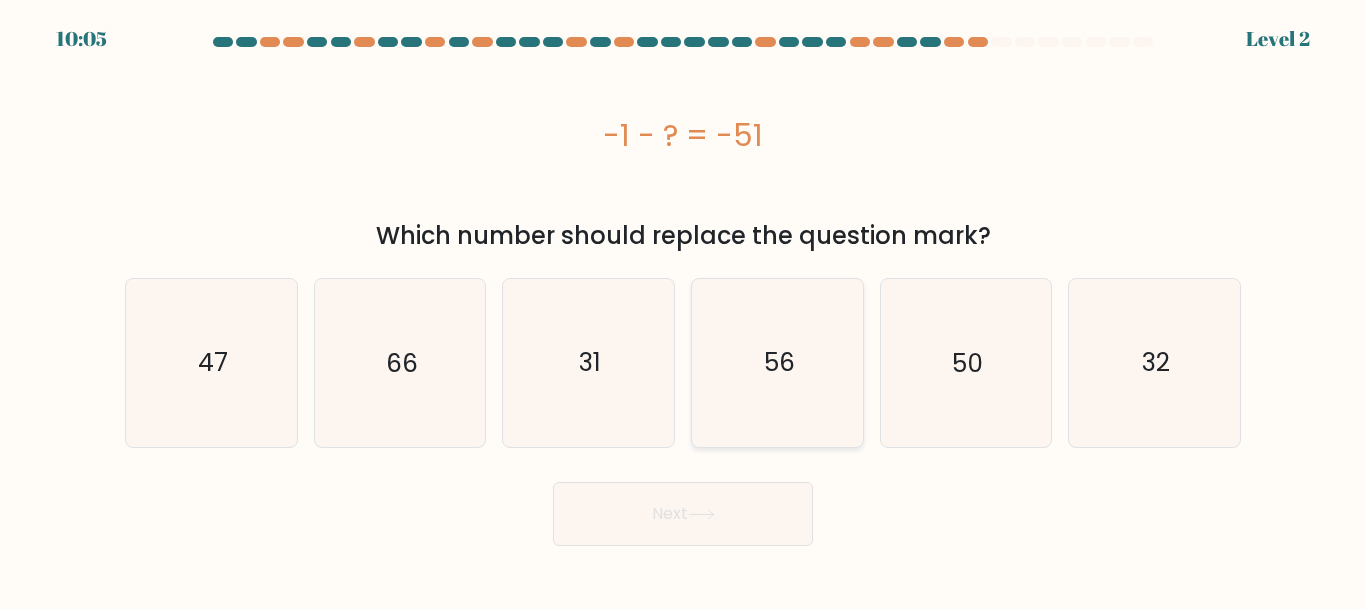 click on "56" 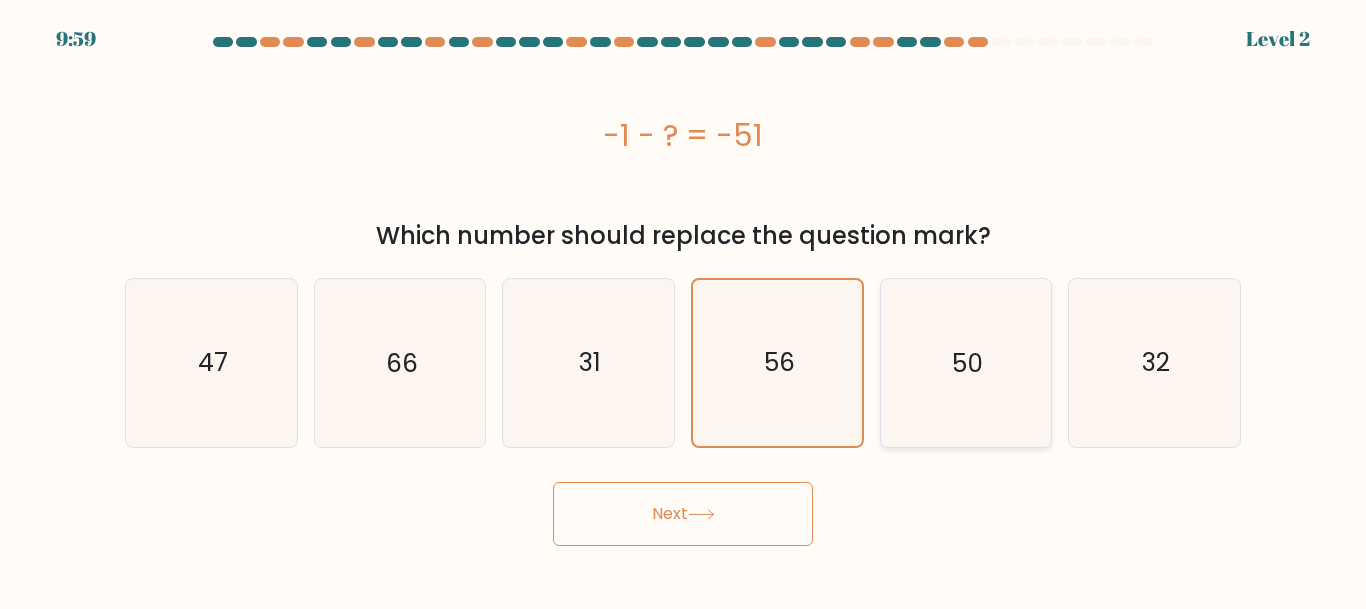 click on "50" 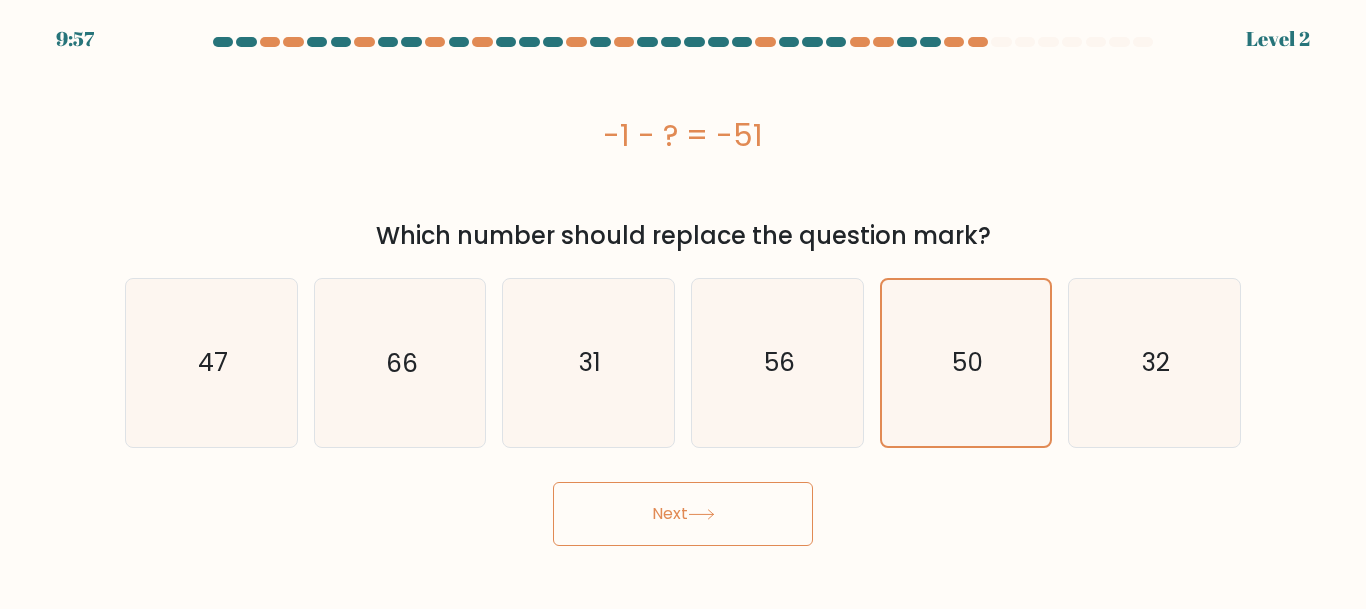 click on "Next" at bounding box center (683, 514) 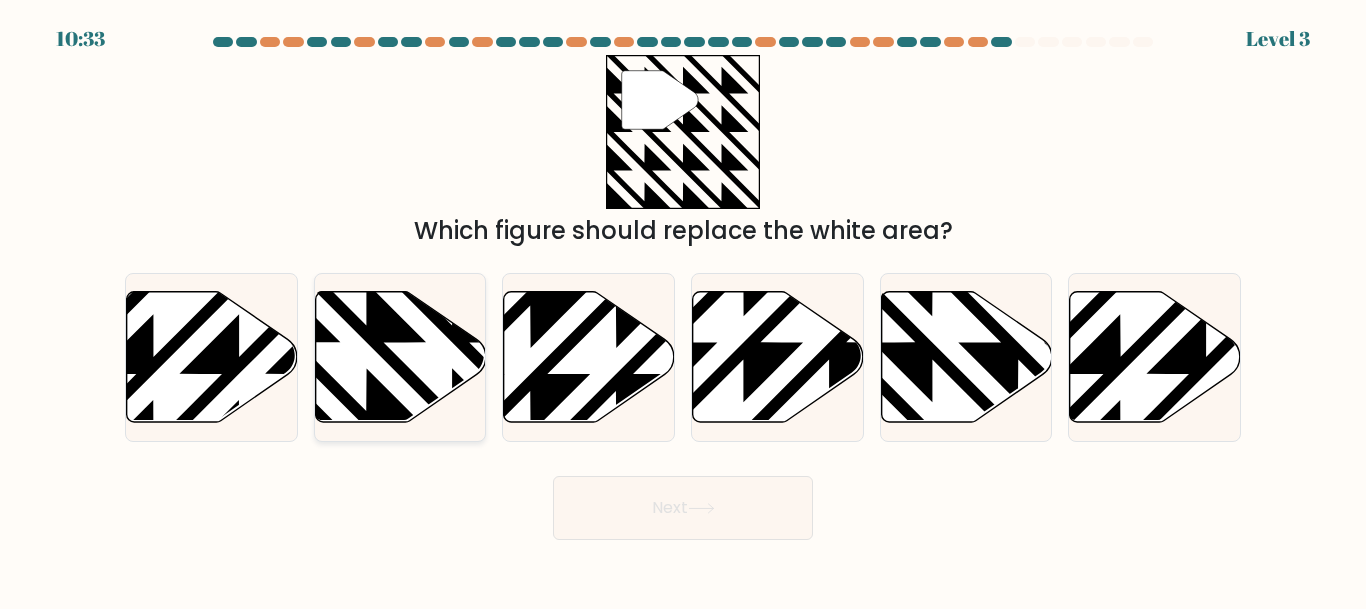 click 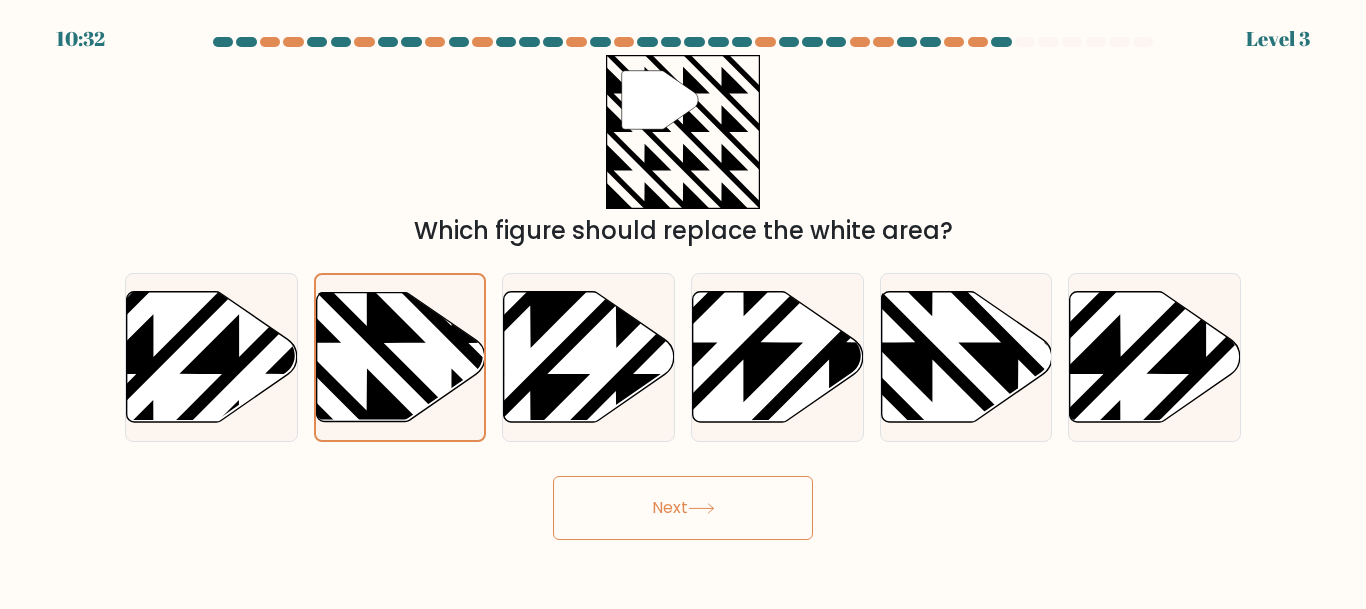 click on "Next" at bounding box center (683, 508) 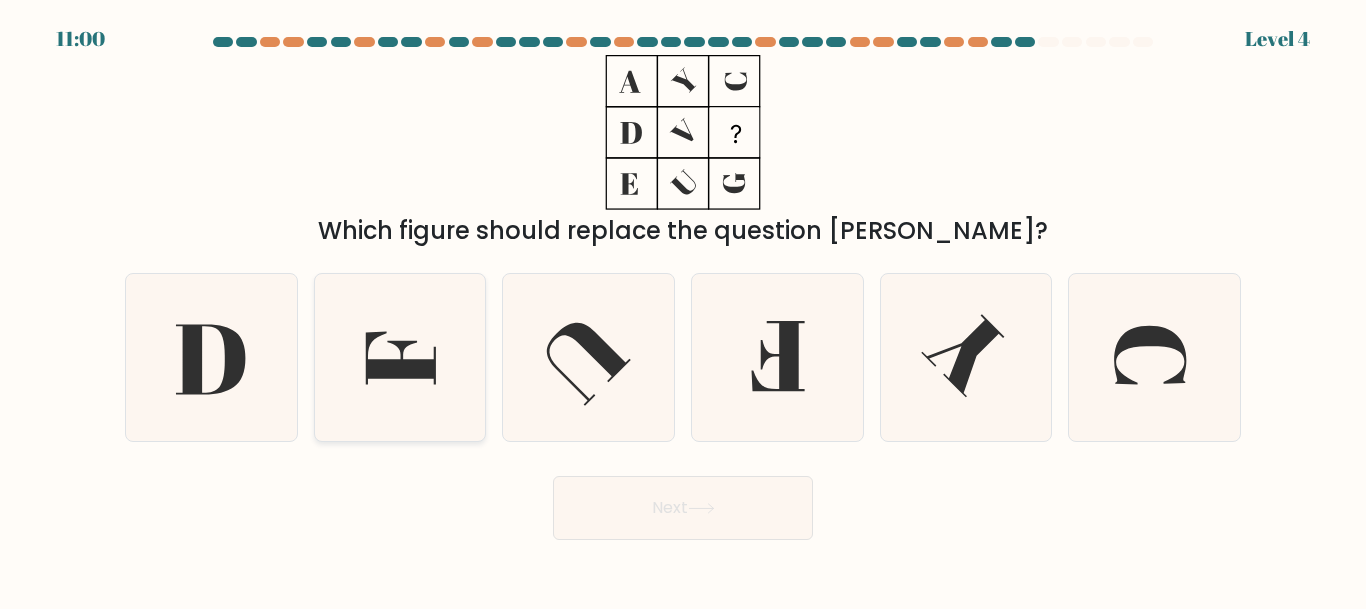 click 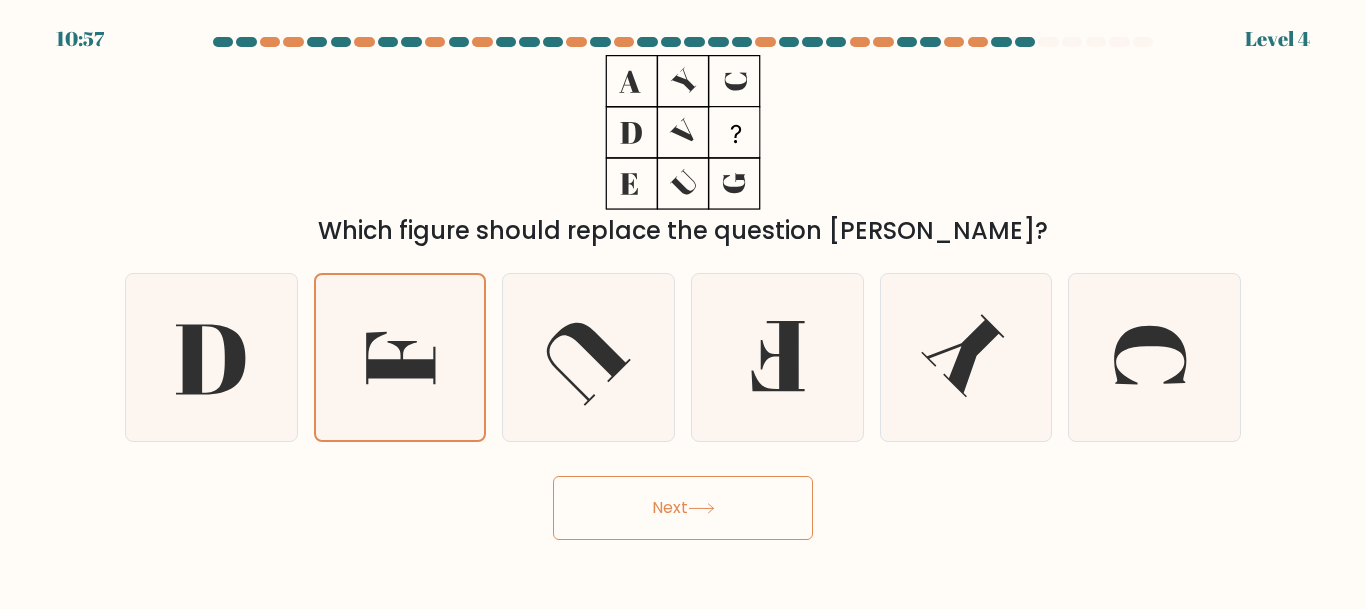 click on "Next" at bounding box center (683, 508) 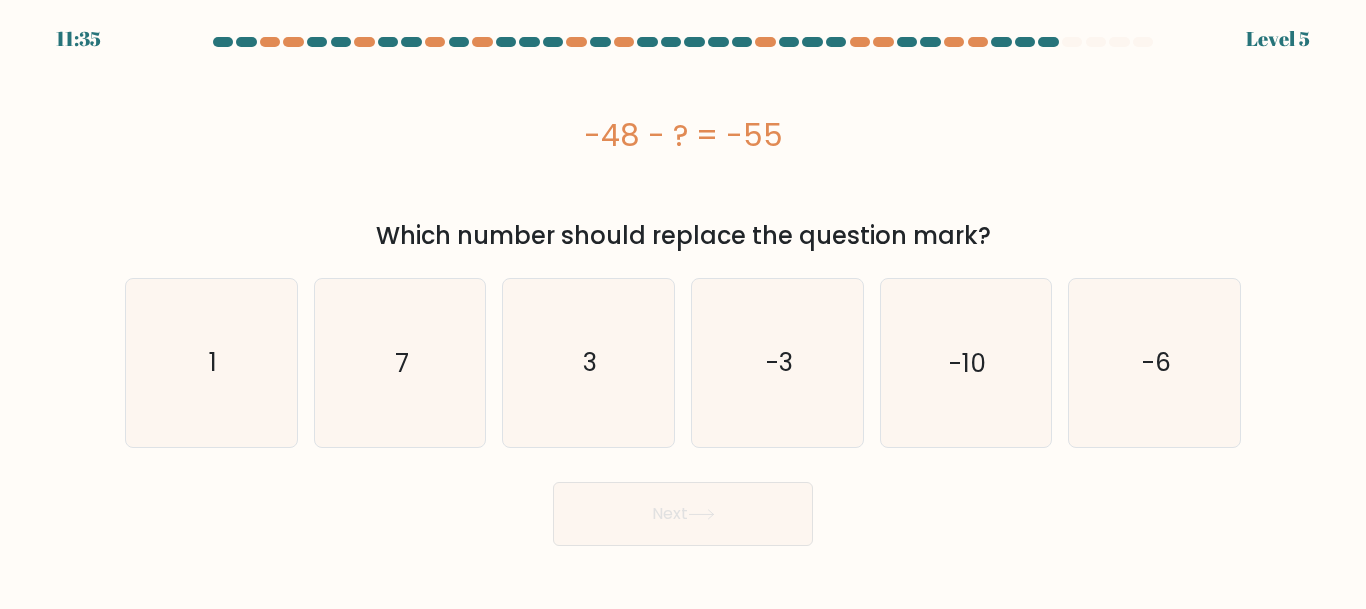 click on "-48 - ?  = -55" at bounding box center [683, 135] 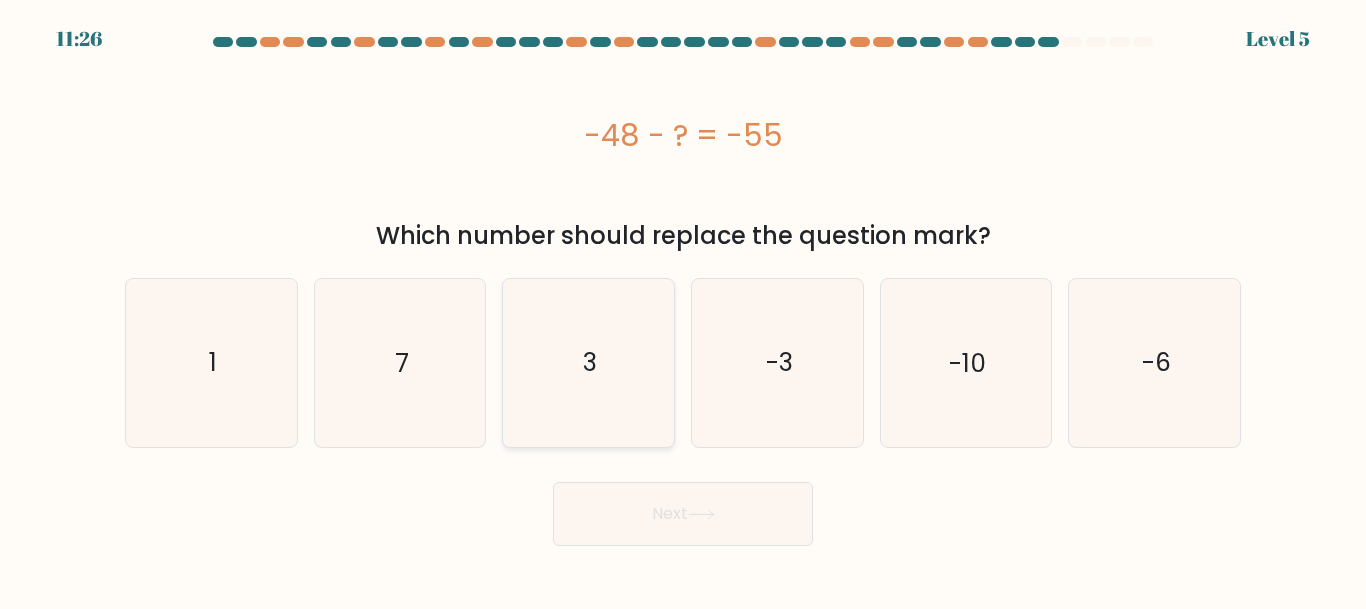 click on "3" 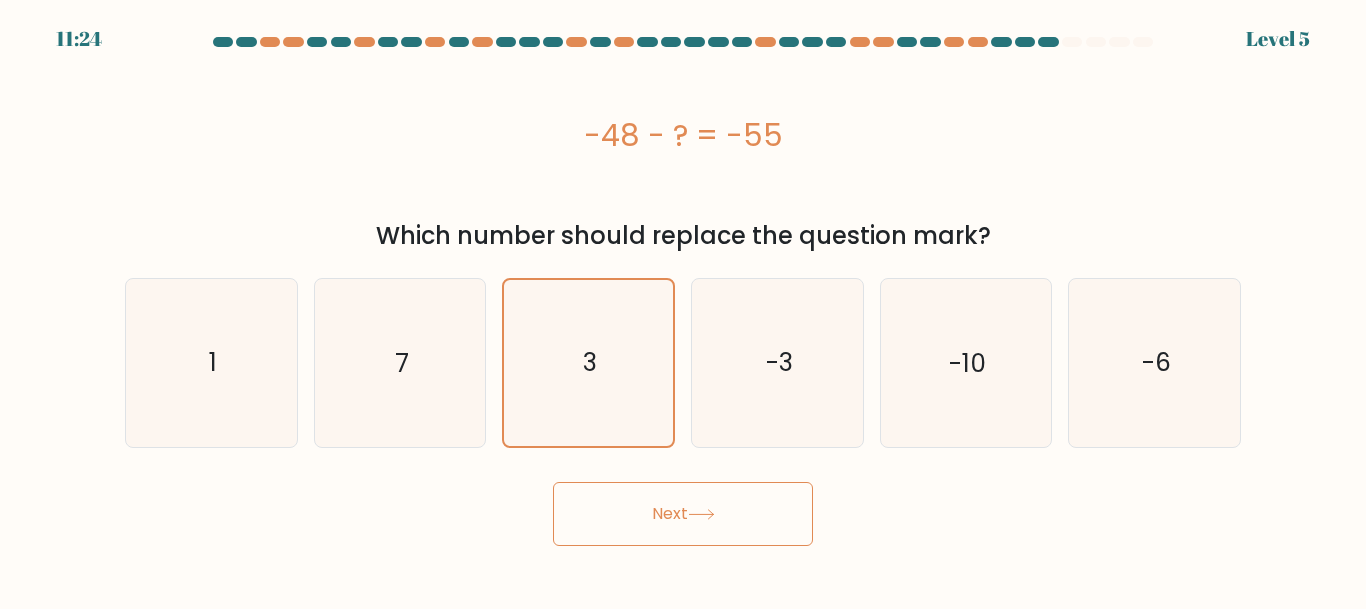 type 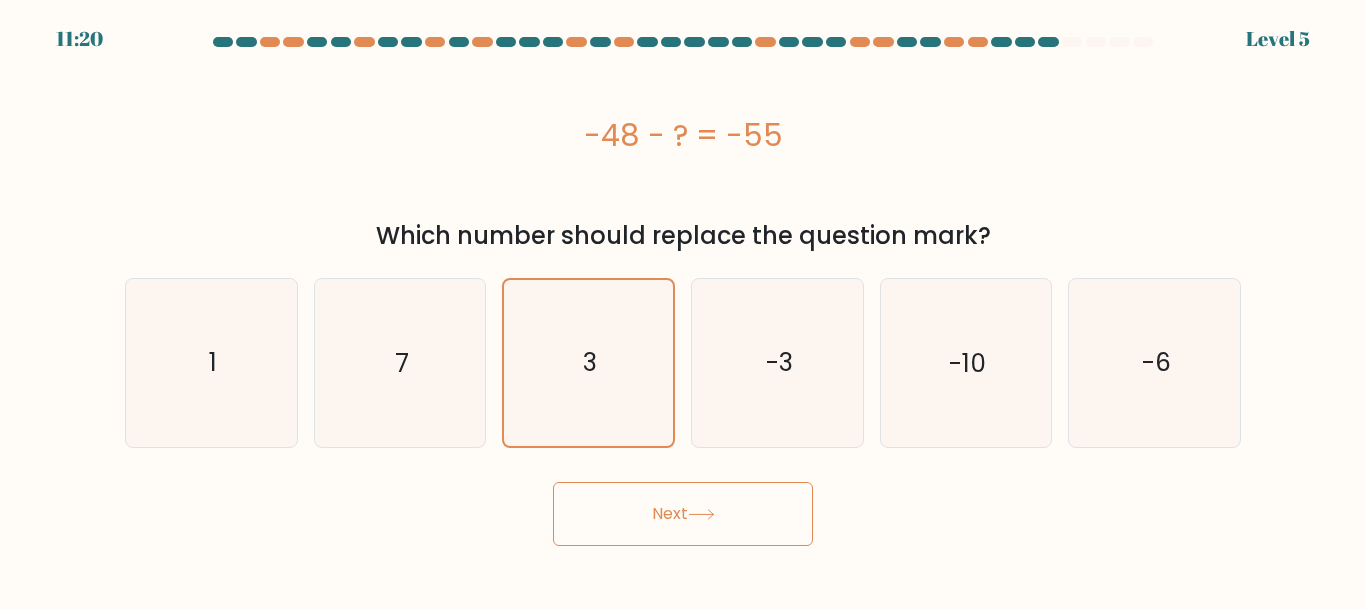 click on "Next" at bounding box center (683, 514) 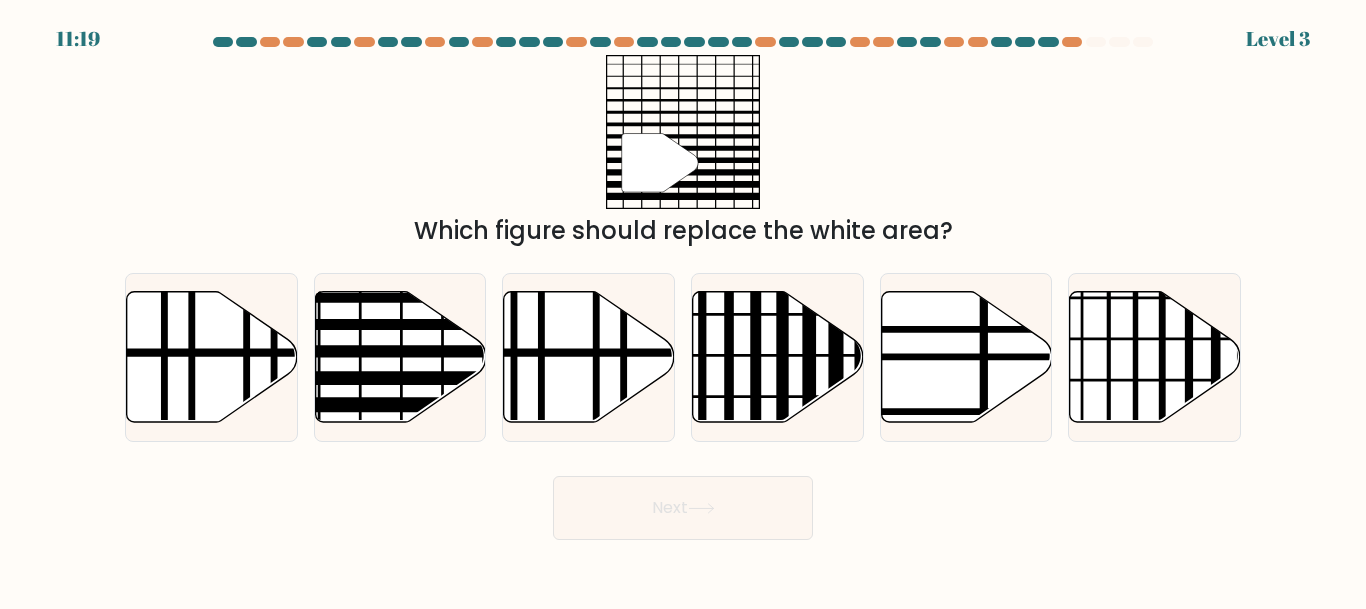 type 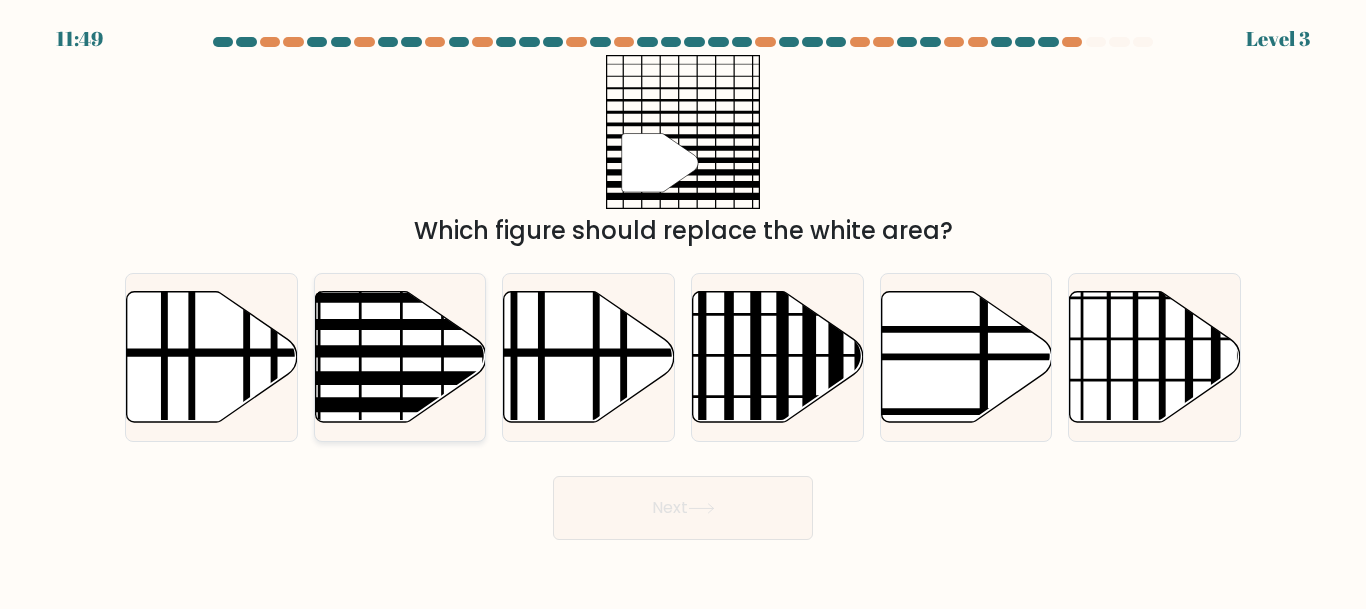 click 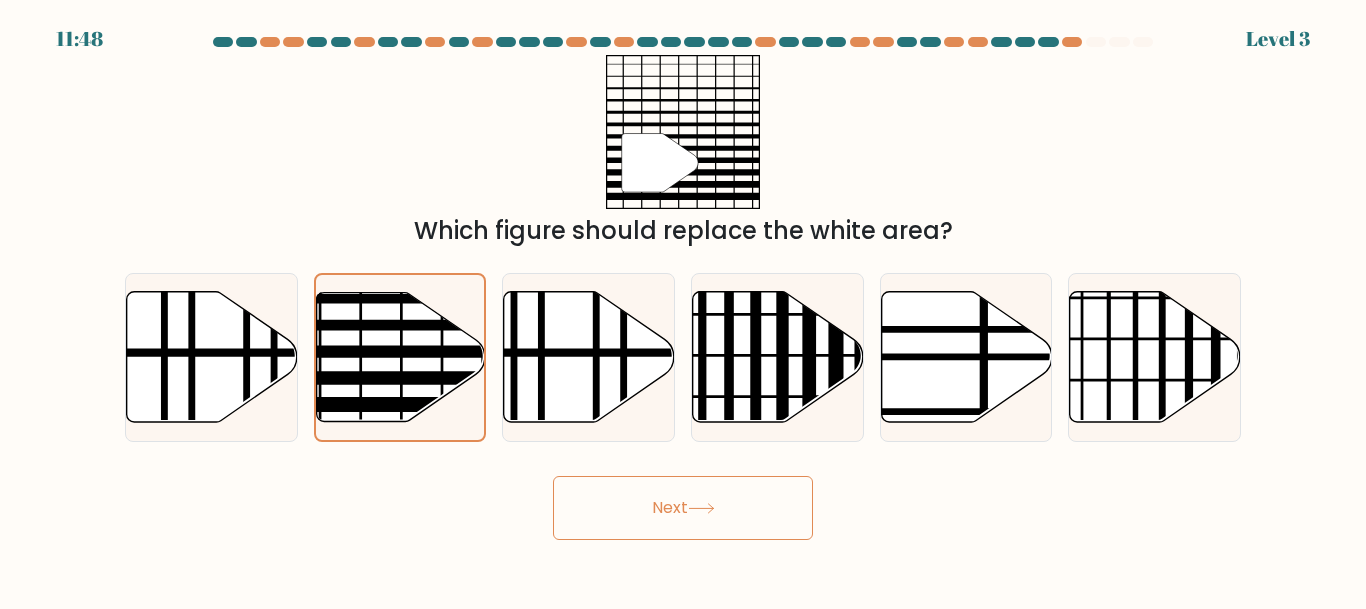 click on "Next" at bounding box center (683, 508) 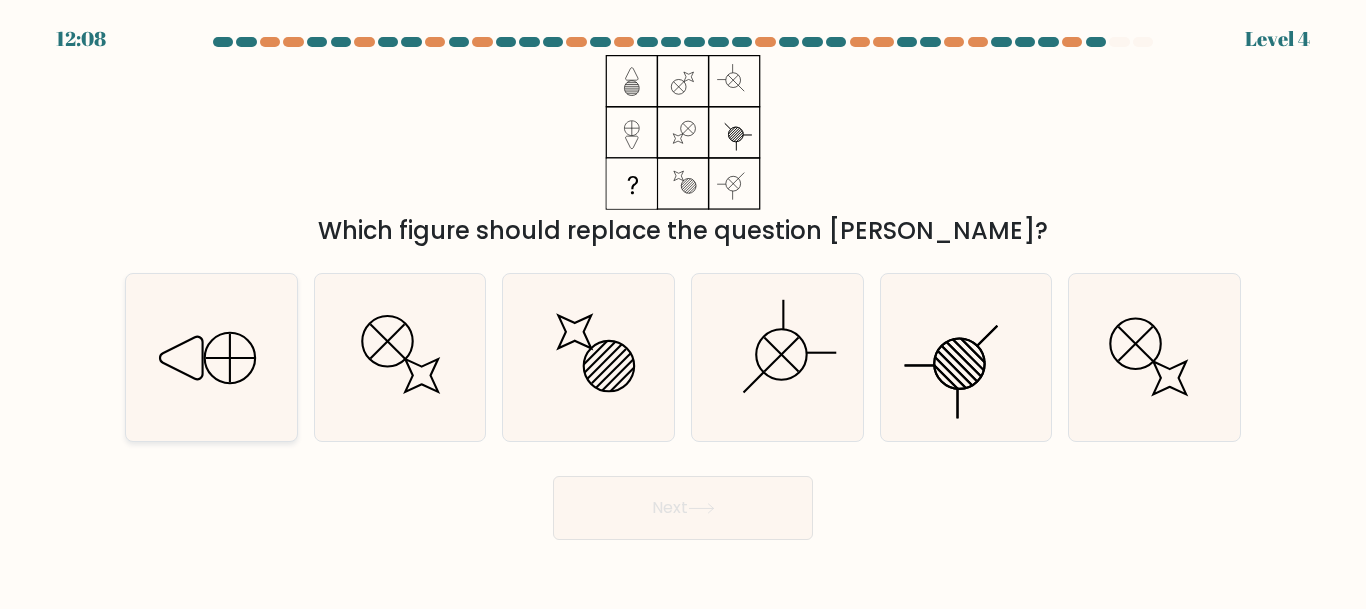 click 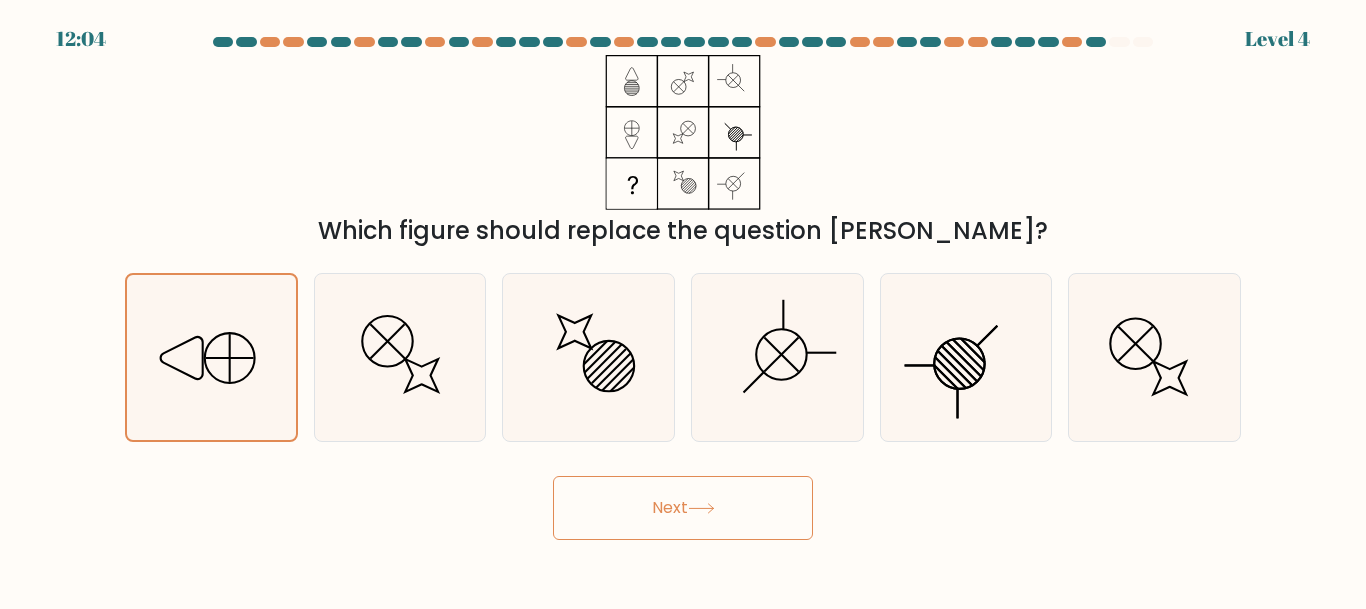 click on "Next" at bounding box center (683, 508) 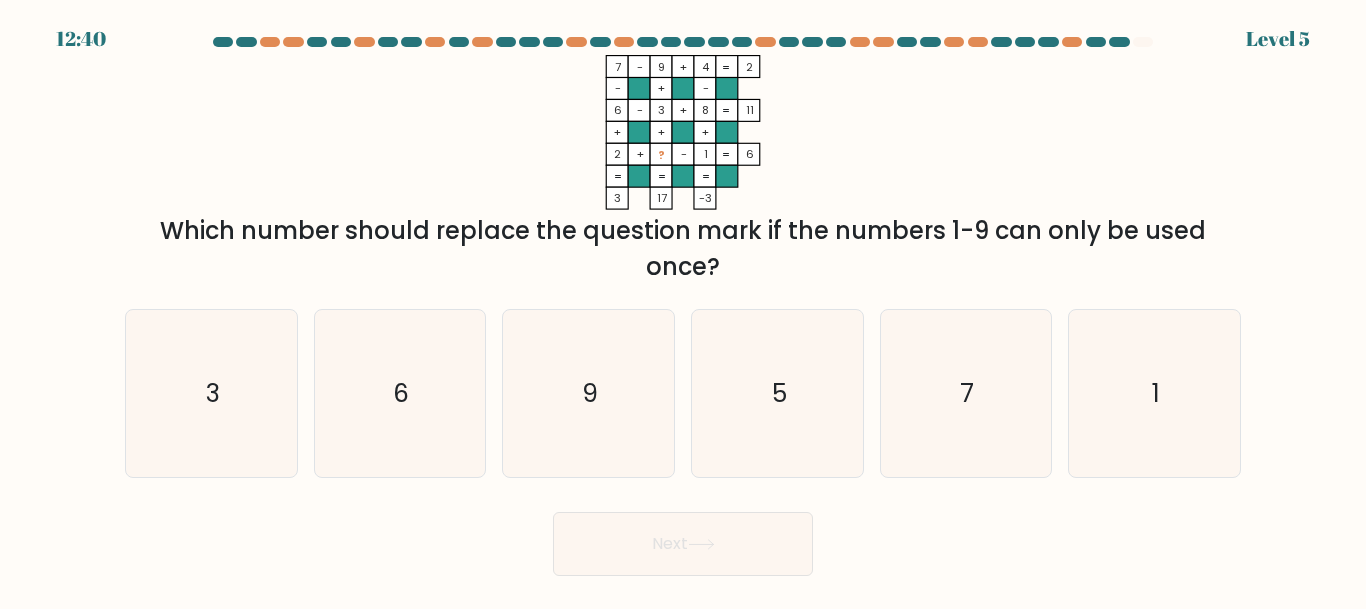 type 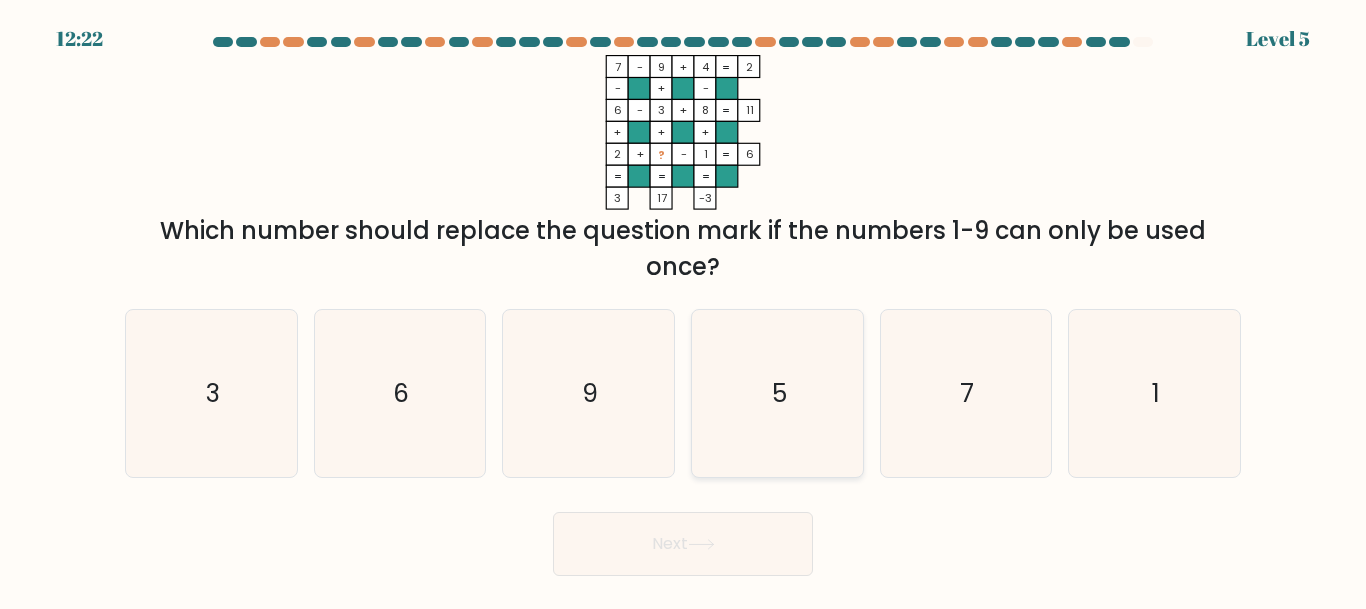 click on "5" 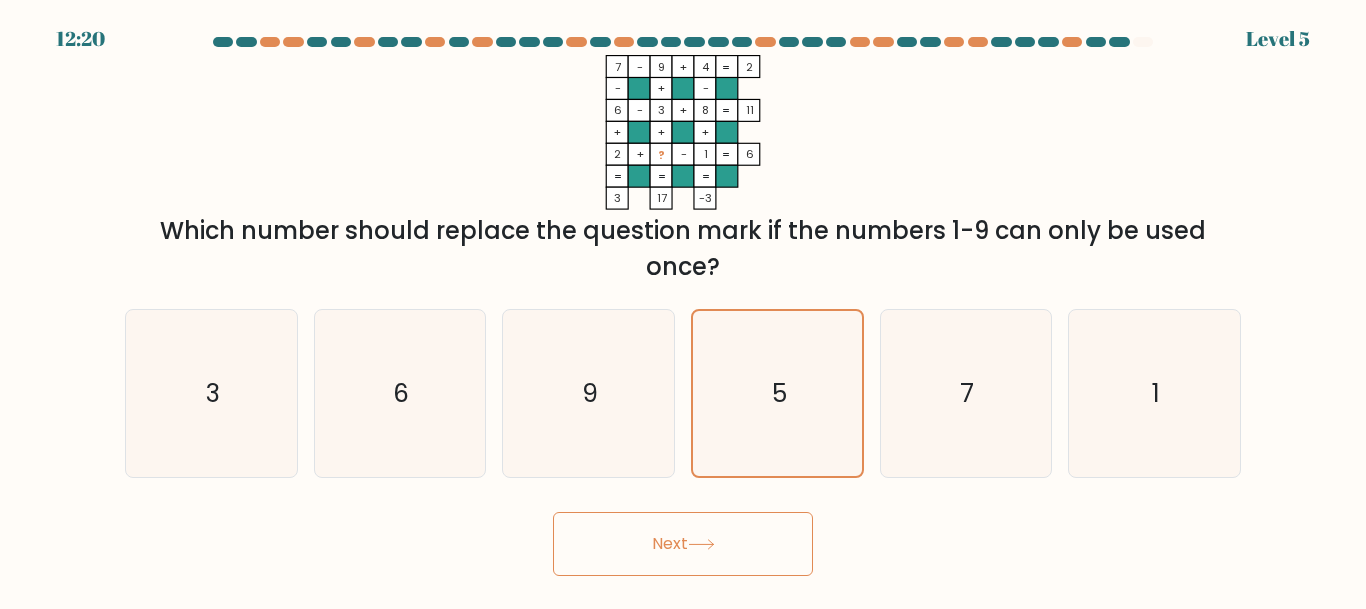 click on "Next" at bounding box center (683, 544) 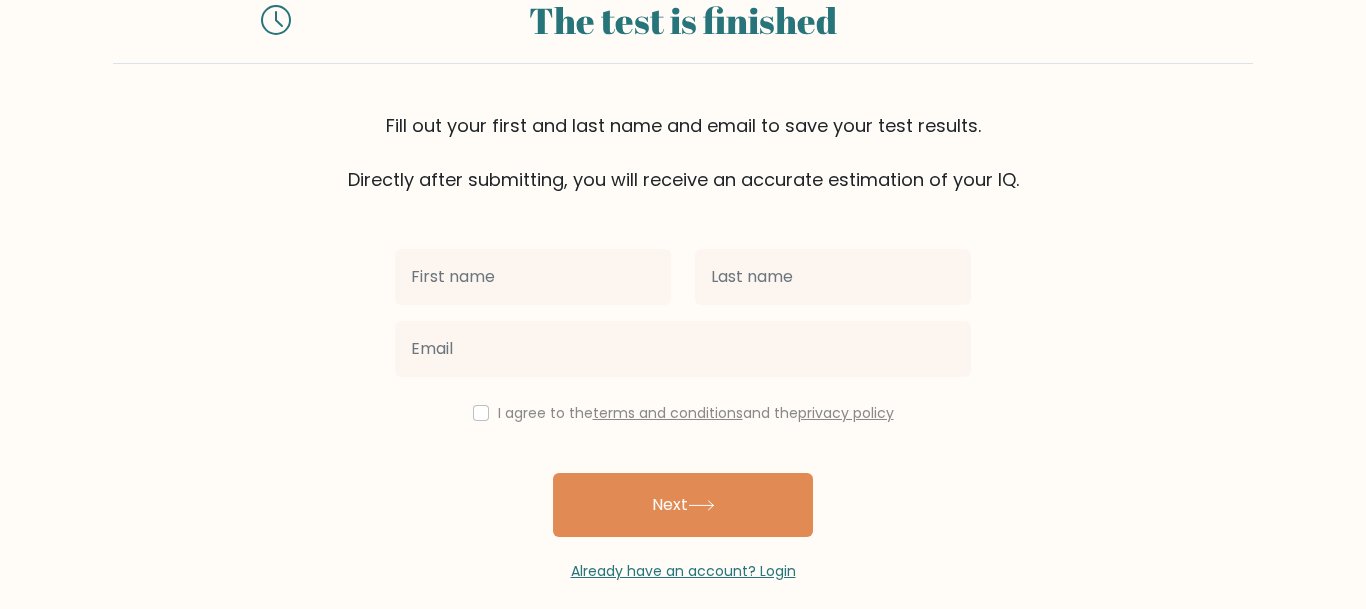 scroll, scrollTop: 73, scrollLeft: 0, axis: vertical 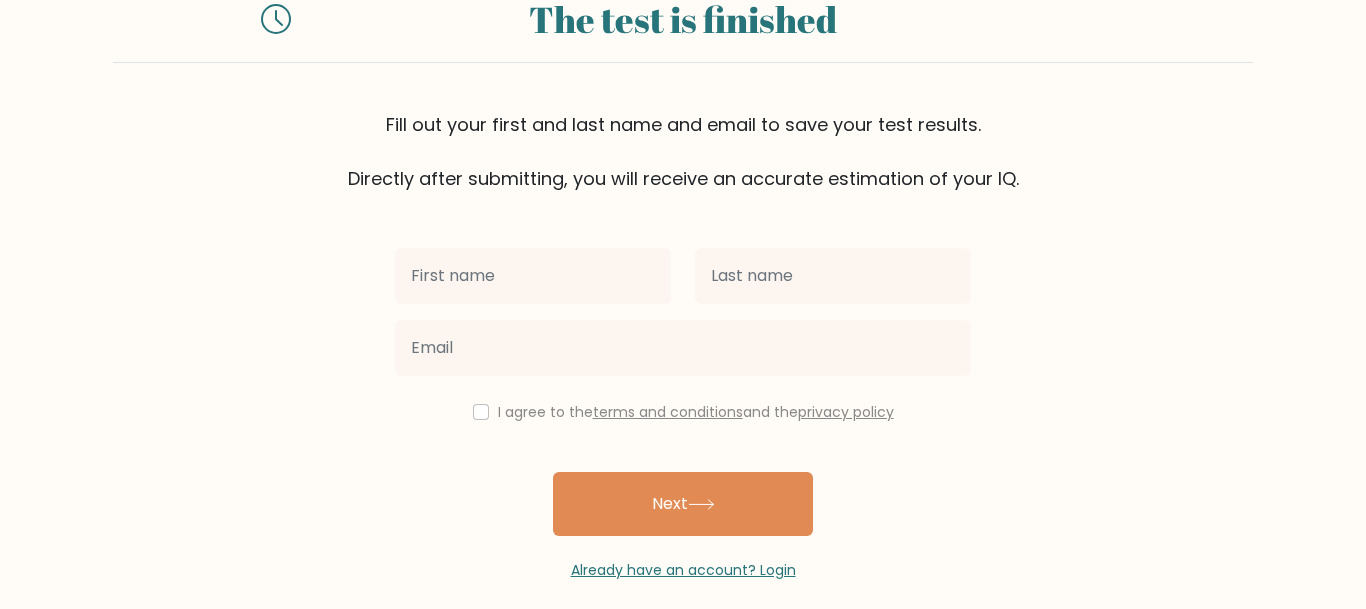 click at bounding box center [533, 276] 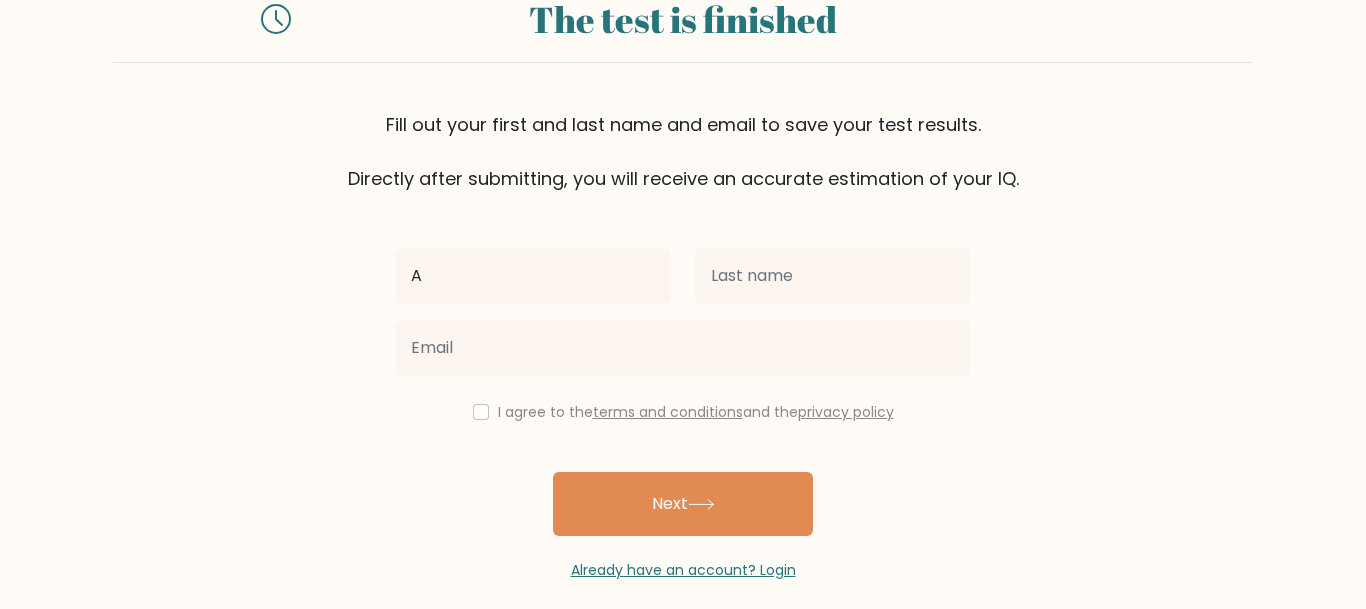 scroll, scrollTop: 93, scrollLeft: 0, axis: vertical 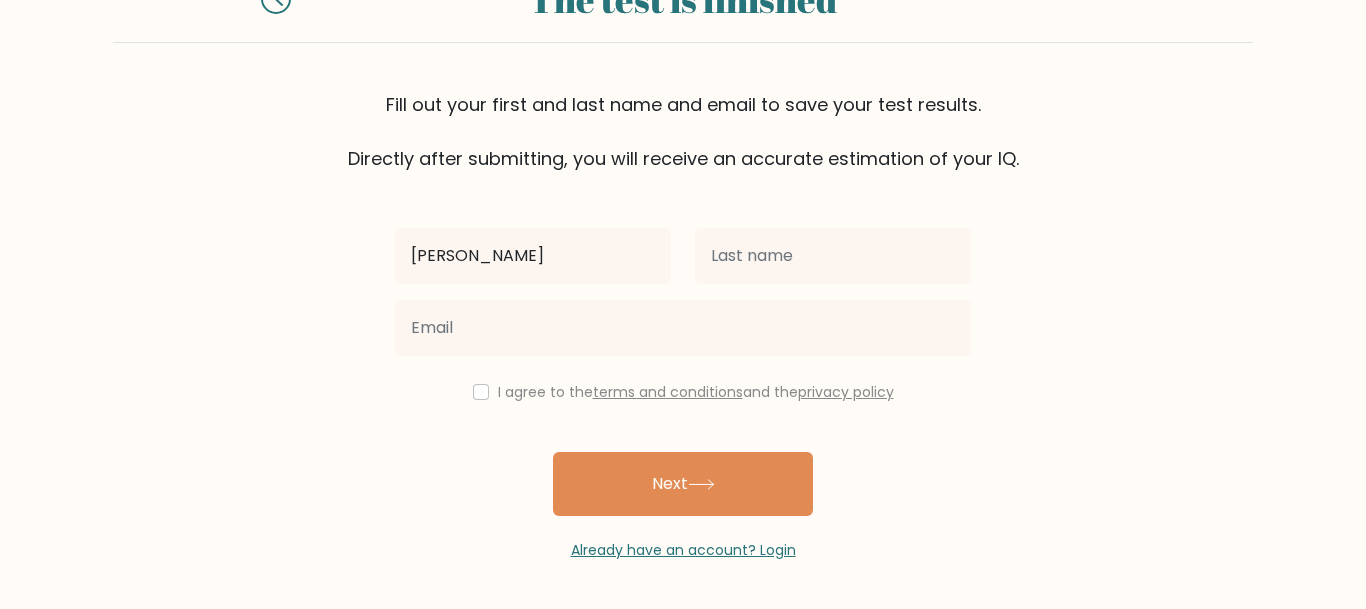 type on "[PERSON_NAME]" 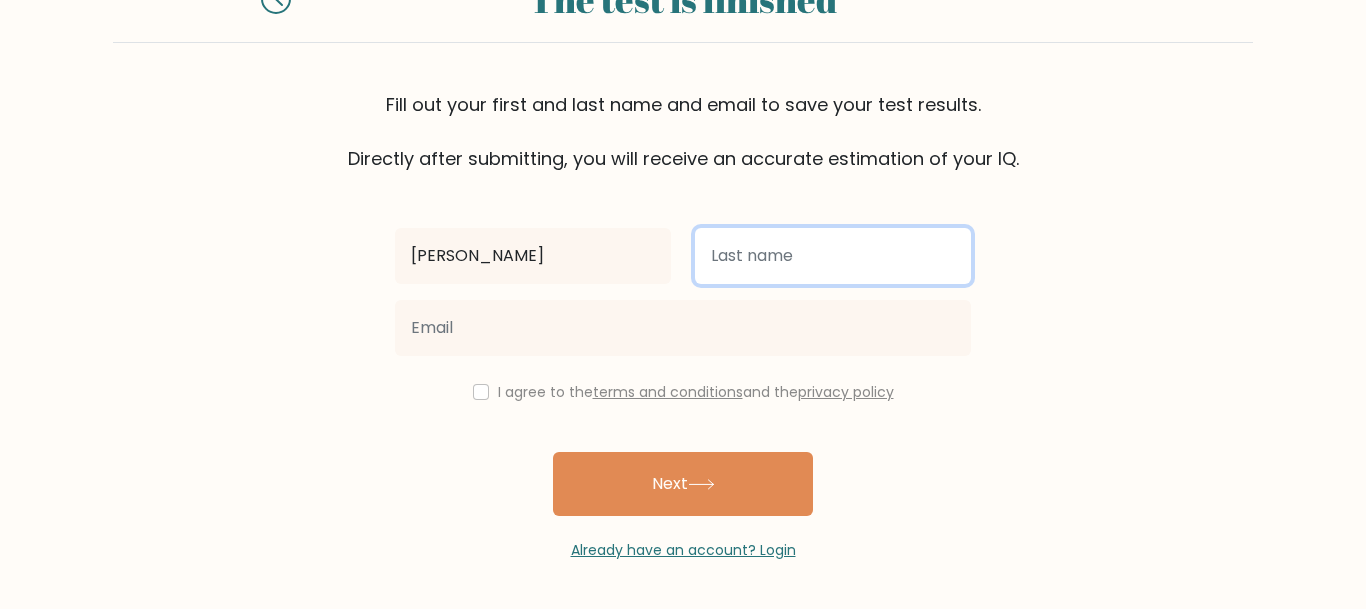 click at bounding box center (833, 256) 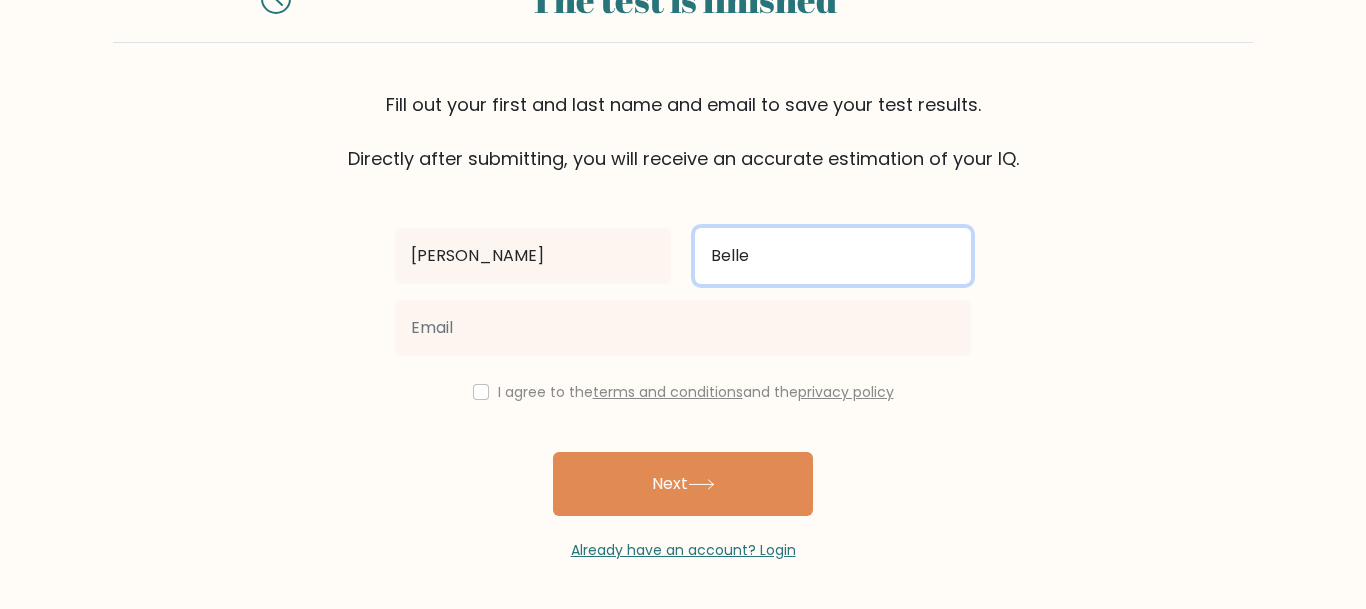 type on "Belle" 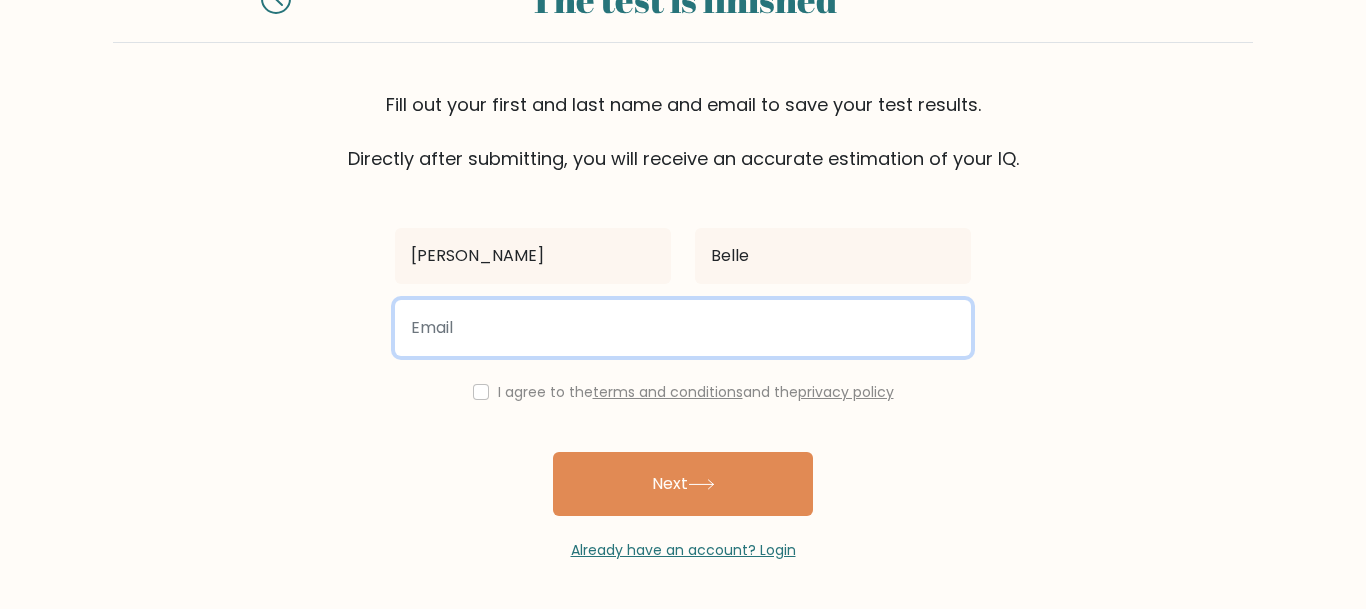 click at bounding box center [683, 328] 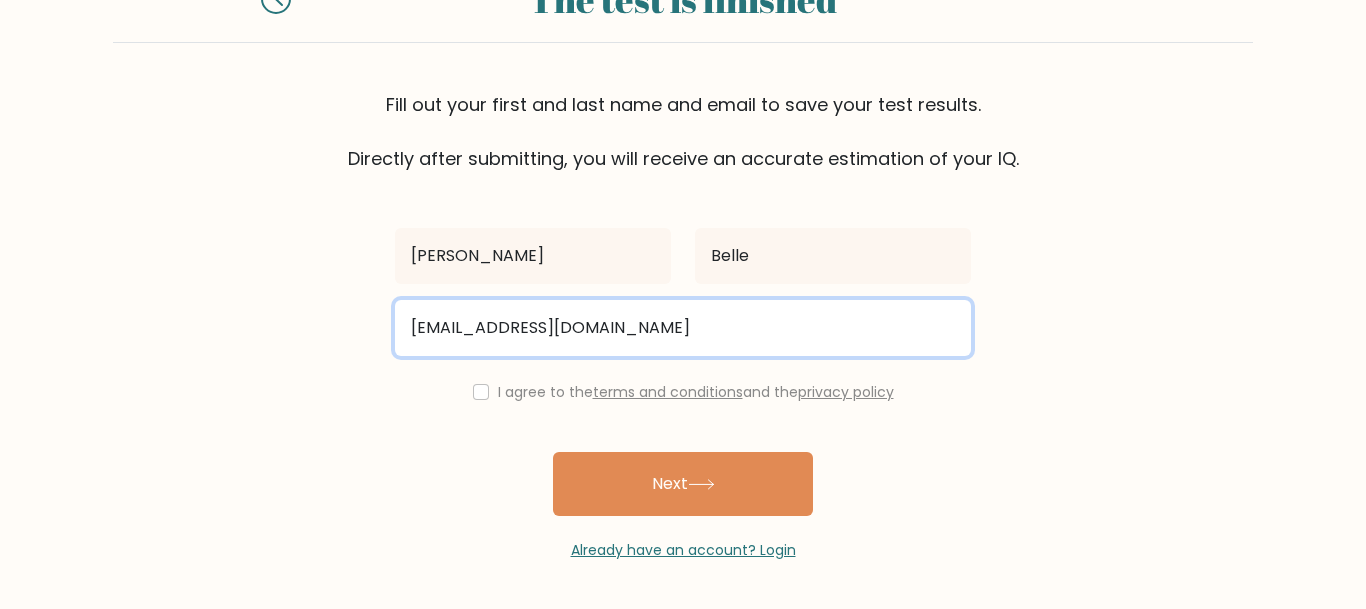 type on "abixcloudz4life@gmail.com" 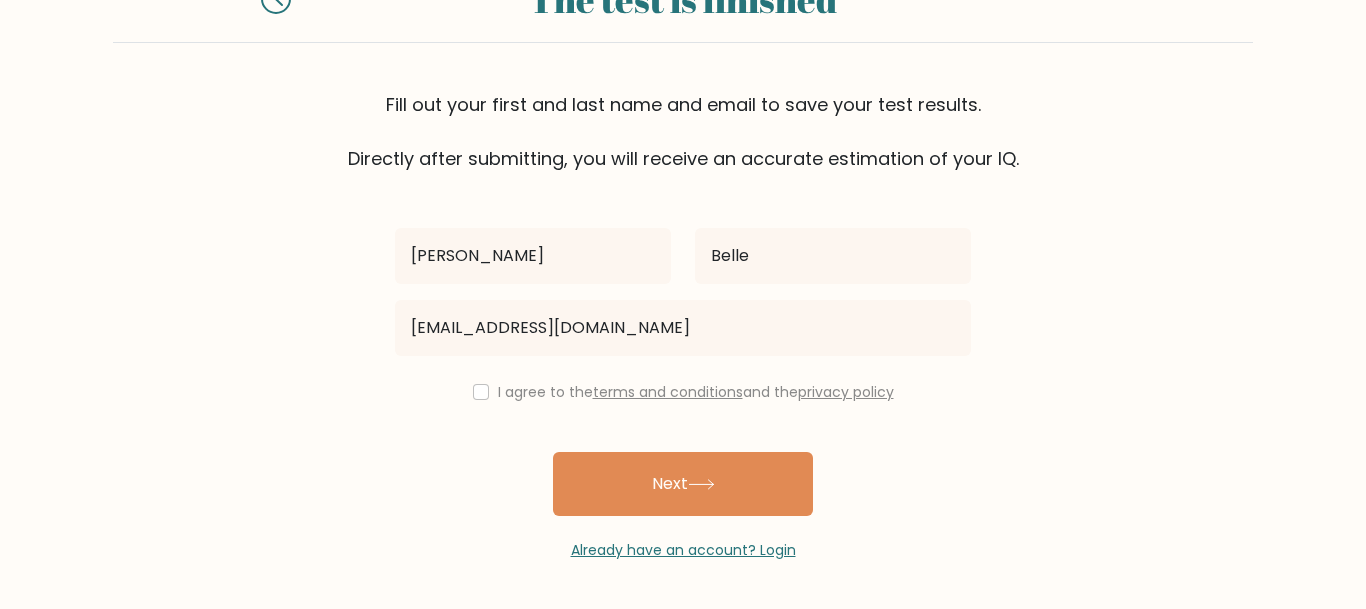 click on "I agree to the  terms and conditions  and the  privacy policy" at bounding box center (683, 392) 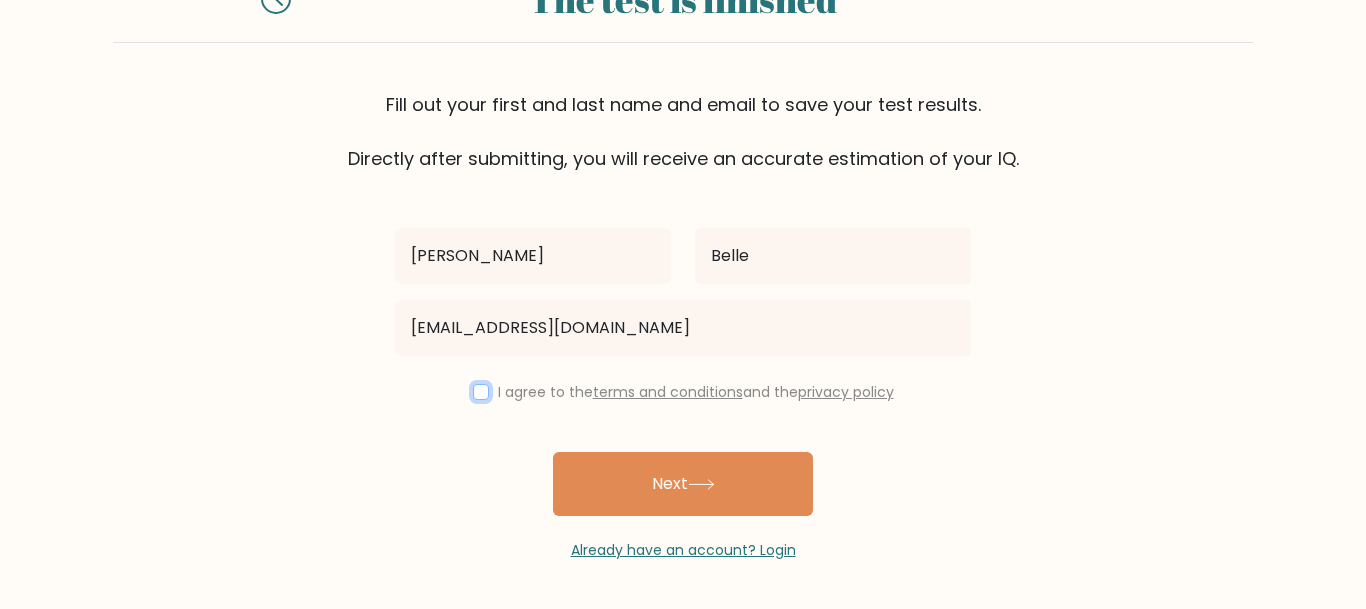 click at bounding box center [481, 392] 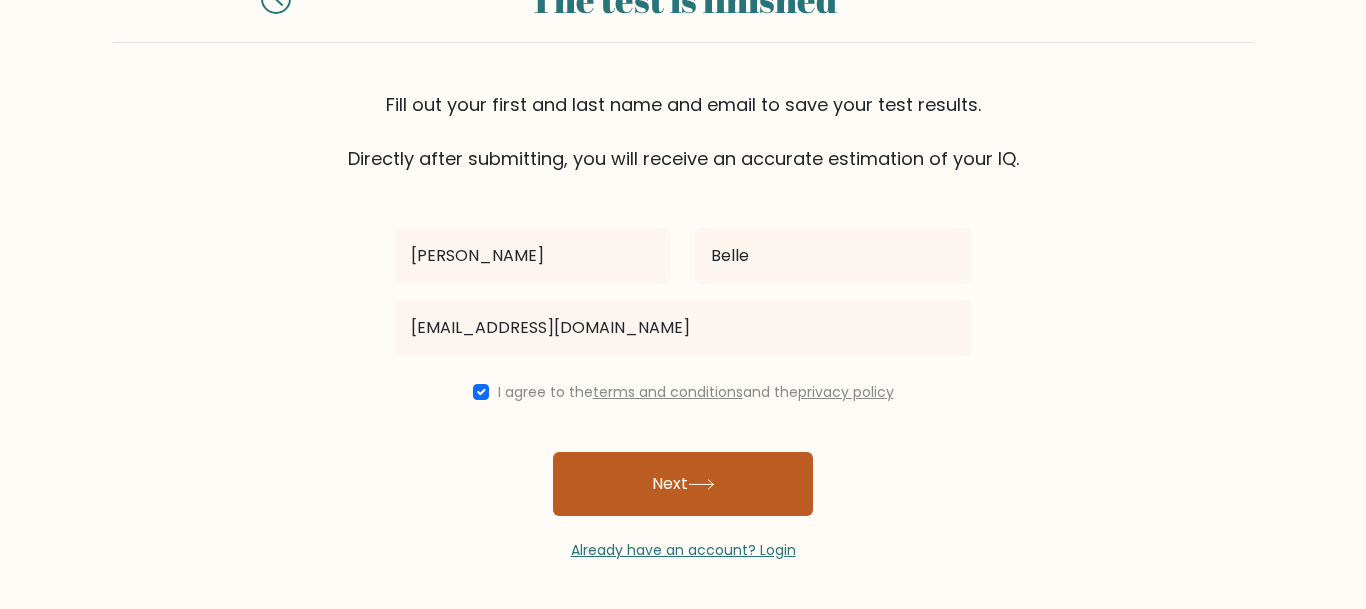 click on "Next" at bounding box center (683, 484) 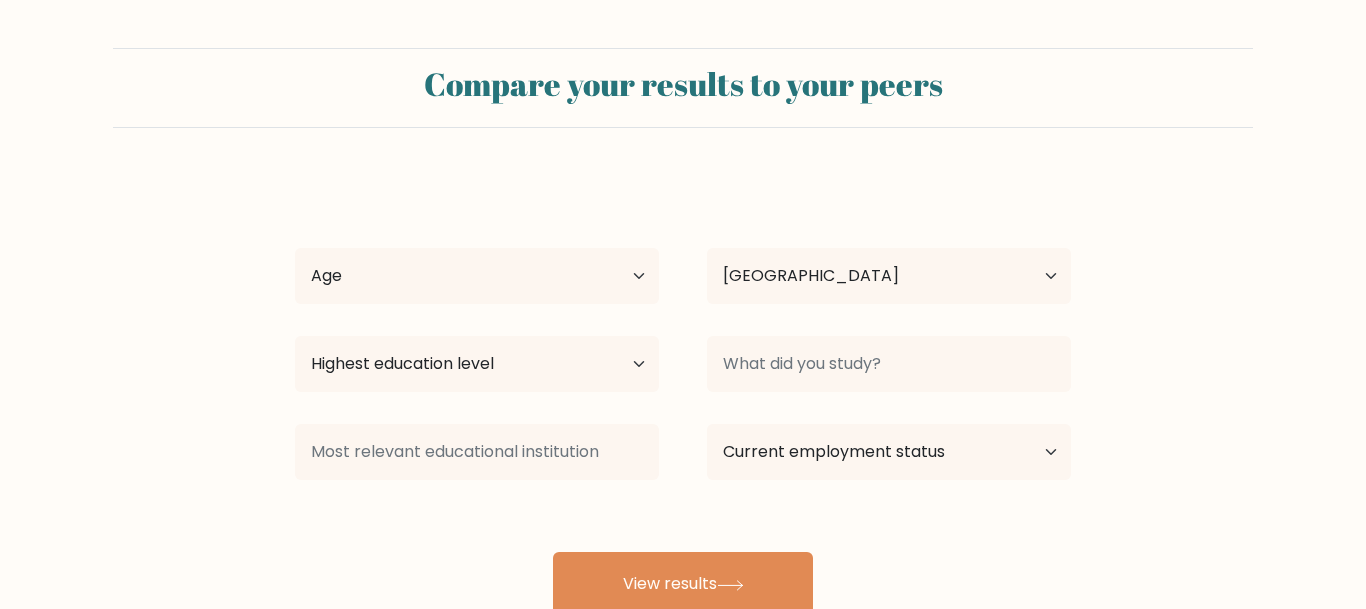 select on "NZ" 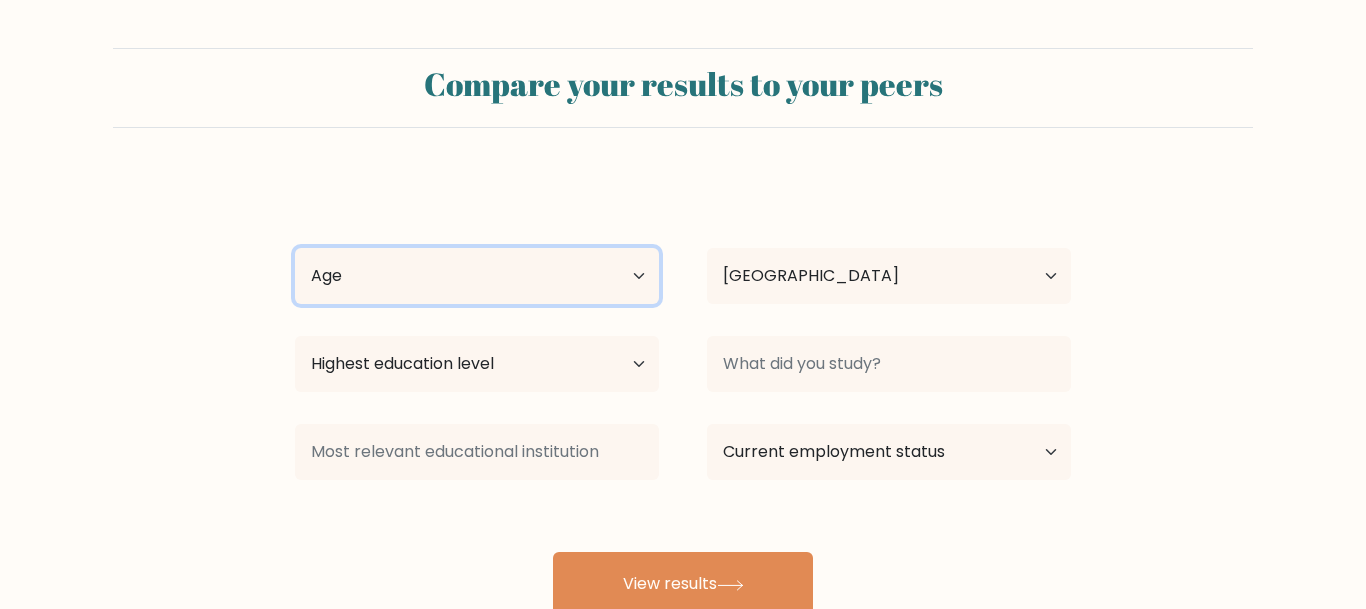 click on "Age
Under [DEMOGRAPHIC_DATA]
[DEMOGRAPHIC_DATA]
[DEMOGRAPHIC_DATA]
[DEMOGRAPHIC_DATA]
[DEMOGRAPHIC_DATA]
[DEMOGRAPHIC_DATA]
[DEMOGRAPHIC_DATA] and above" at bounding box center (477, 276) 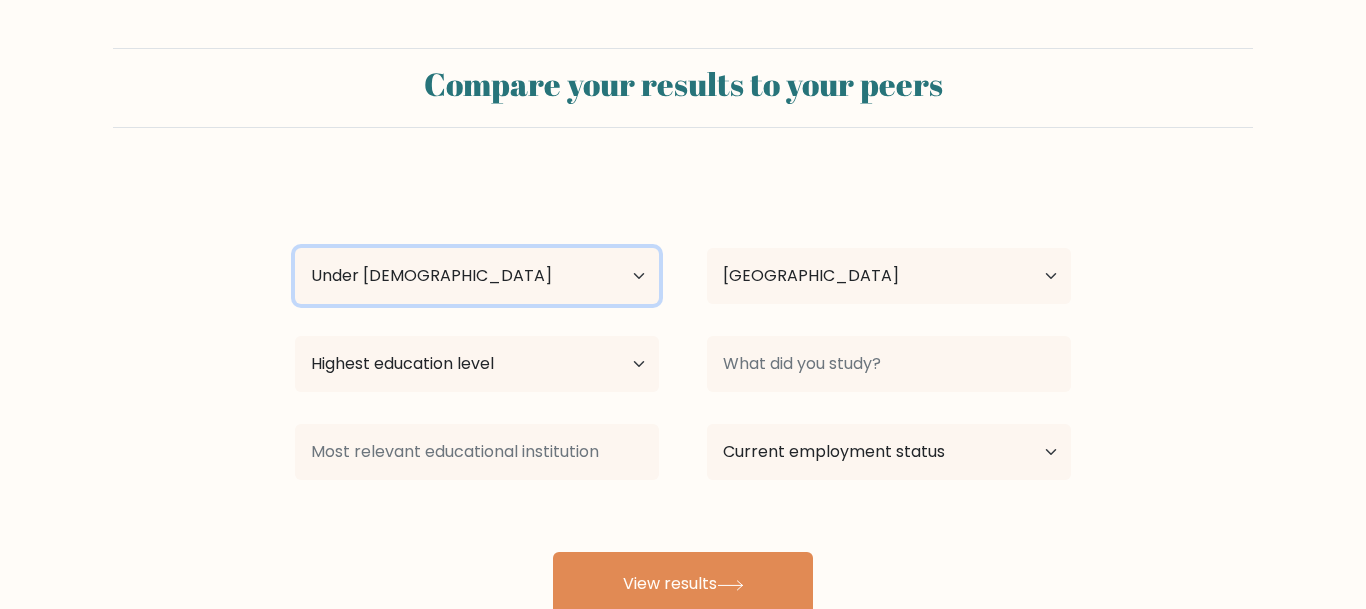 click on "Age
Under [DEMOGRAPHIC_DATA]
[DEMOGRAPHIC_DATA]
[DEMOGRAPHIC_DATA]
[DEMOGRAPHIC_DATA]
[DEMOGRAPHIC_DATA]
[DEMOGRAPHIC_DATA]
[DEMOGRAPHIC_DATA] and above" at bounding box center [477, 276] 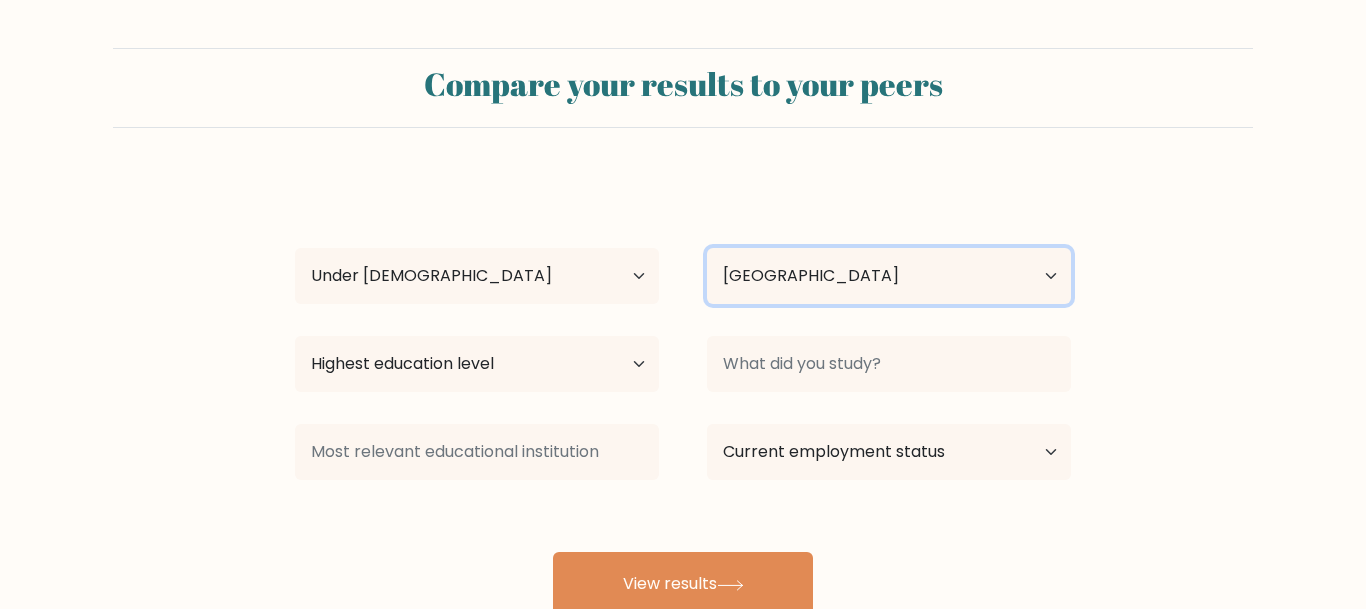 click on "Country
[GEOGRAPHIC_DATA]
[GEOGRAPHIC_DATA]
[GEOGRAPHIC_DATA]
[US_STATE]
[GEOGRAPHIC_DATA]
[GEOGRAPHIC_DATA]
[GEOGRAPHIC_DATA]
[GEOGRAPHIC_DATA]
[GEOGRAPHIC_DATA]
[GEOGRAPHIC_DATA]
[GEOGRAPHIC_DATA]
[GEOGRAPHIC_DATA]
[GEOGRAPHIC_DATA]
[GEOGRAPHIC_DATA]
[GEOGRAPHIC_DATA]
[GEOGRAPHIC_DATA]
[GEOGRAPHIC_DATA]
[GEOGRAPHIC_DATA]
[GEOGRAPHIC_DATA]
[GEOGRAPHIC_DATA]
[GEOGRAPHIC_DATA]
[GEOGRAPHIC_DATA]
[GEOGRAPHIC_DATA]
[GEOGRAPHIC_DATA]
[GEOGRAPHIC_DATA]
[GEOGRAPHIC_DATA]
[GEOGRAPHIC_DATA]
[GEOGRAPHIC_DATA]
[GEOGRAPHIC_DATA]
[GEOGRAPHIC_DATA]
[GEOGRAPHIC_DATA]
[GEOGRAPHIC_DATA]
[GEOGRAPHIC_DATA]
[GEOGRAPHIC_DATA]
[GEOGRAPHIC_DATA]
[GEOGRAPHIC_DATA]
[GEOGRAPHIC_DATA]
[GEOGRAPHIC_DATA]
[GEOGRAPHIC_DATA]
[GEOGRAPHIC_DATA]
[GEOGRAPHIC_DATA]
[GEOGRAPHIC_DATA]
[GEOGRAPHIC_DATA]
[GEOGRAPHIC_DATA]
[GEOGRAPHIC_DATA]
[GEOGRAPHIC_DATA]
[GEOGRAPHIC_DATA]
[GEOGRAPHIC_DATA]
[GEOGRAPHIC_DATA]
[GEOGRAPHIC_DATA]
[GEOGRAPHIC_DATA] ([GEOGRAPHIC_DATA])
[GEOGRAPHIC_DATA]
[GEOGRAPHIC_DATA]
[GEOGRAPHIC_DATA]
[GEOGRAPHIC_DATA]
[GEOGRAPHIC_DATA]" at bounding box center (889, 276) 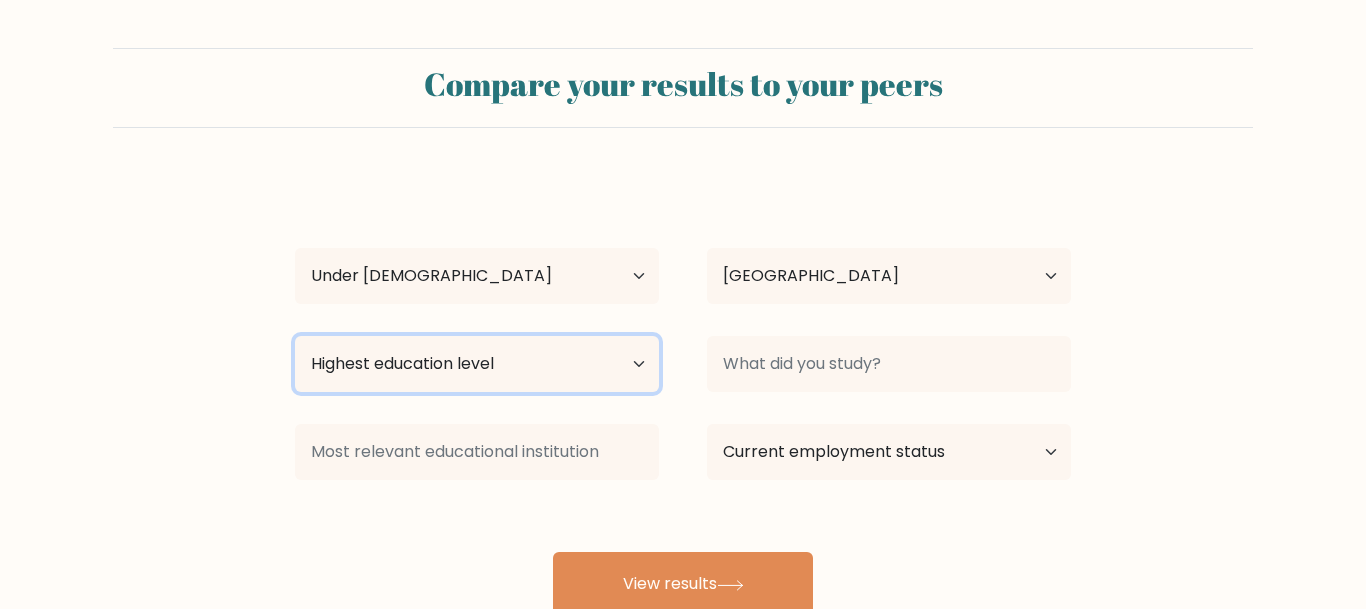 click on "Highest education level
No schooling
Primary
Lower Secondary
Upper Secondary
Occupation Specific
Bachelor's degree
Master's degree
Doctoral degree" at bounding box center [477, 364] 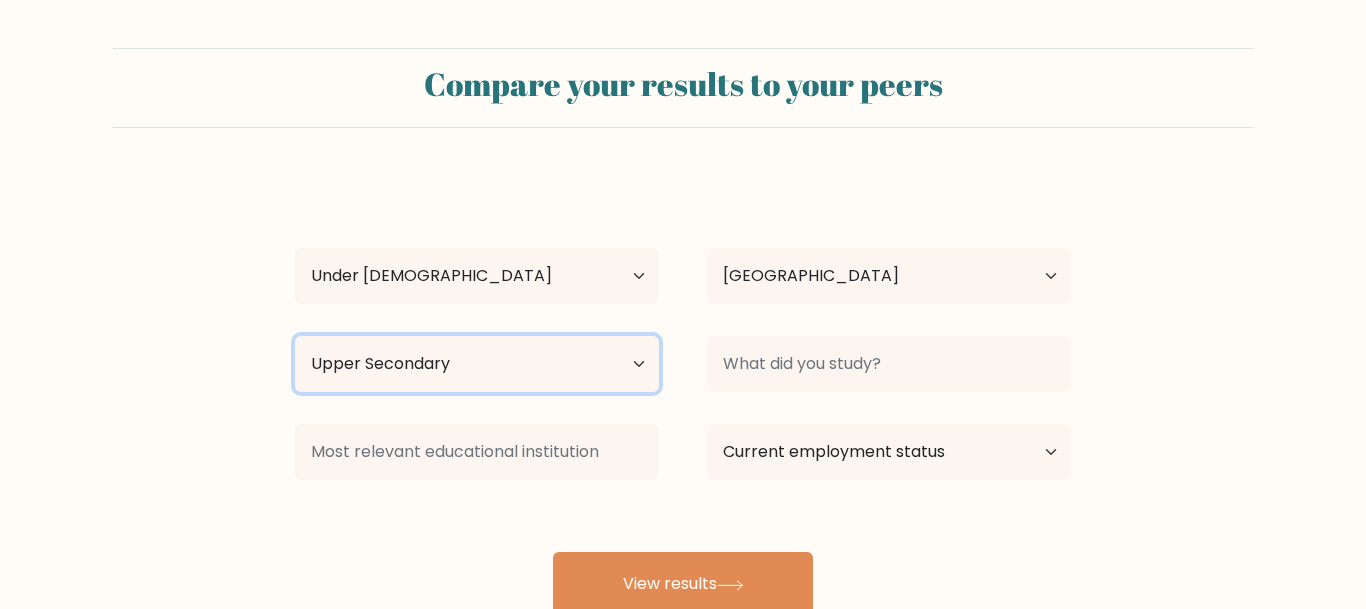 click on "Highest education level
No schooling
Primary
Lower Secondary
Upper Secondary
Occupation Specific
Bachelor's degree
Master's degree
Doctoral degree" at bounding box center [477, 364] 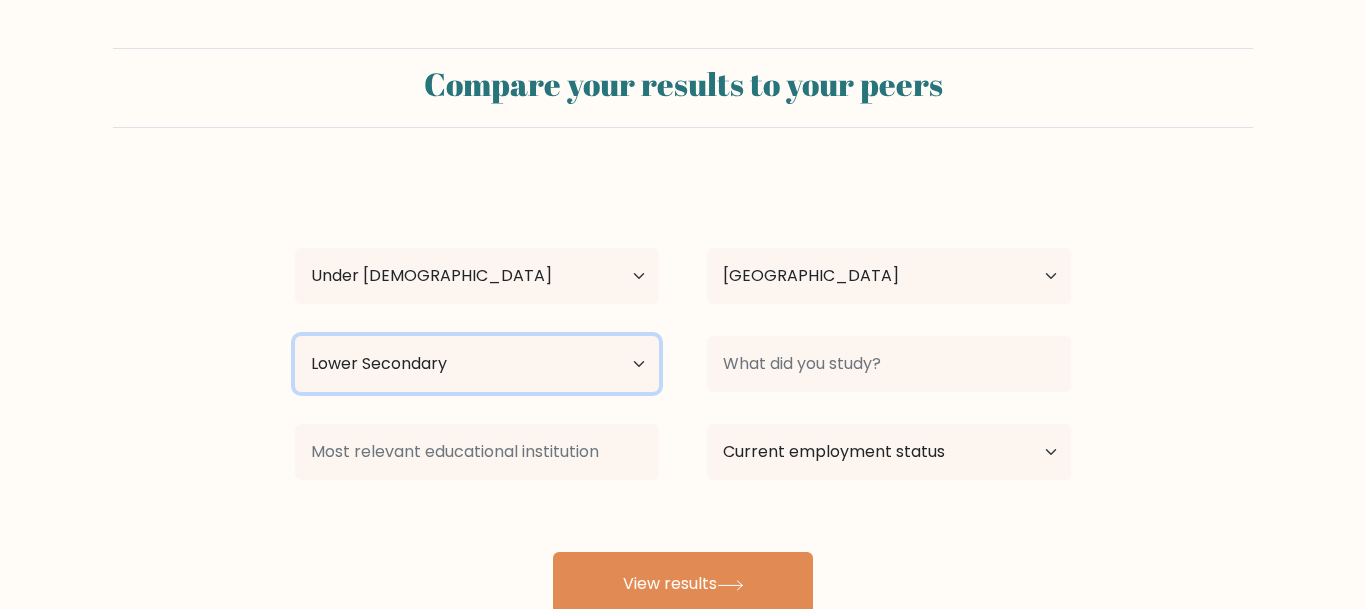 click on "Highest education level
No schooling
Primary
Lower Secondary
Upper Secondary
Occupation Specific
Bachelor's degree
Master's degree
Doctoral degree" at bounding box center (477, 364) 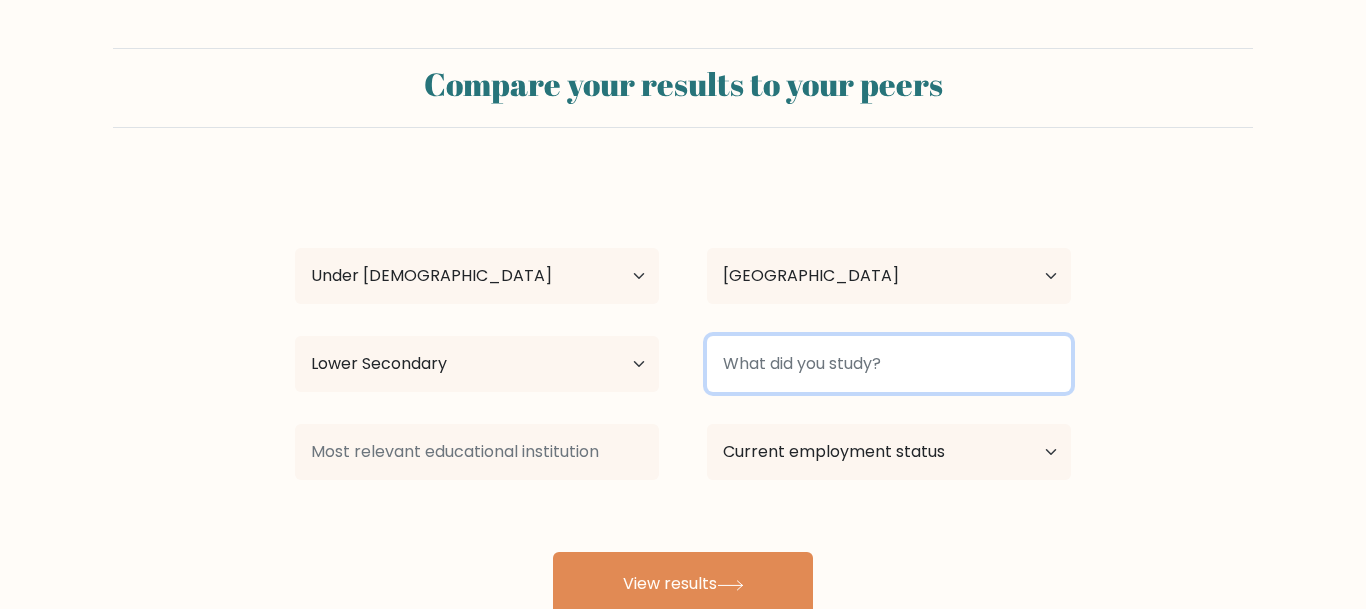 click at bounding box center [889, 364] 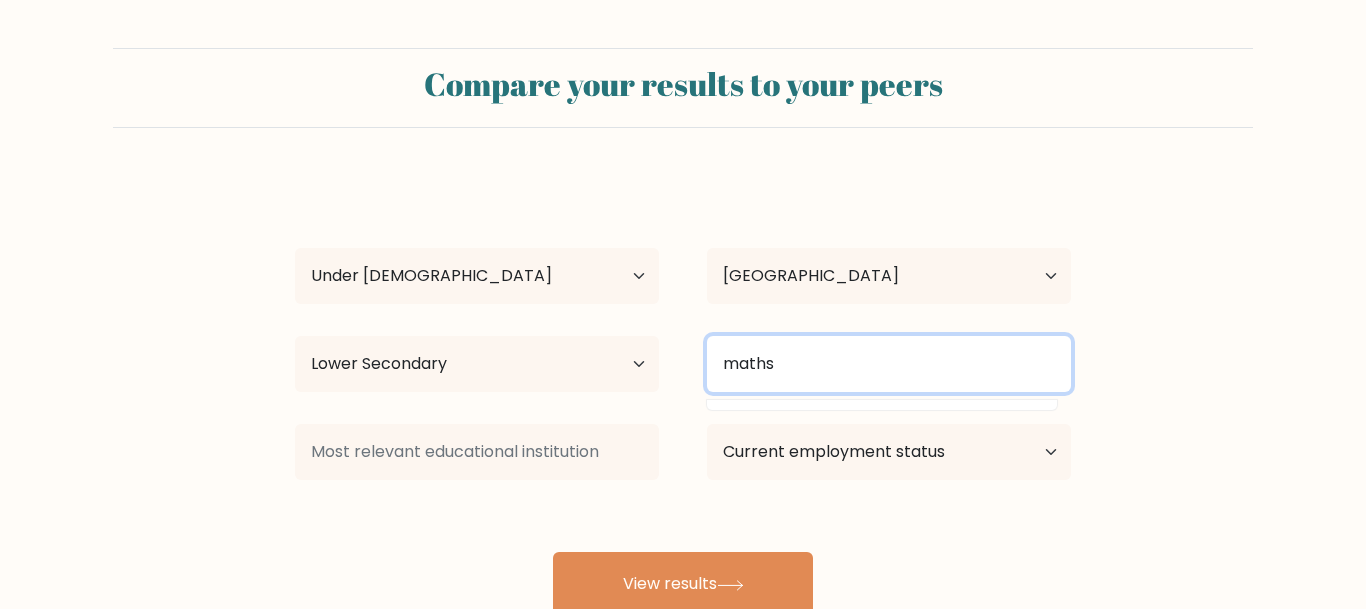 type on "maths" 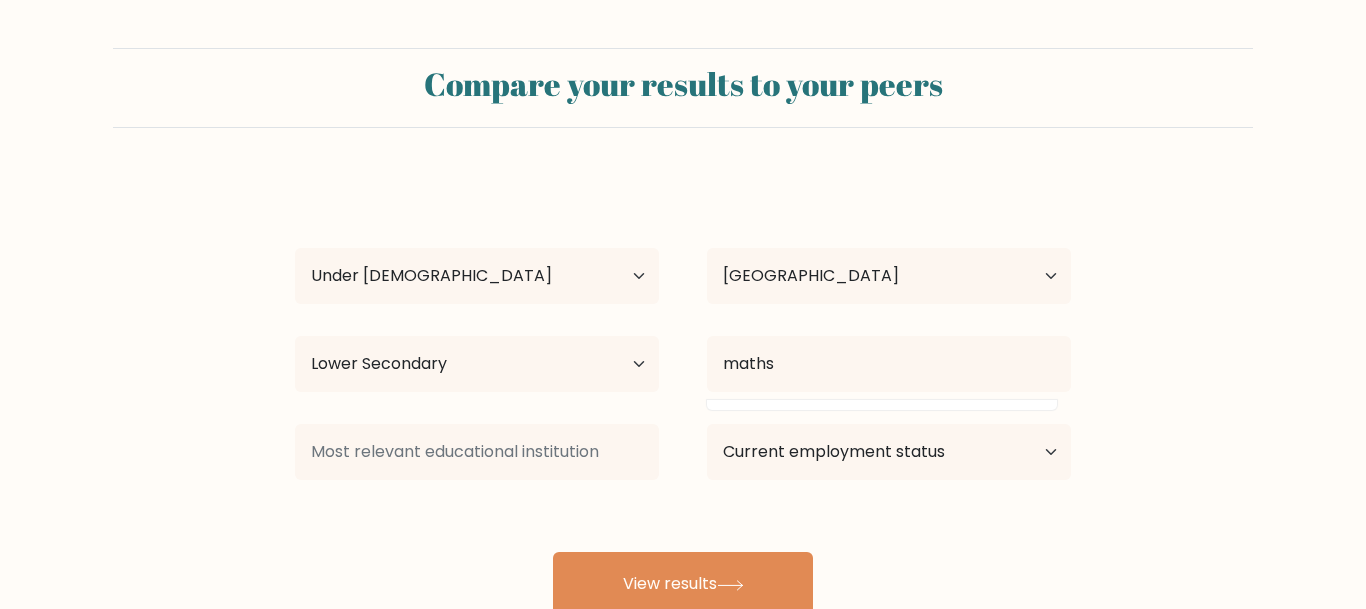click on "Compare your results to your peers
Anna
Belle
Age
Under 18 years old
18-24 years old
25-34 years old
35-44 years old
45-54 years old
55-64 years old
65 years old and above
Country
Afghanistan
Albania
Algeria
American Samoa
Andorra
Angola
Anguilla
Antarctica
Antigua and Barbuda
Argentina
Armenia
Aruba
Australia
Austria" at bounding box center (683, 332) 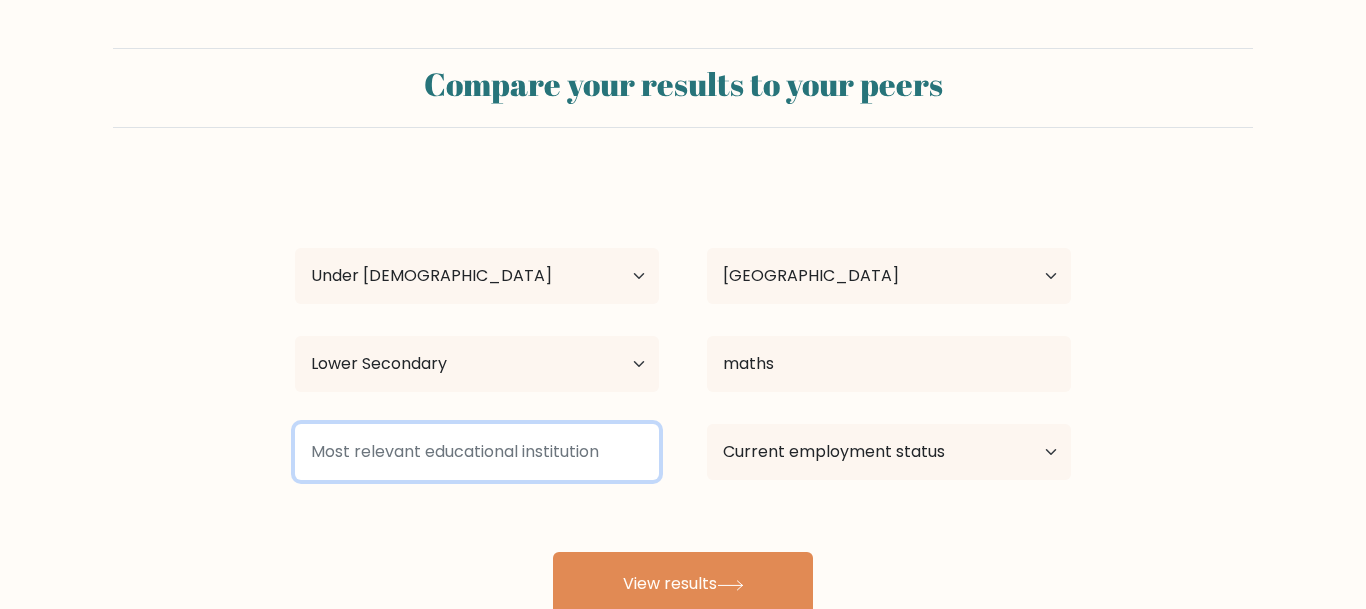 click at bounding box center [477, 452] 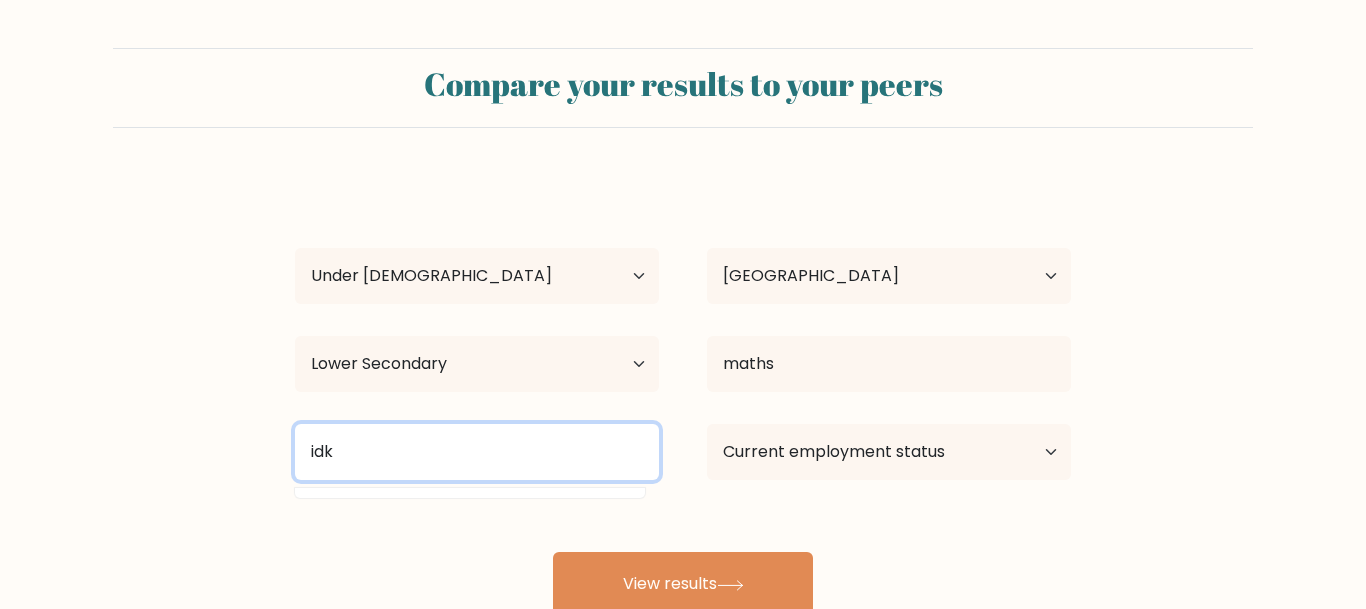 type on "idk" 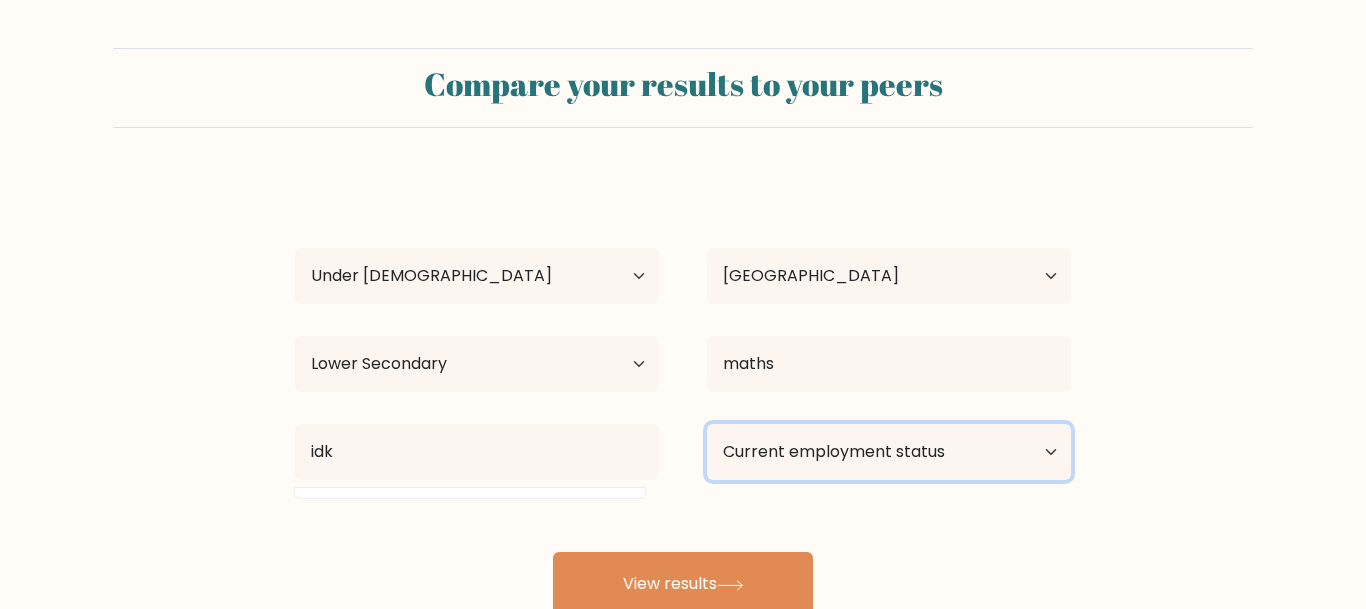 click on "Current employment status
Employed
Student
Retired
Other / prefer not to answer" at bounding box center [889, 452] 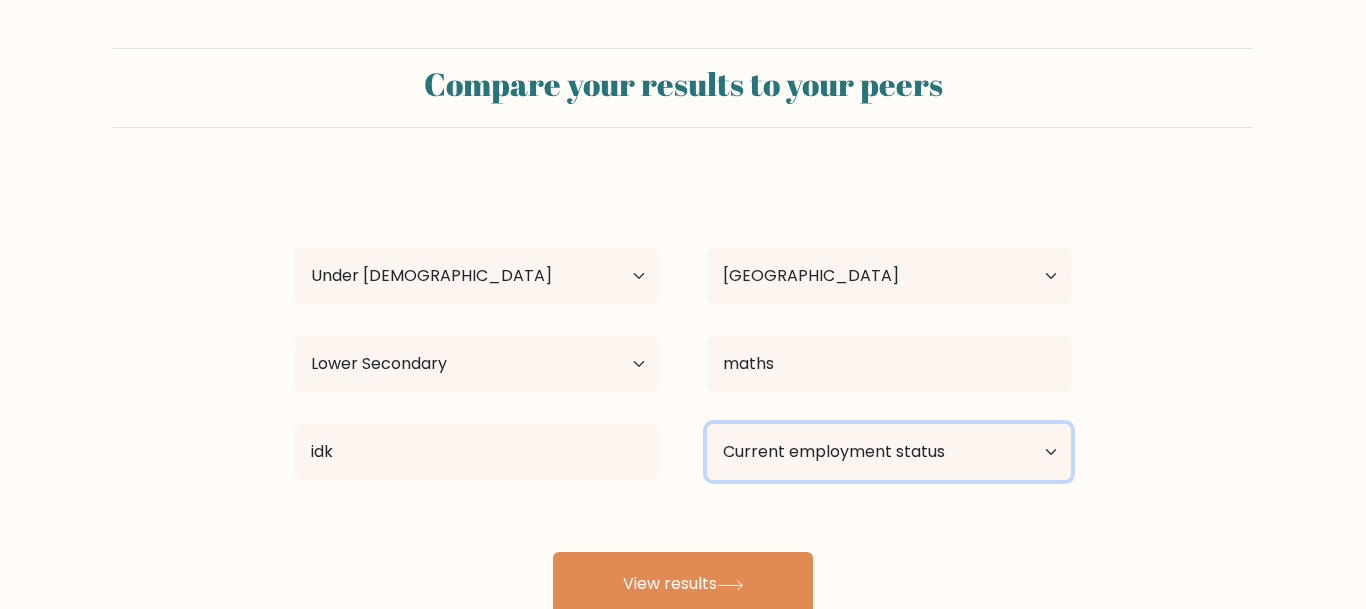 select on "student" 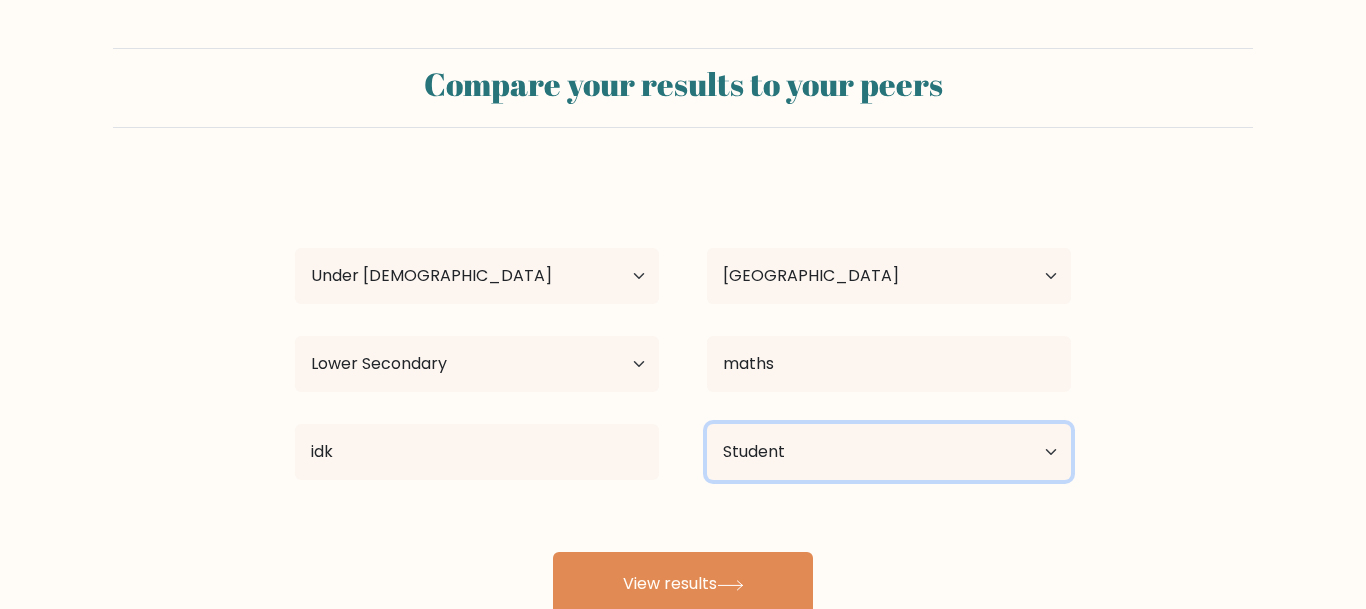 click on "Current employment status
Employed
Student
Retired
Other / prefer not to answer" at bounding box center (889, 452) 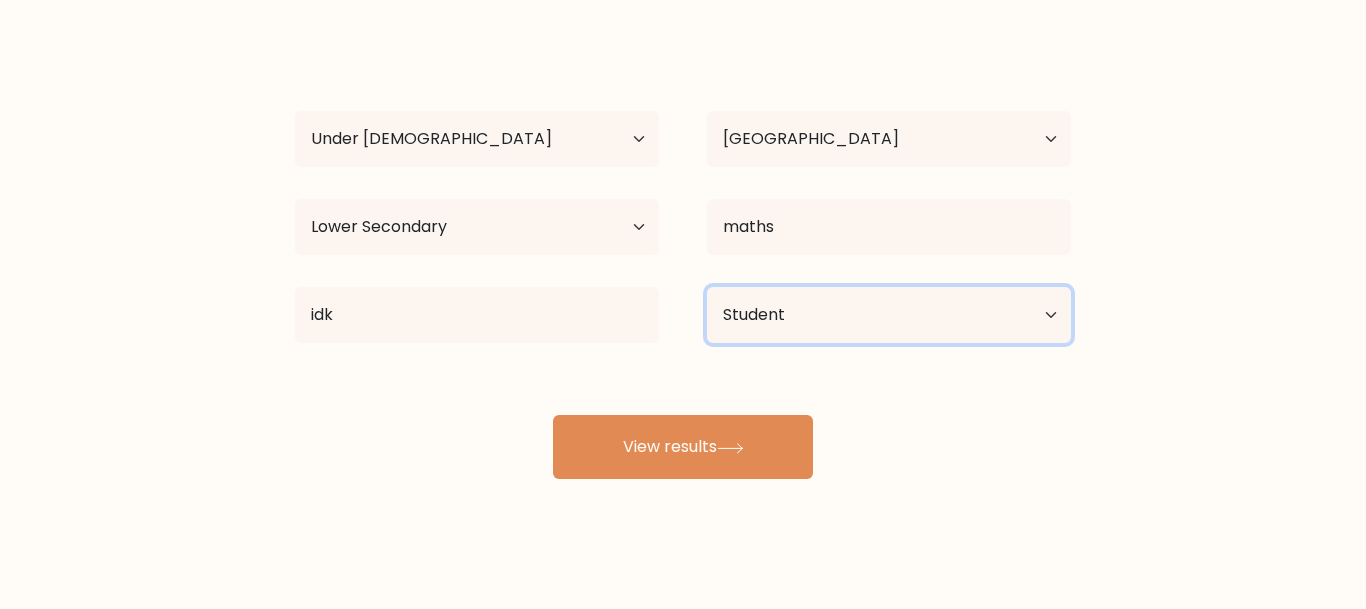 scroll, scrollTop: 145, scrollLeft: 0, axis: vertical 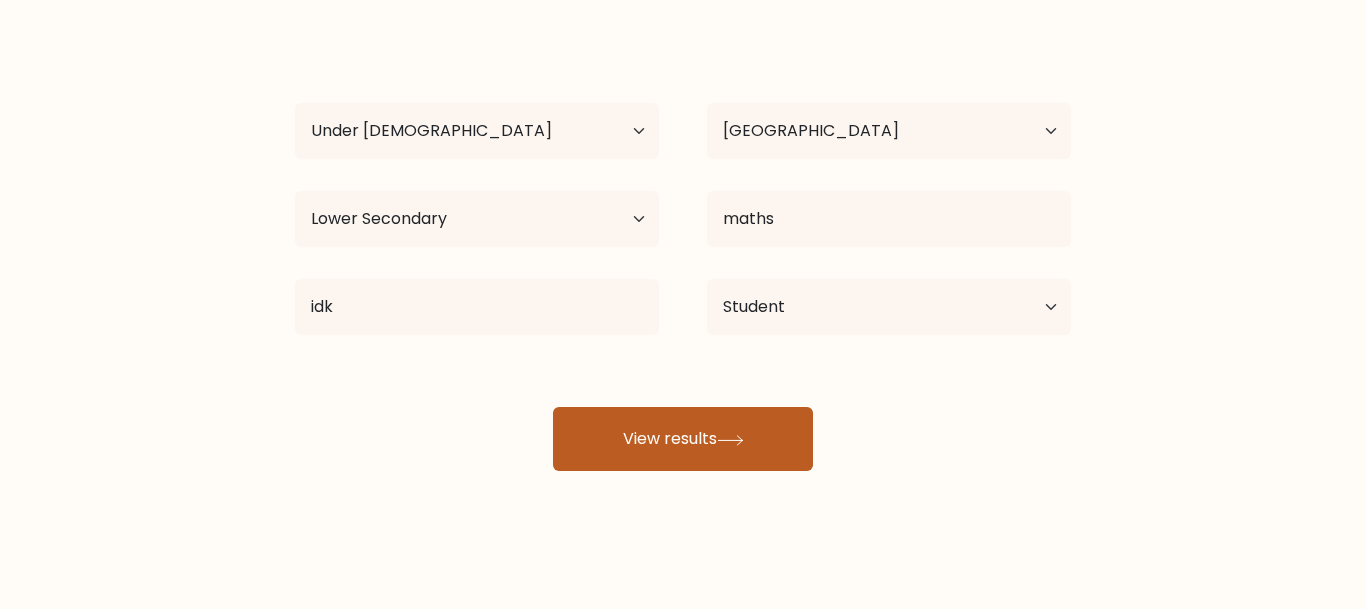click on "View results" at bounding box center (683, 439) 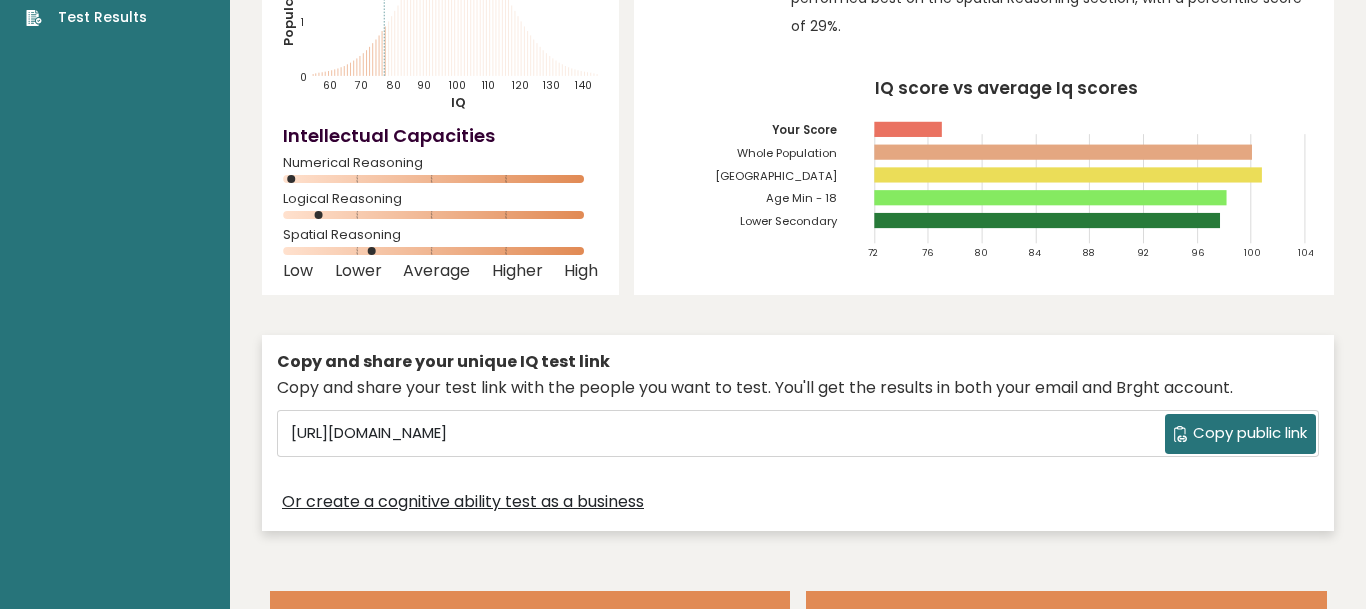 scroll, scrollTop: 0, scrollLeft: 0, axis: both 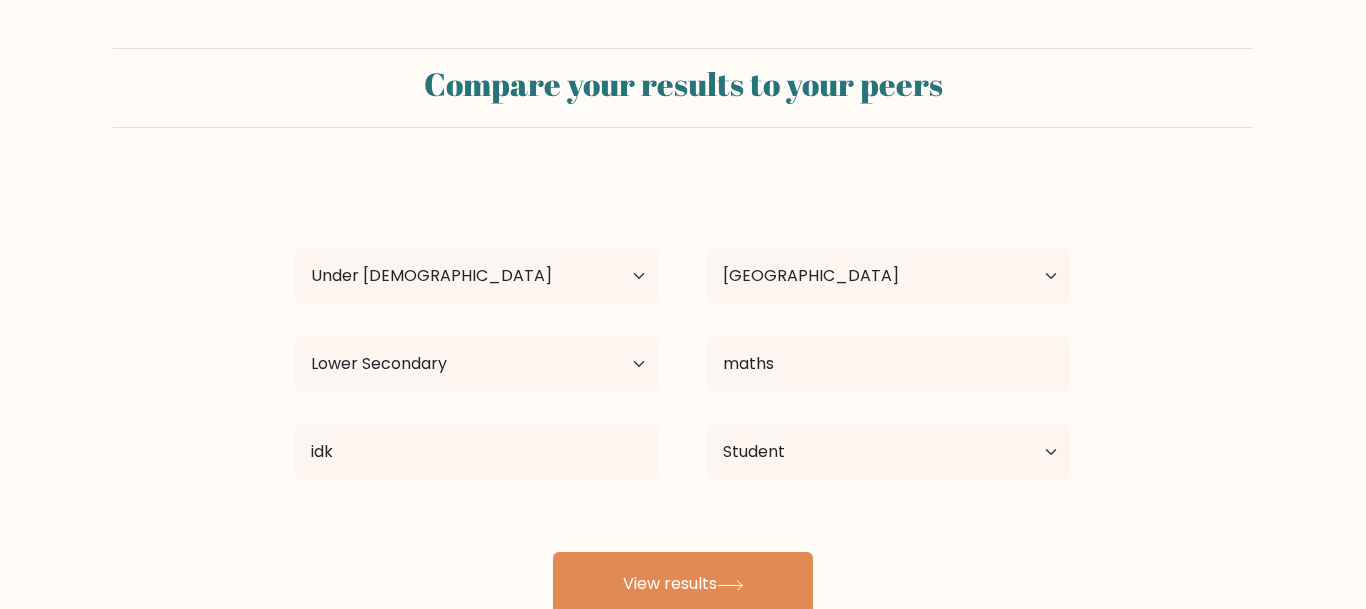 select on "min_18" 